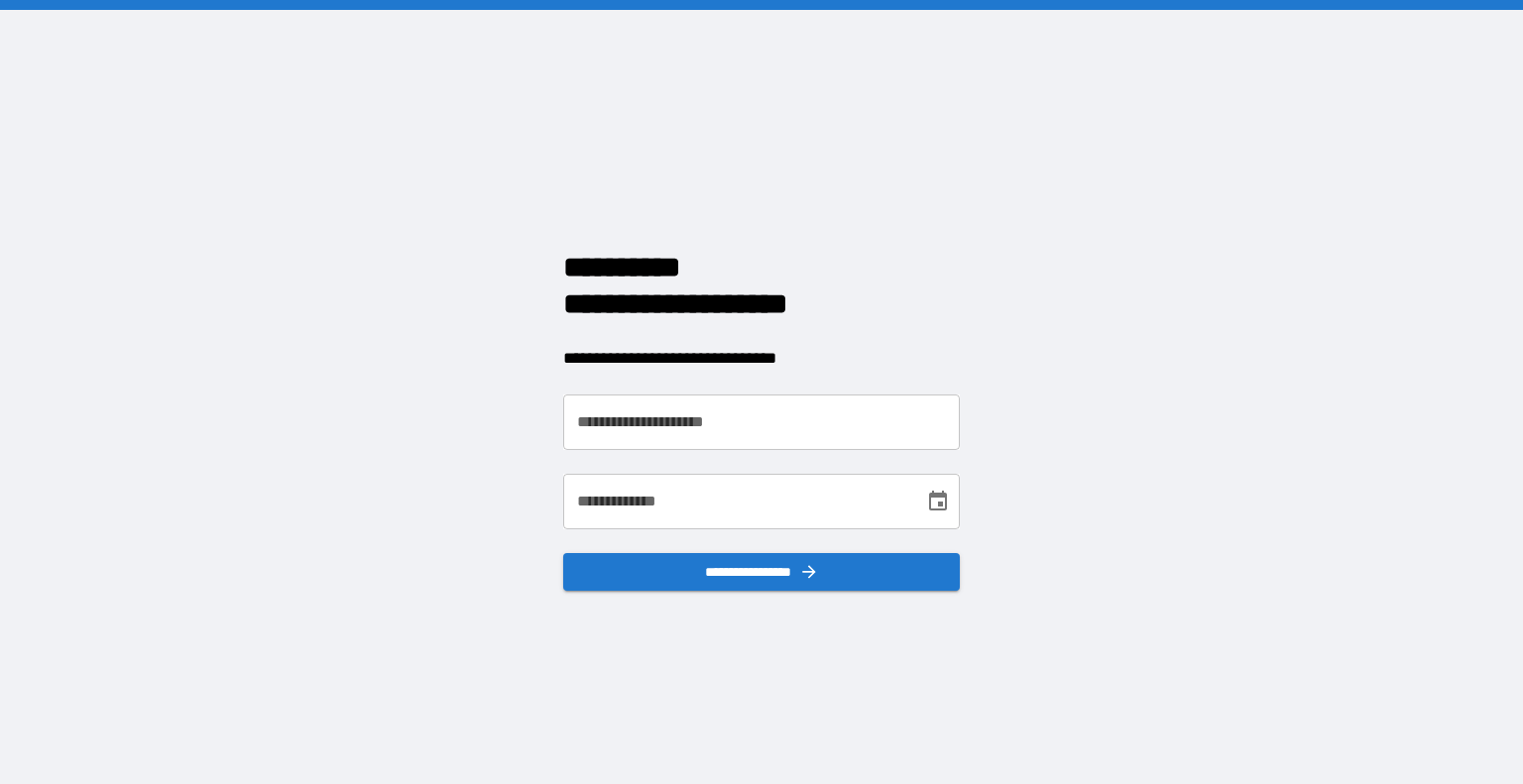 scroll, scrollTop: 0, scrollLeft: 0, axis: both 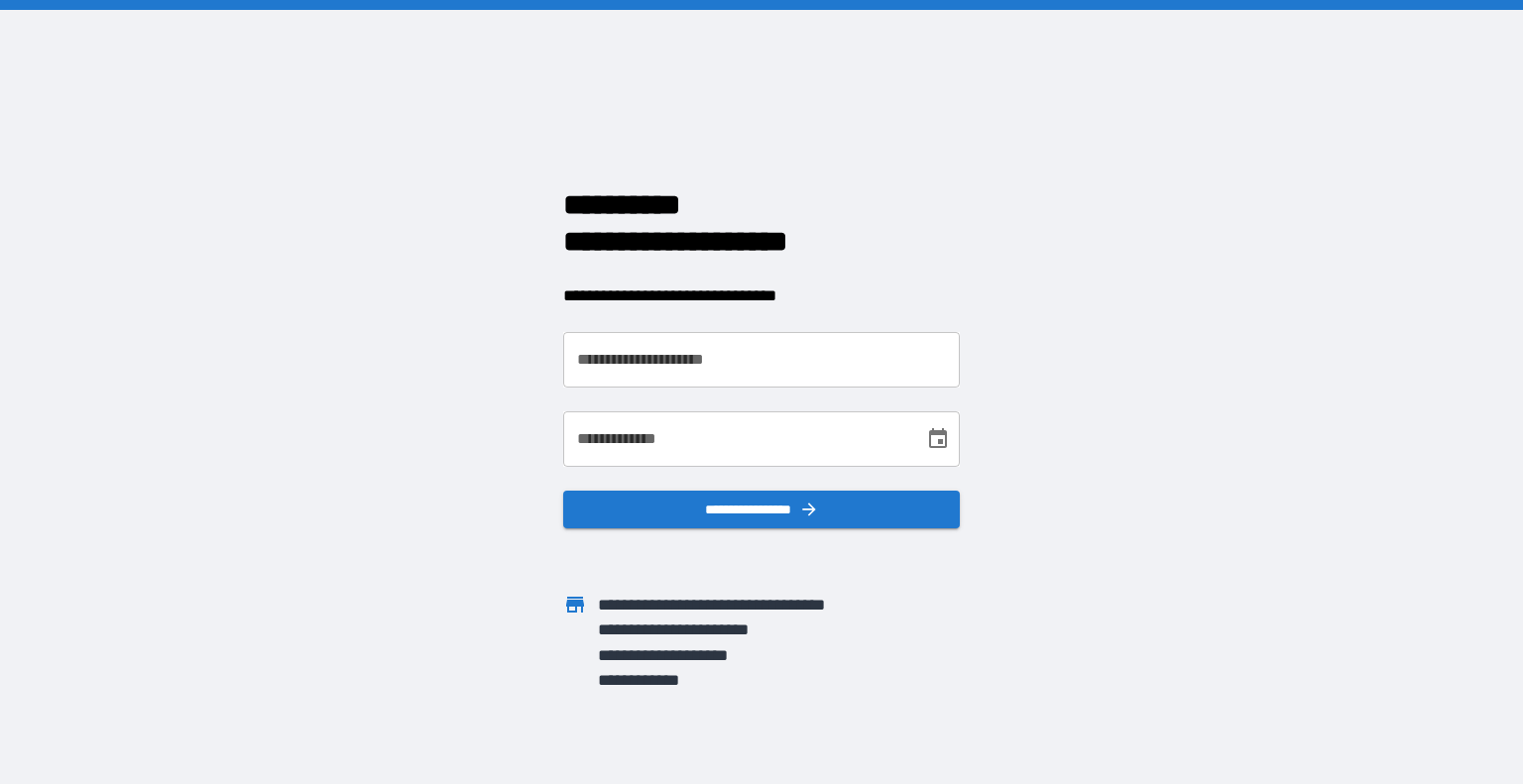 click on "**********" at bounding box center [762, 360] 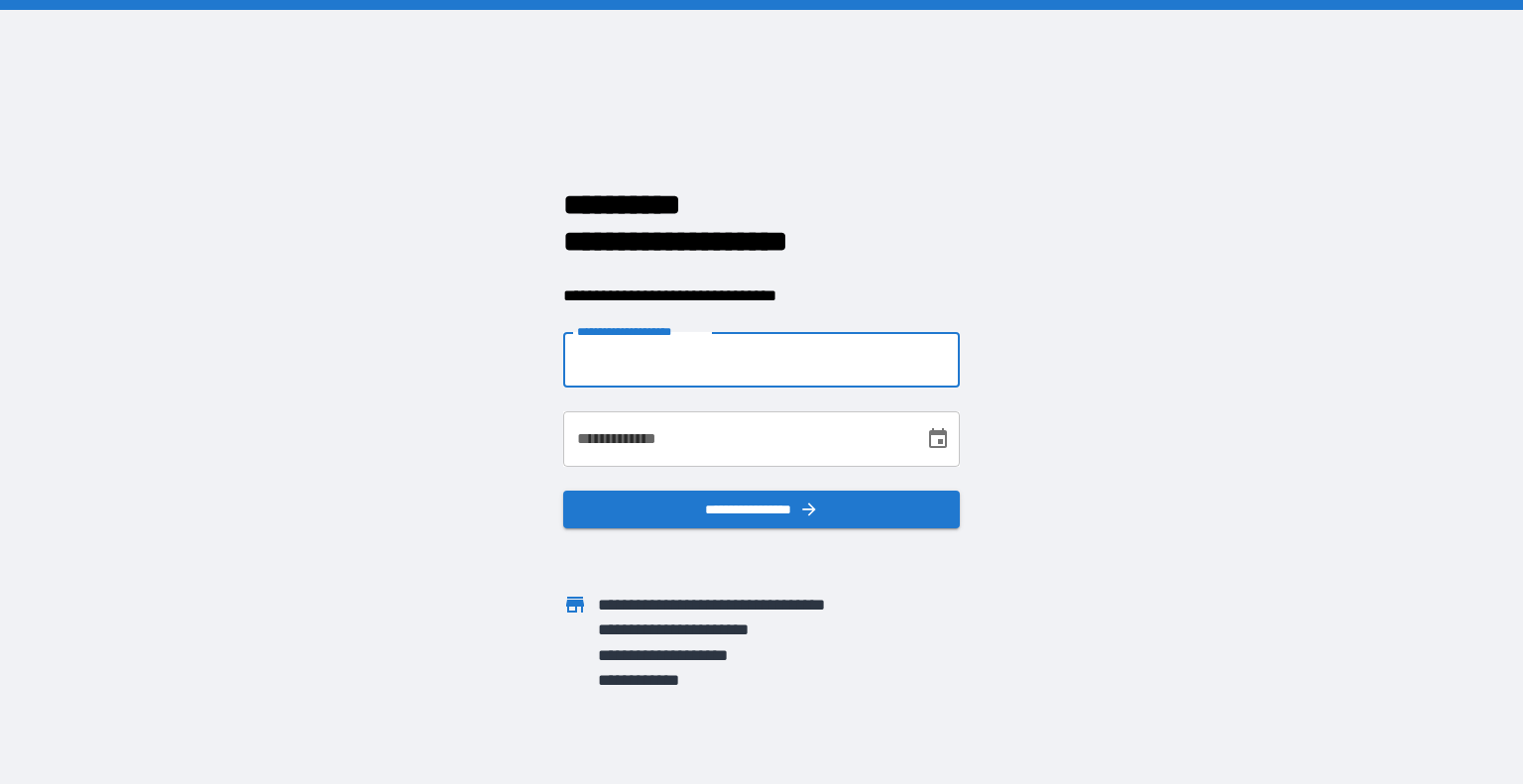 type on "**********" 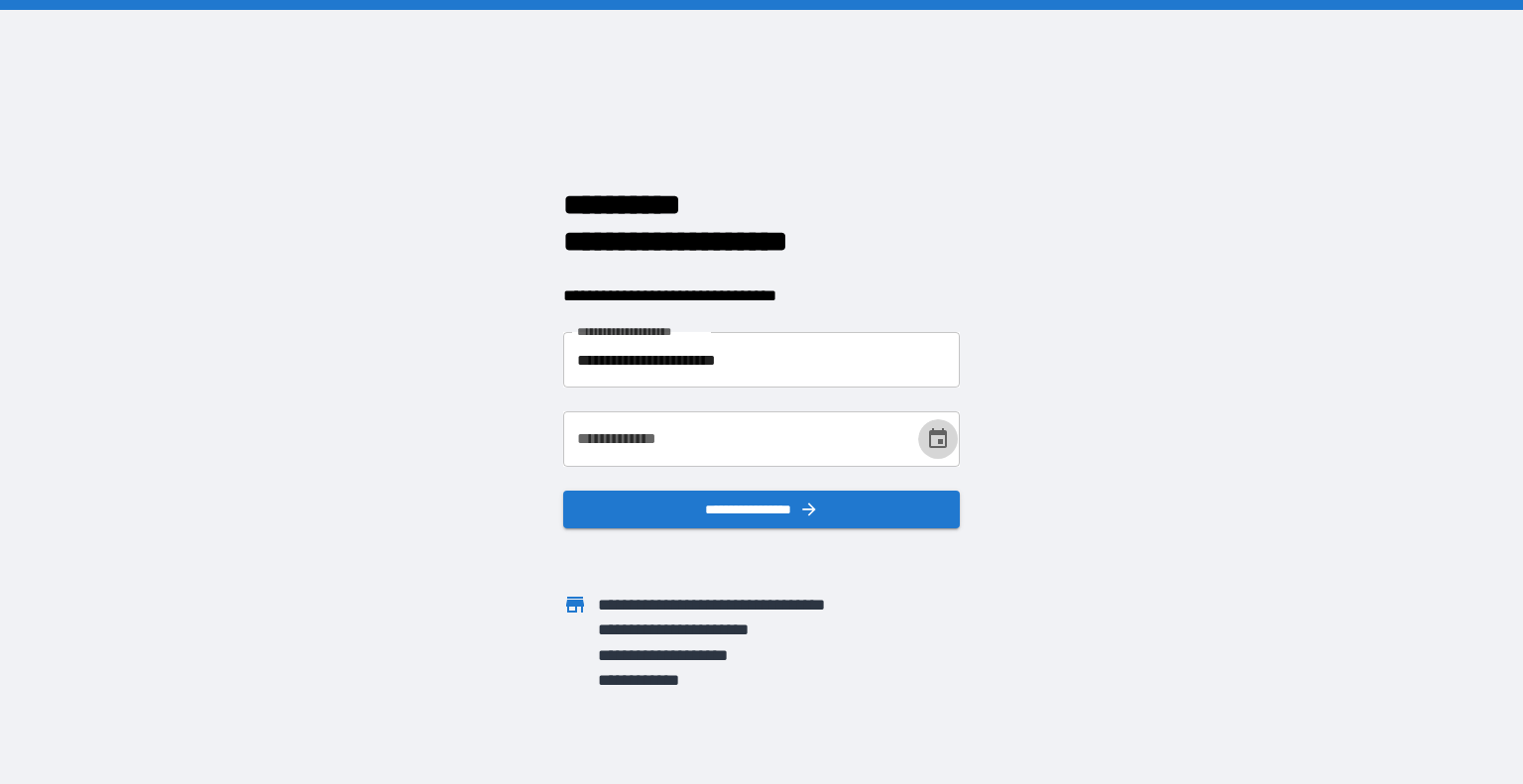 click 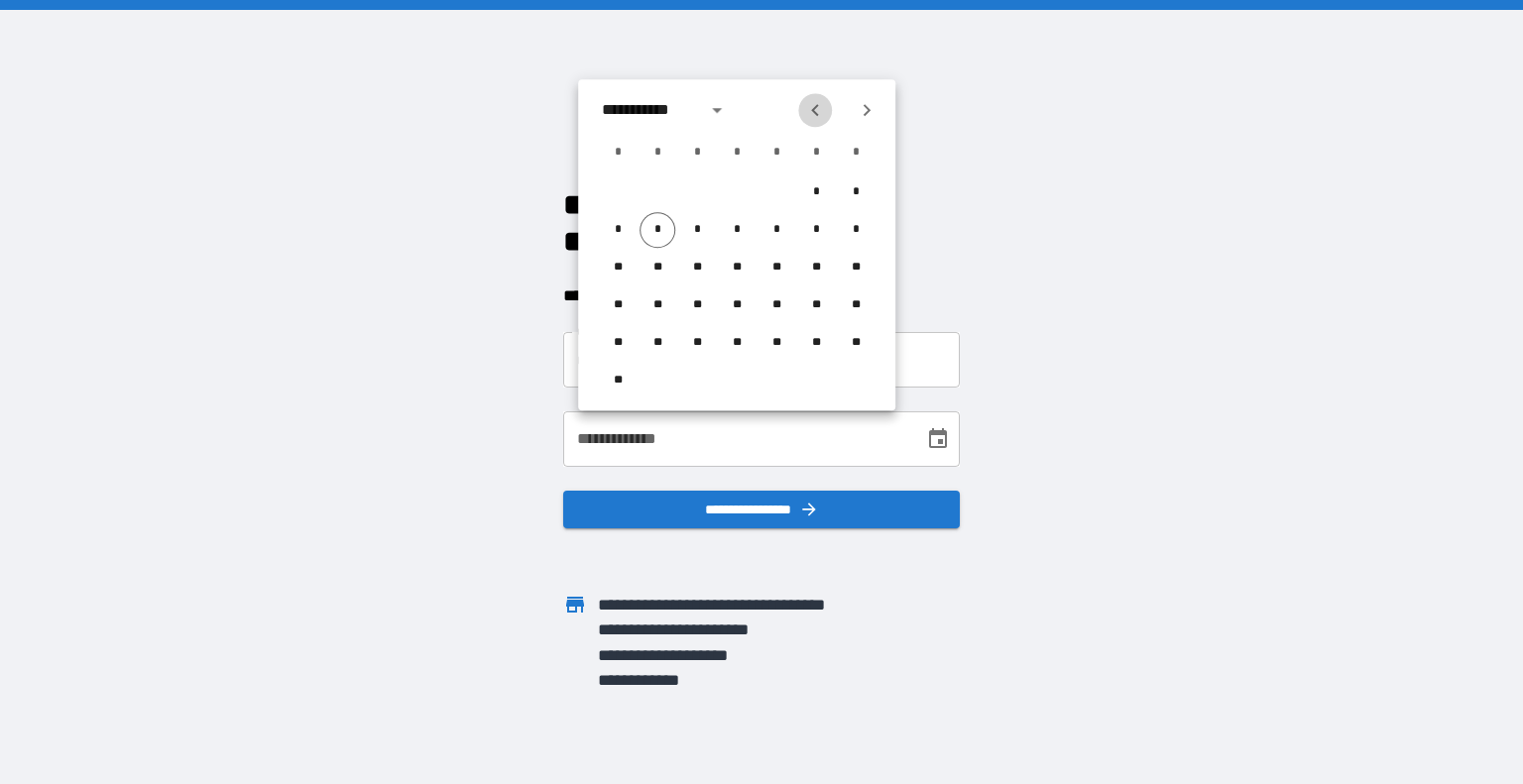 click 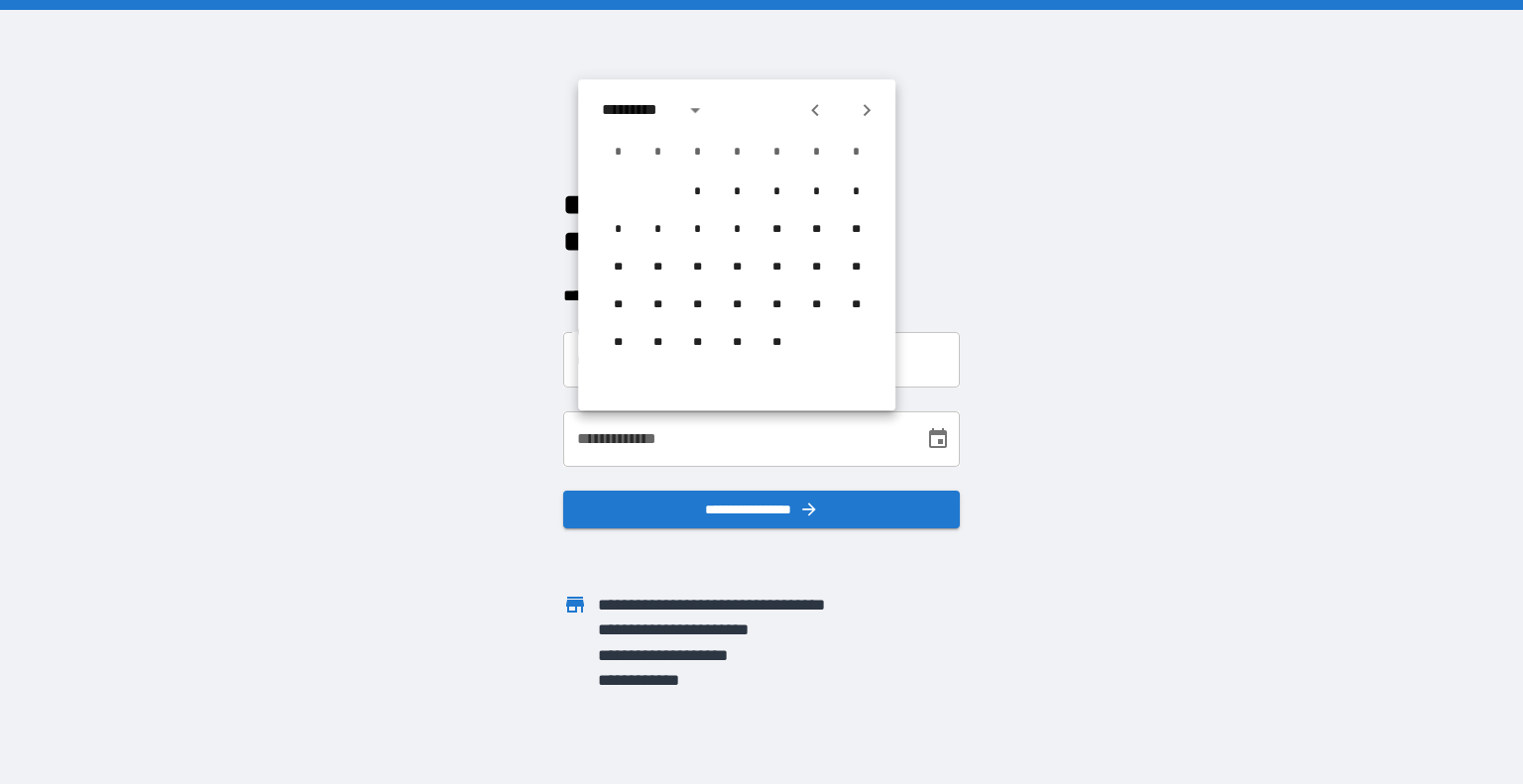 click 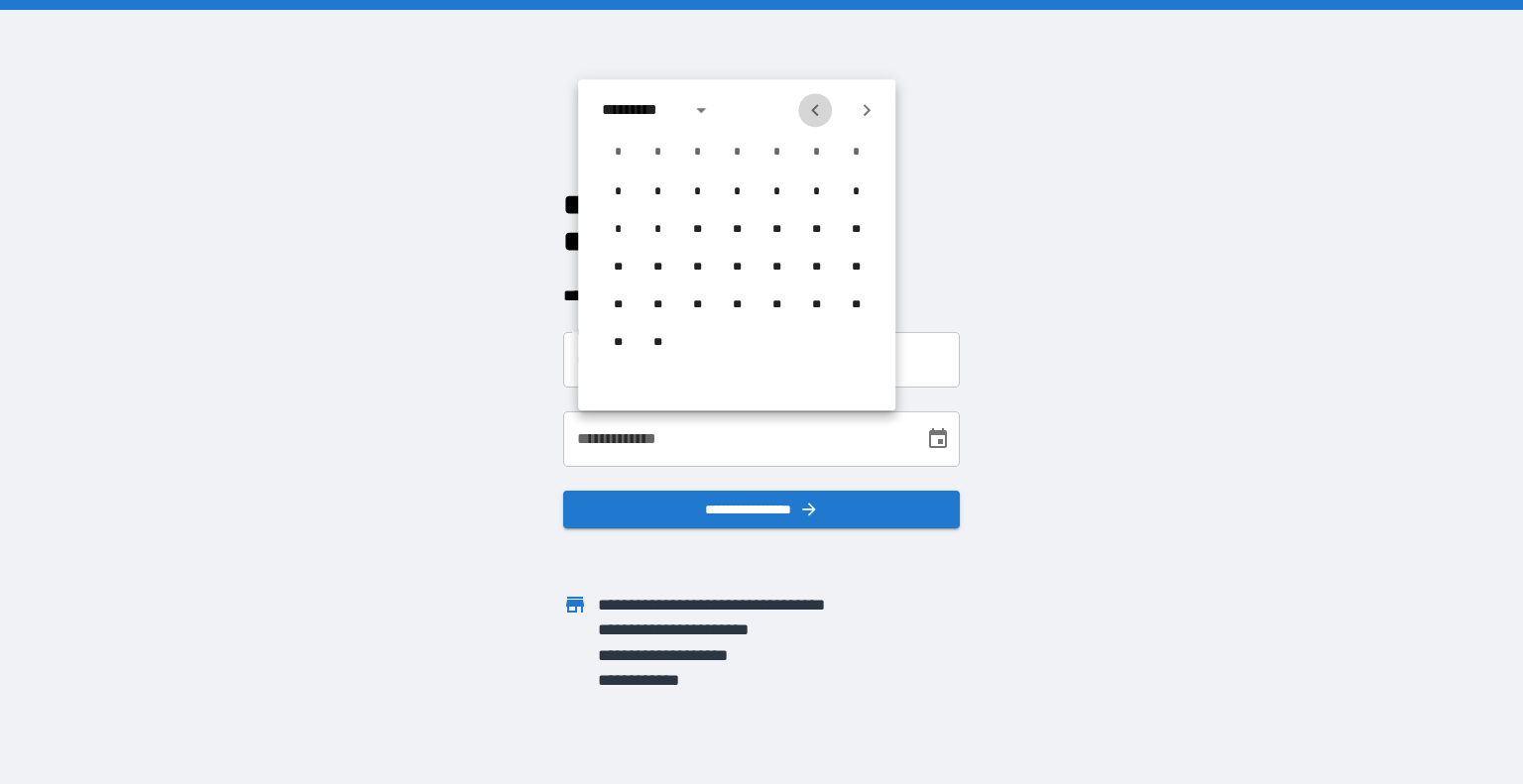click 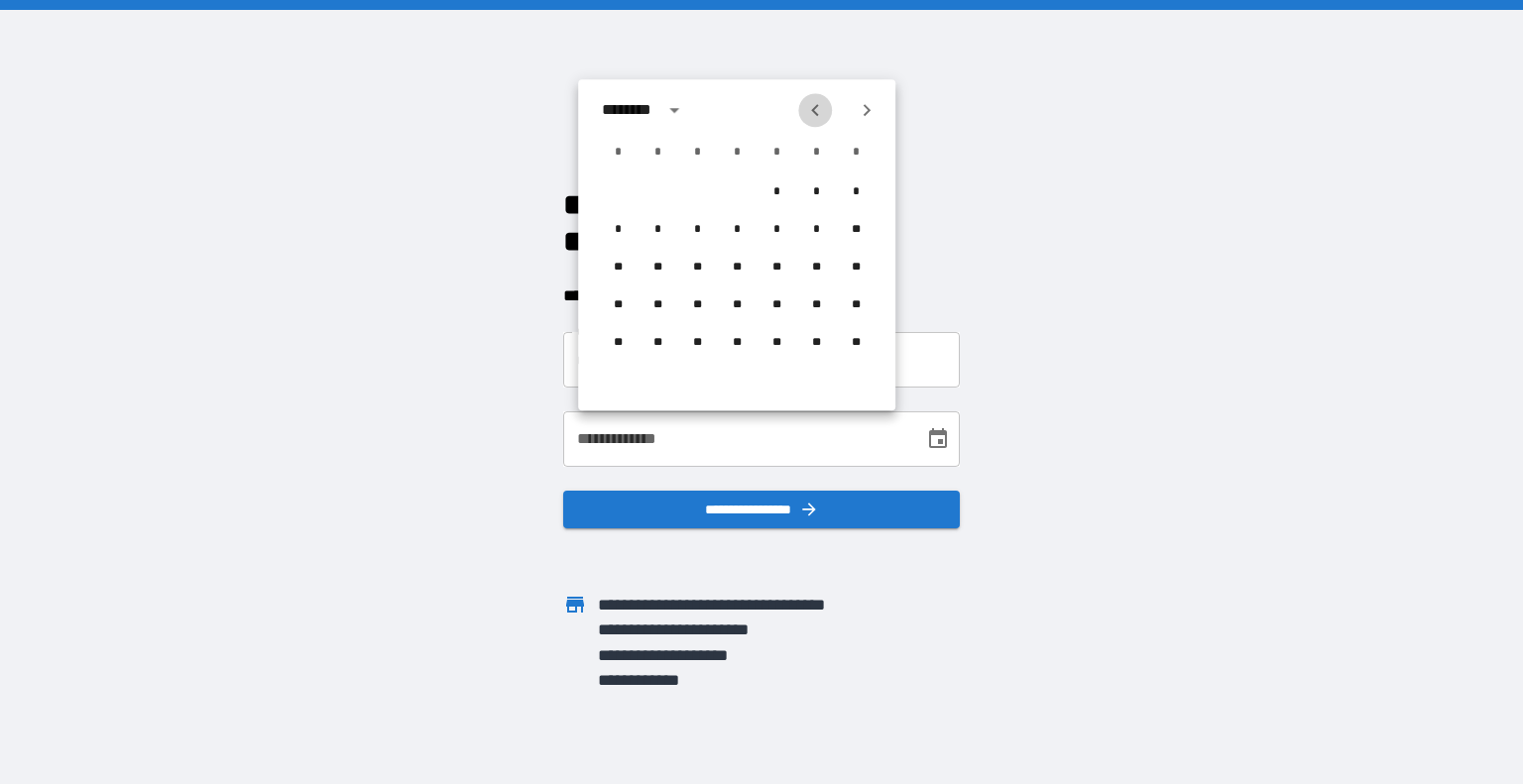click 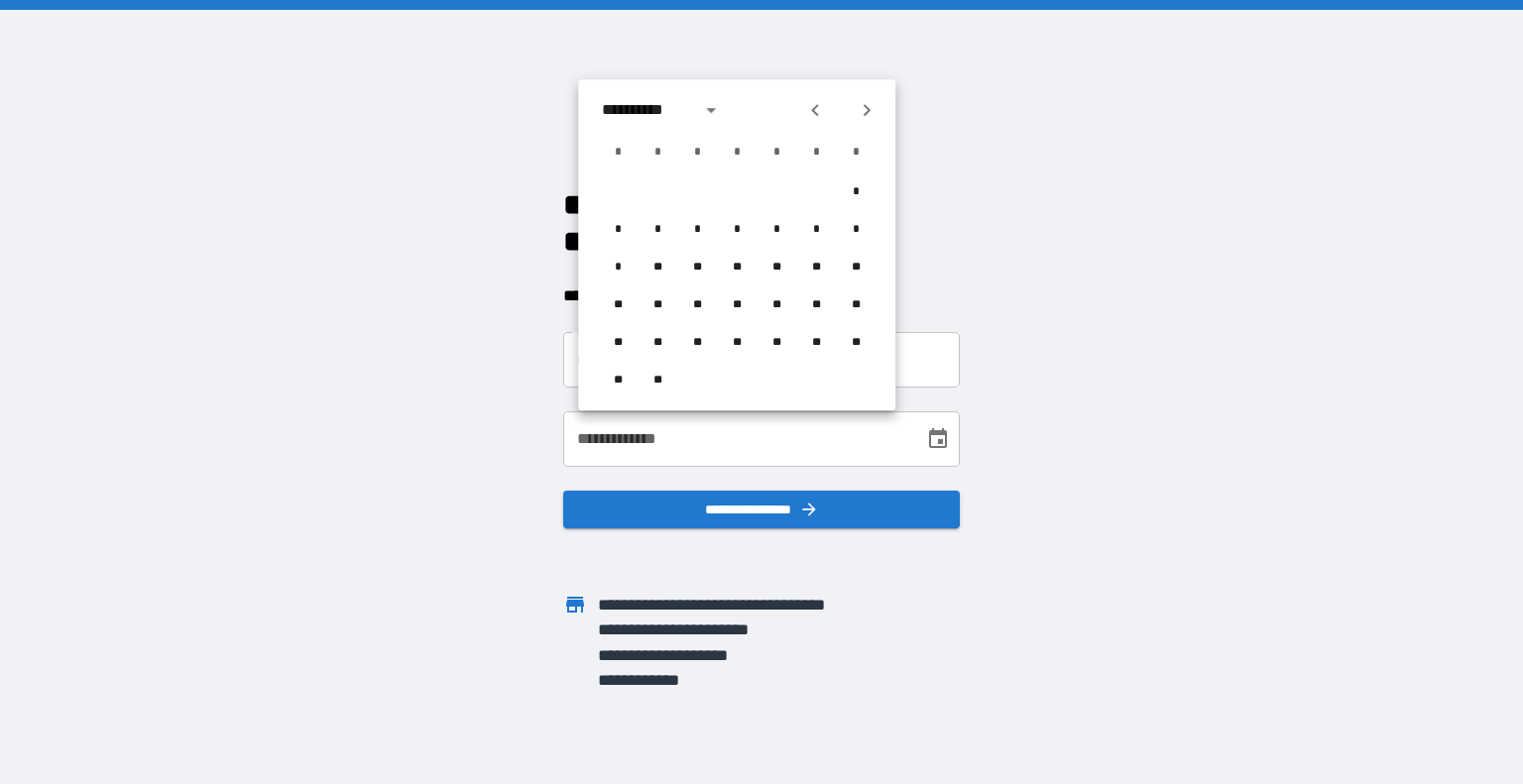 click 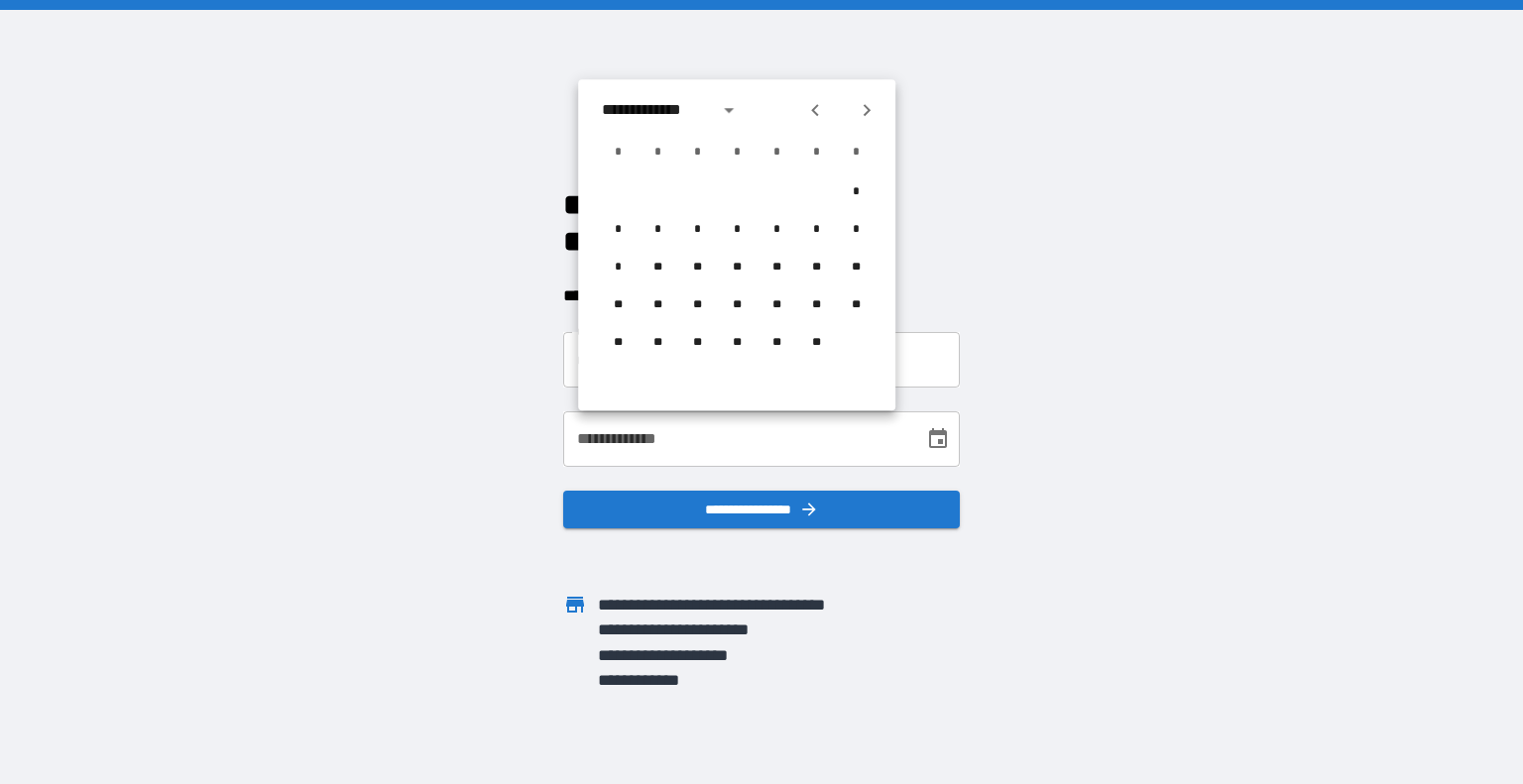 click 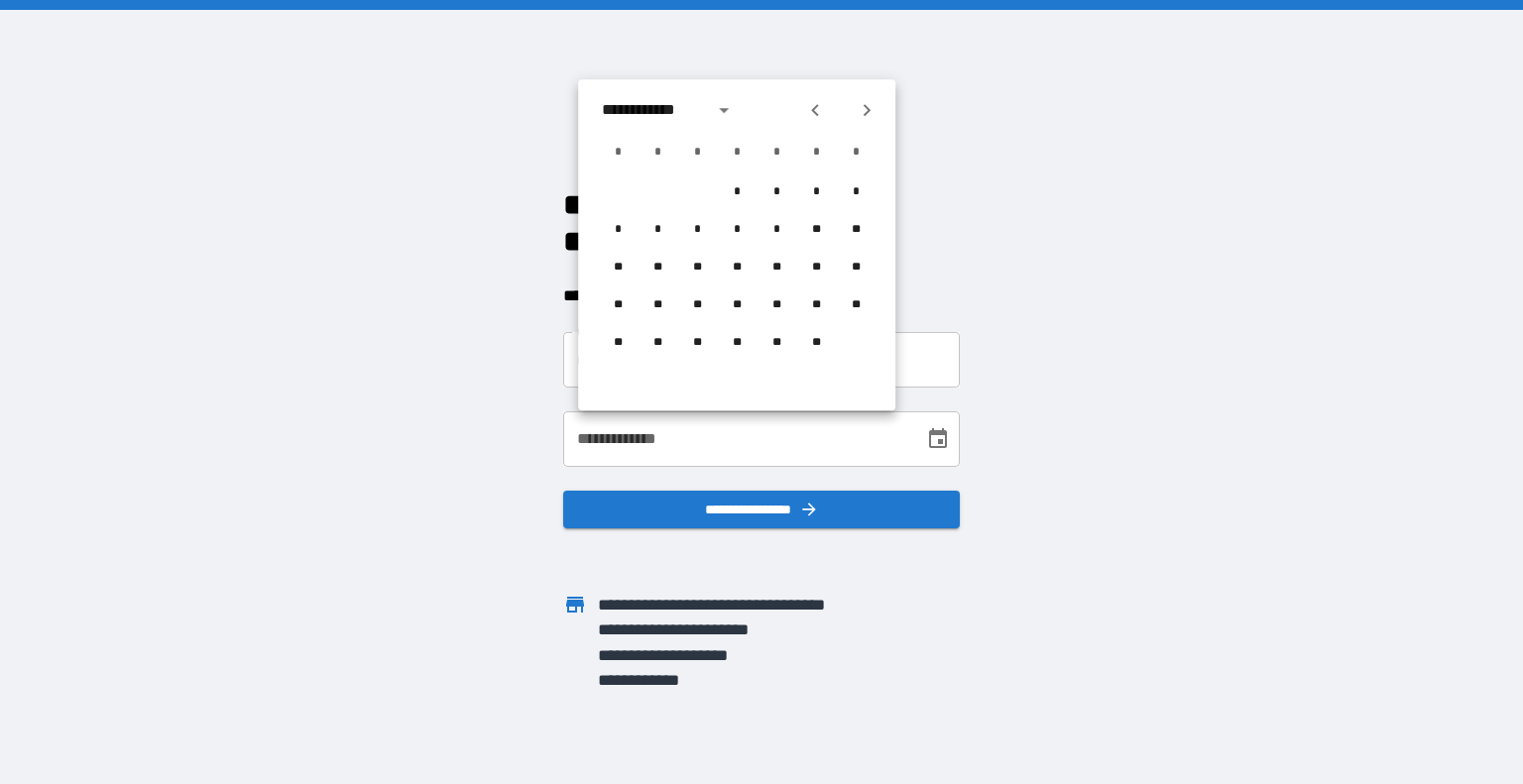 click 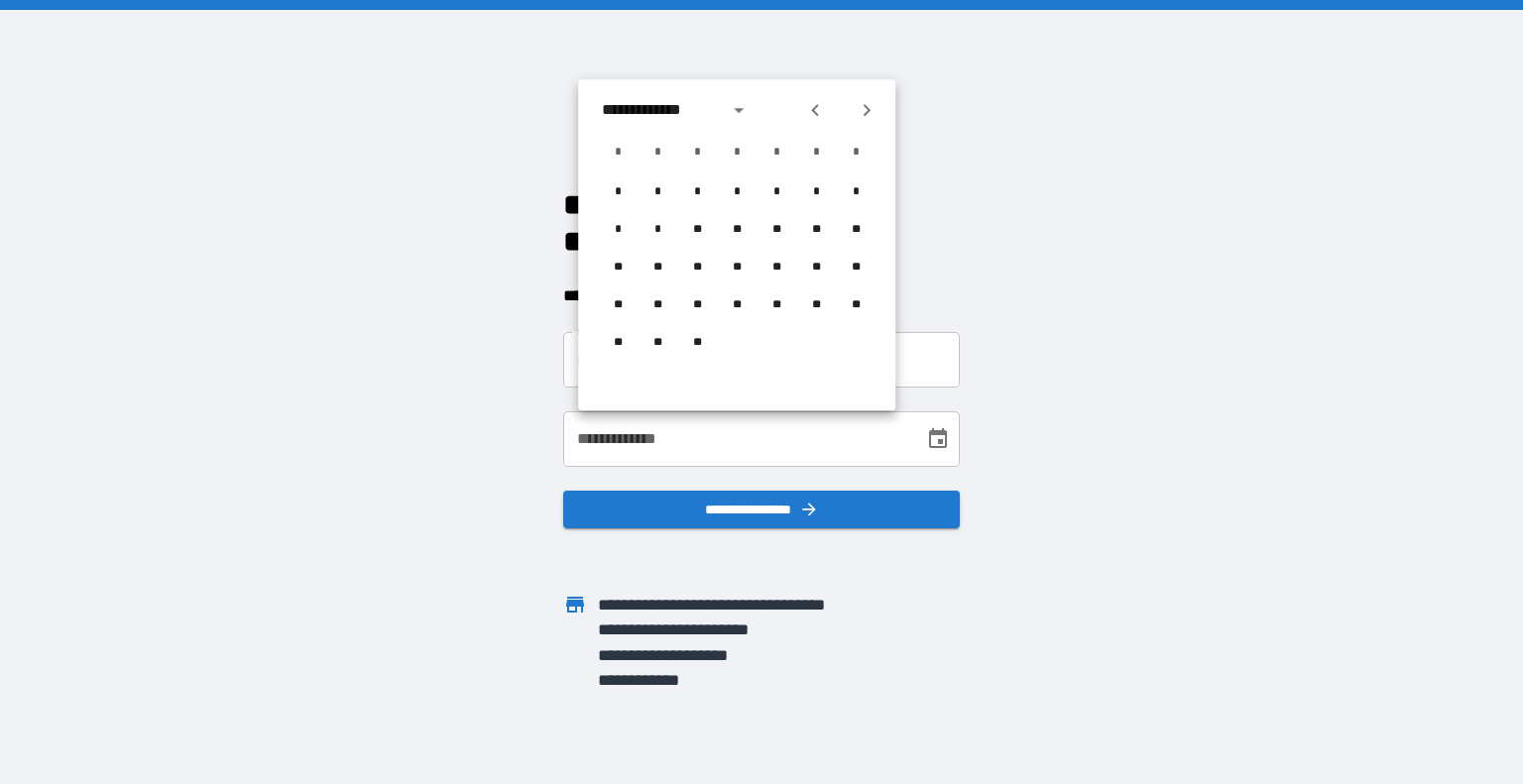 click 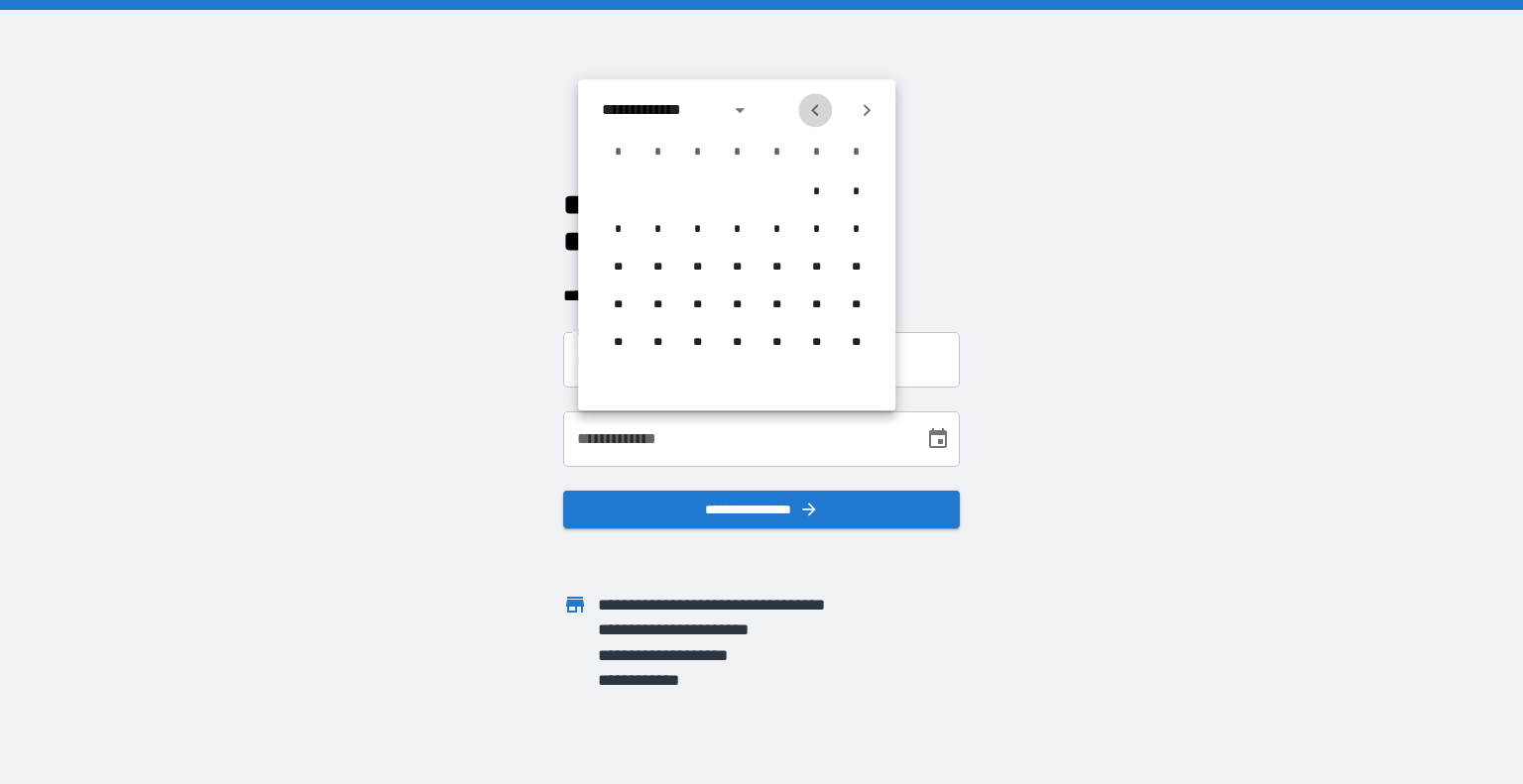 click 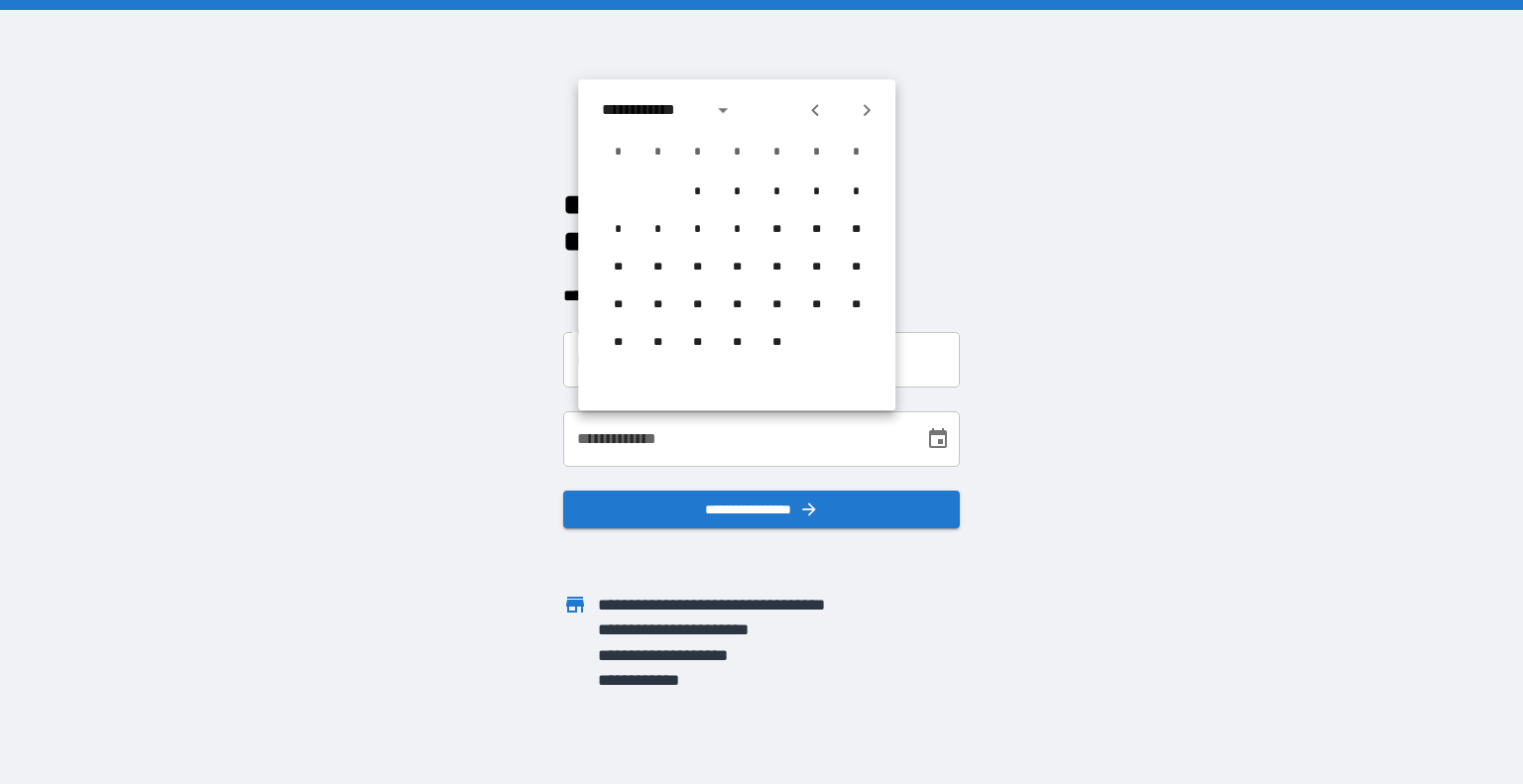click on "**********" at bounding box center [737, 439] 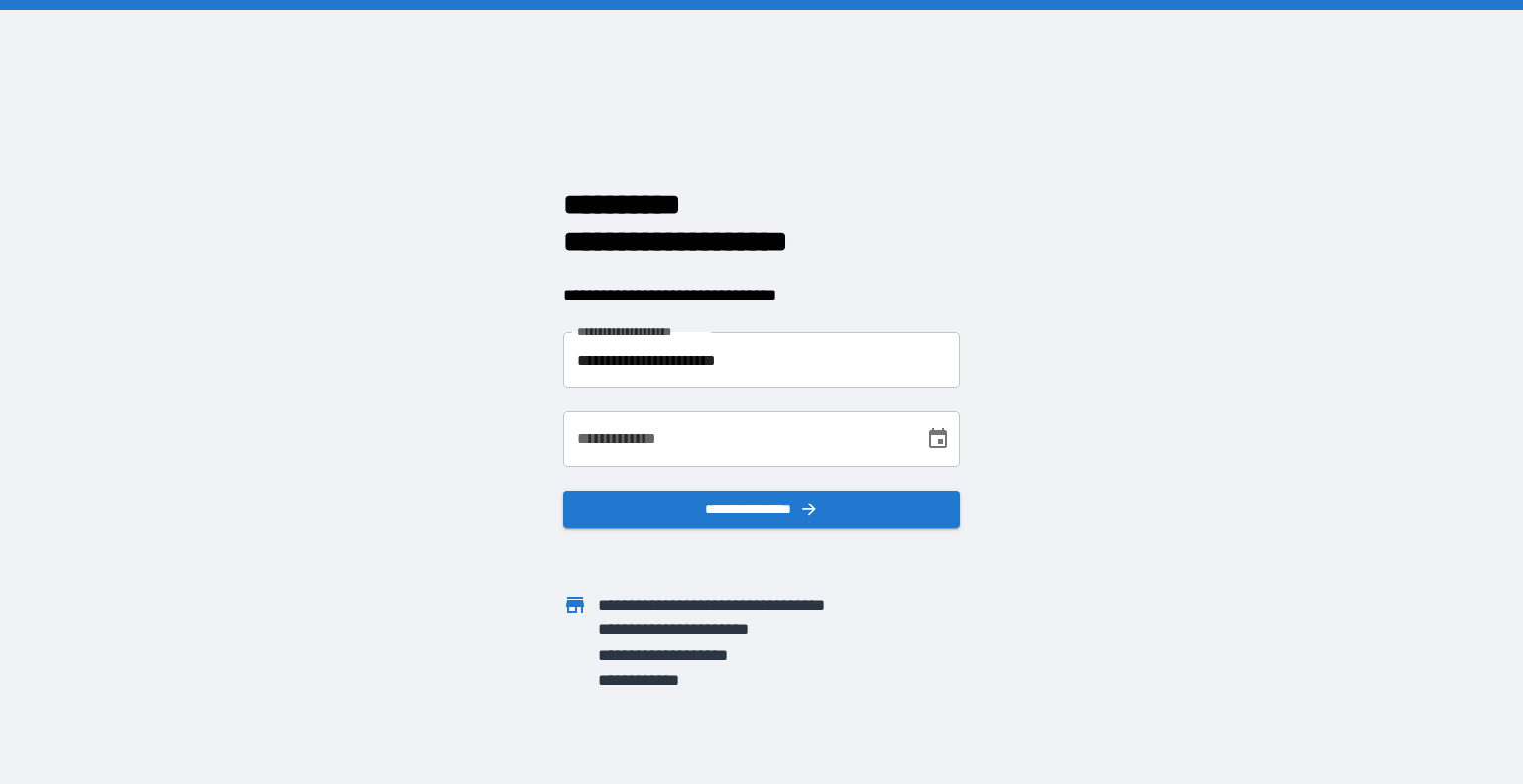 click on "**********" at bounding box center [737, 439] 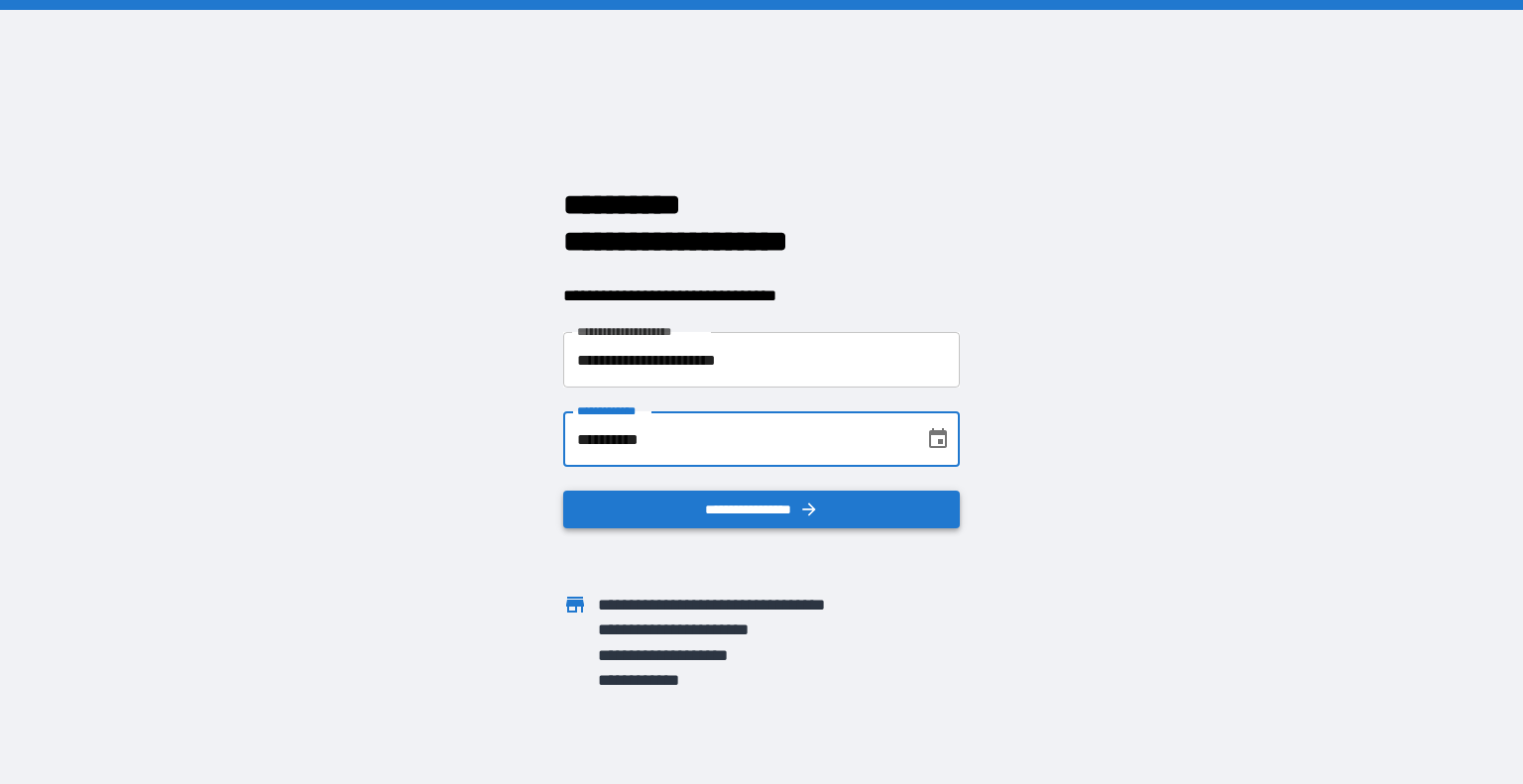 type on "**********" 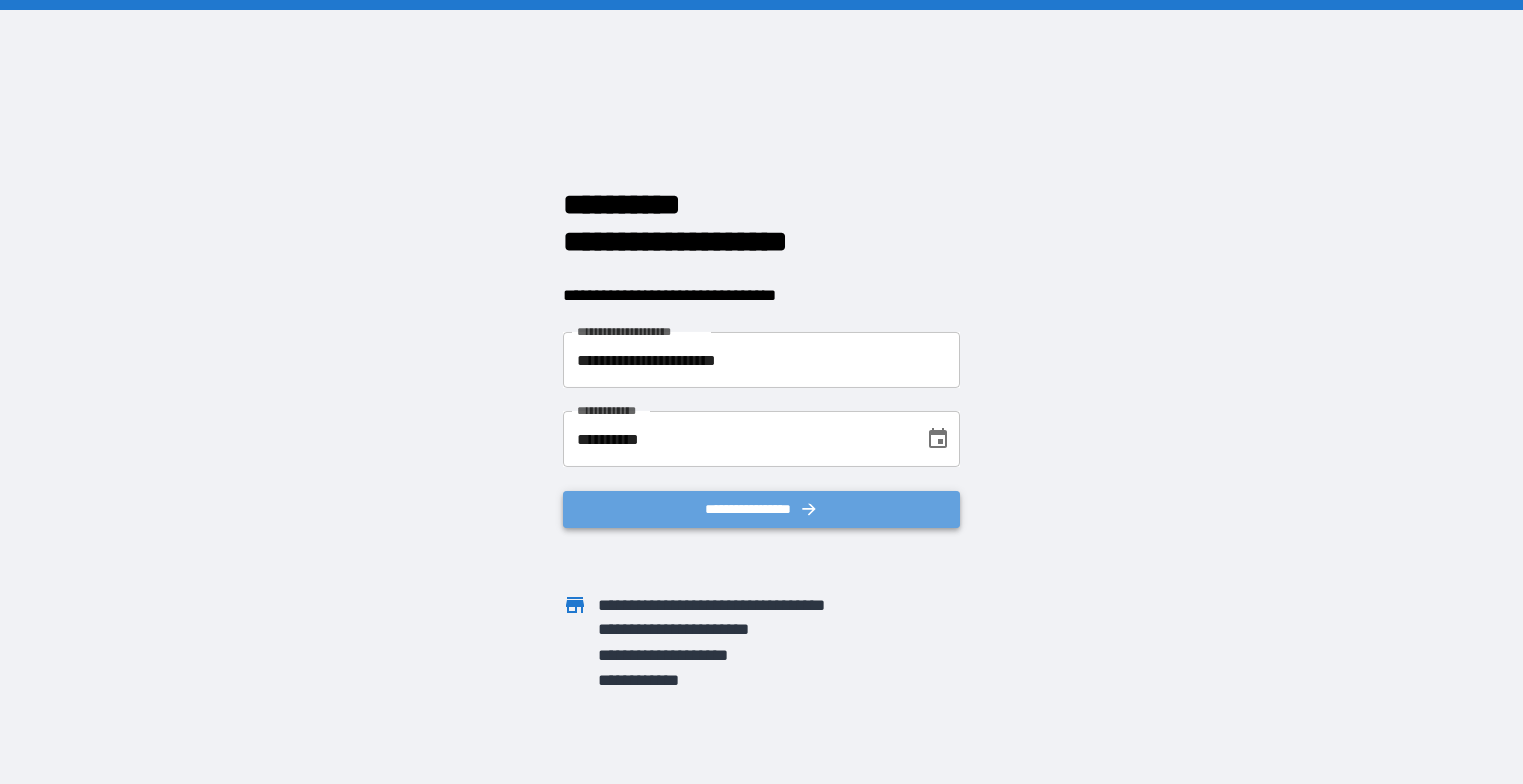 click on "**********" at bounding box center [762, 509] 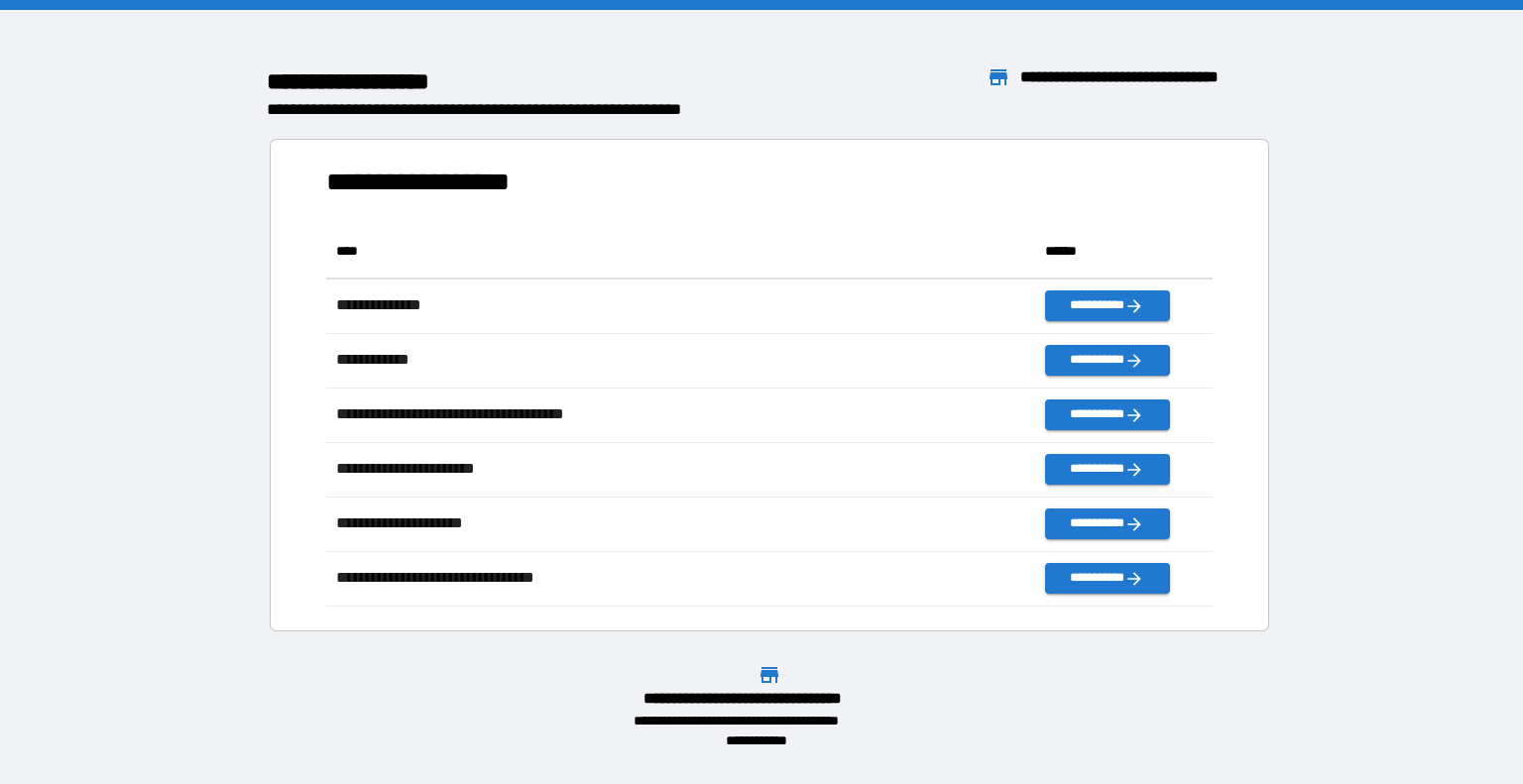 scroll, scrollTop: 16, scrollLeft: 16, axis: both 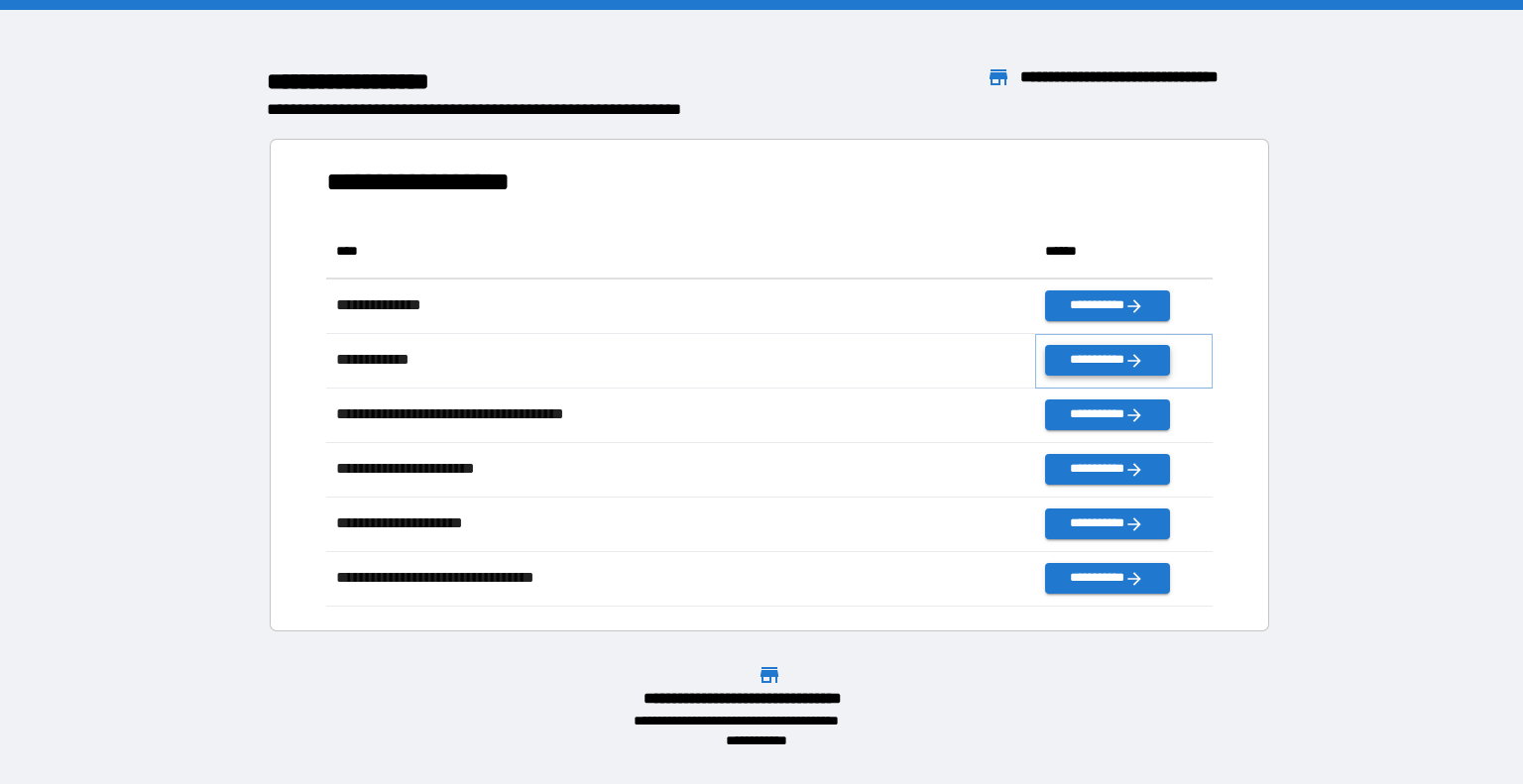 click on "**********" at bounding box center [1107, 360] 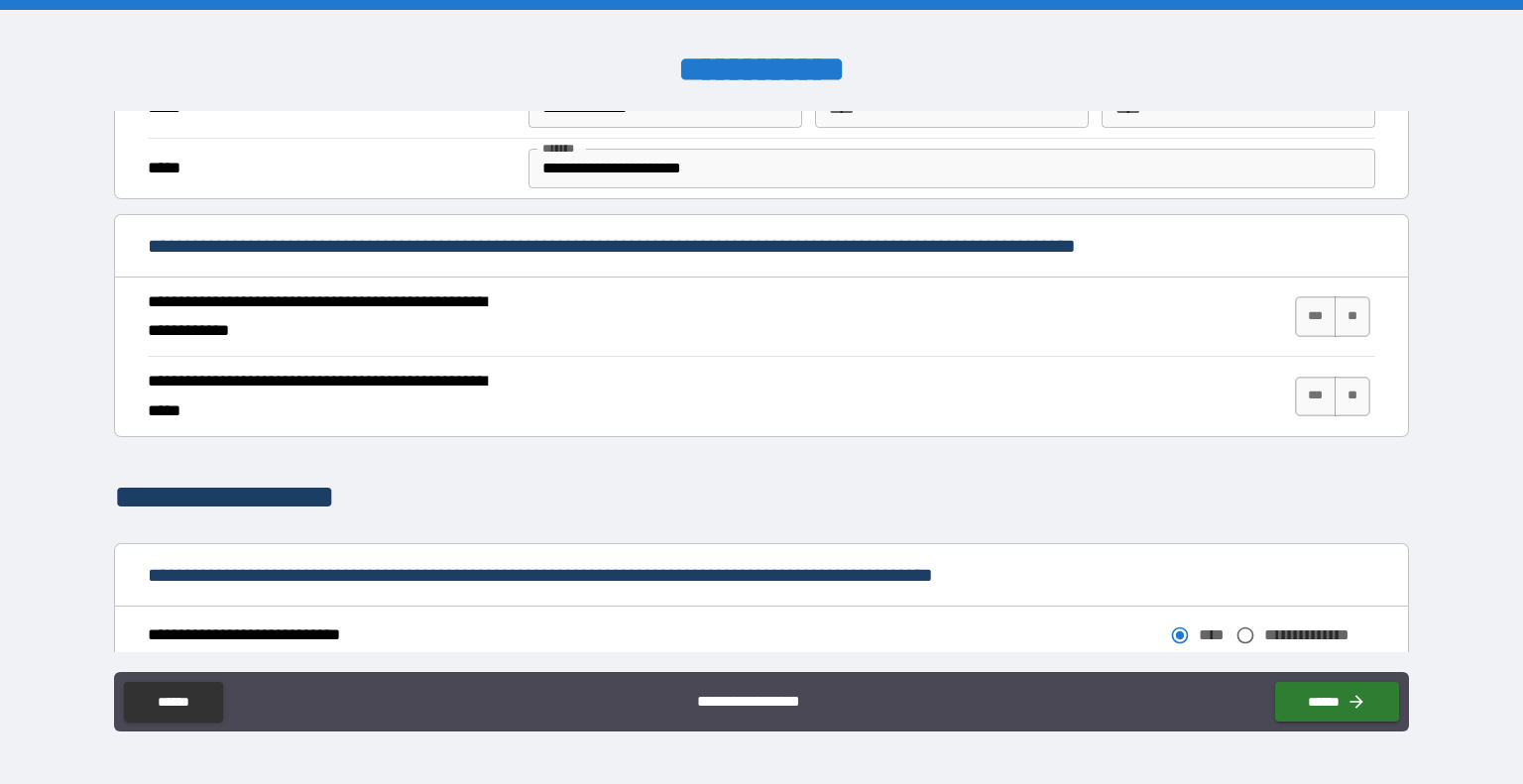 scroll, scrollTop: 550, scrollLeft: 0, axis: vertical 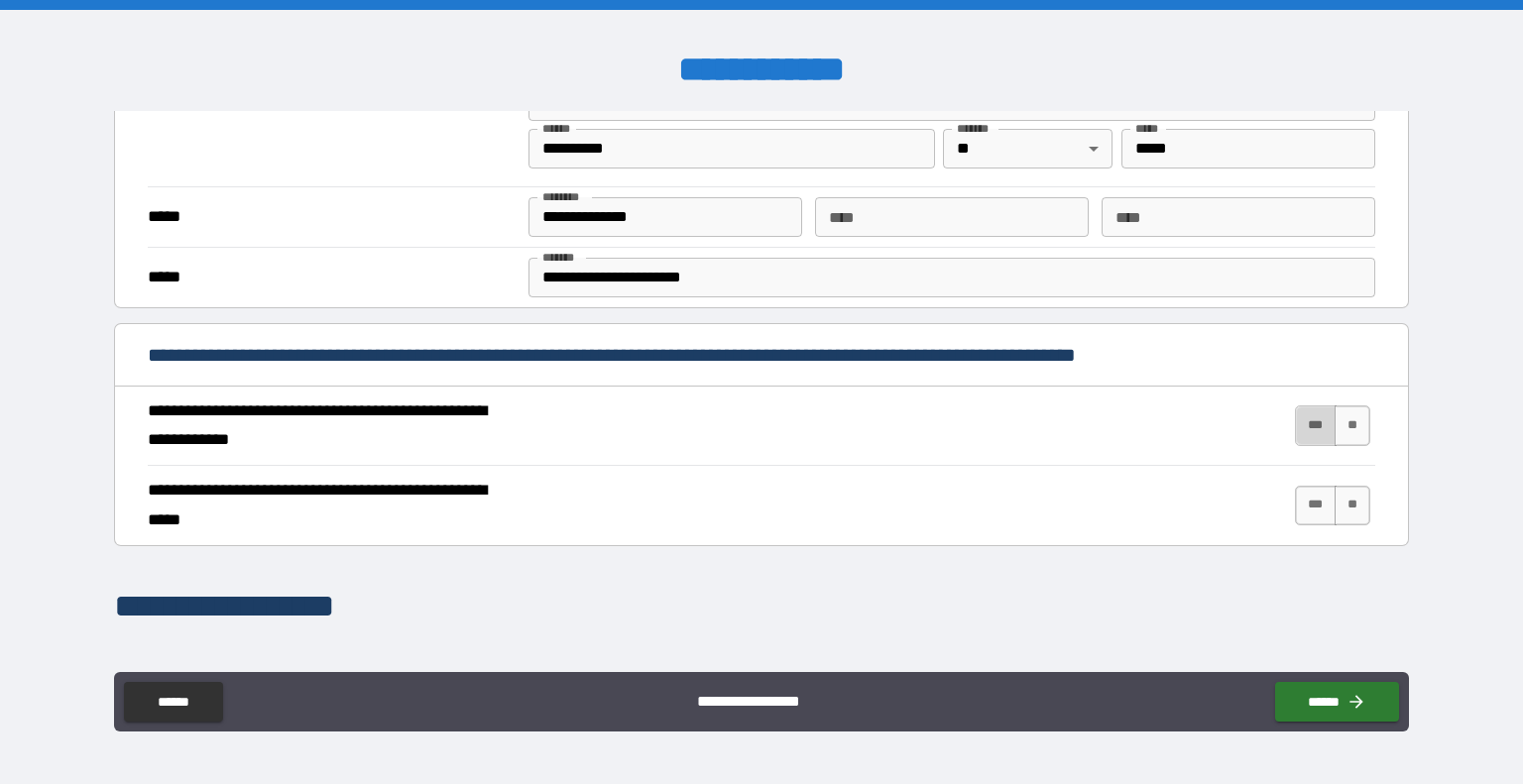 click on "***" at bounding box center [1316, 425] 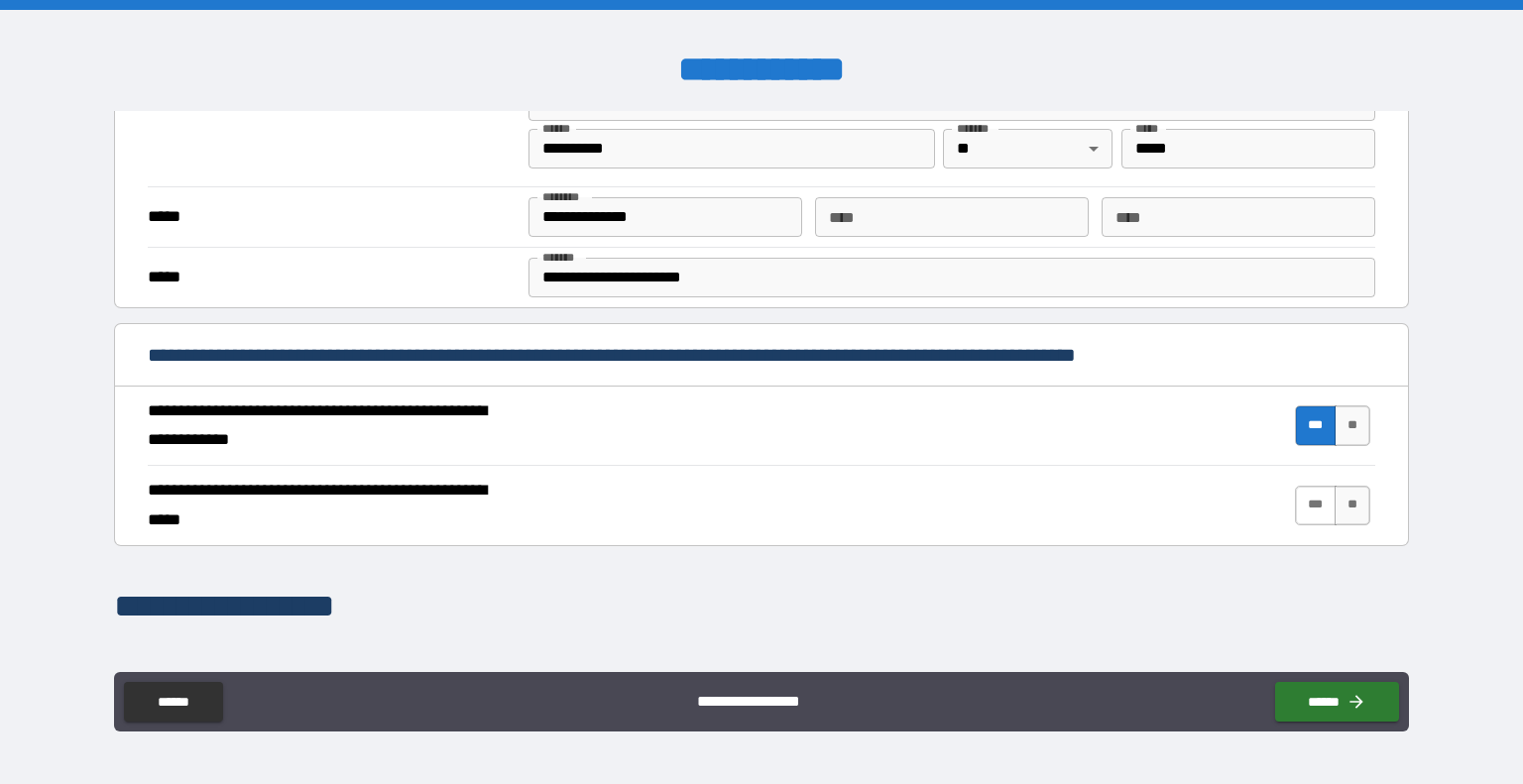 click on "***" at bounding box center (1316, 505) 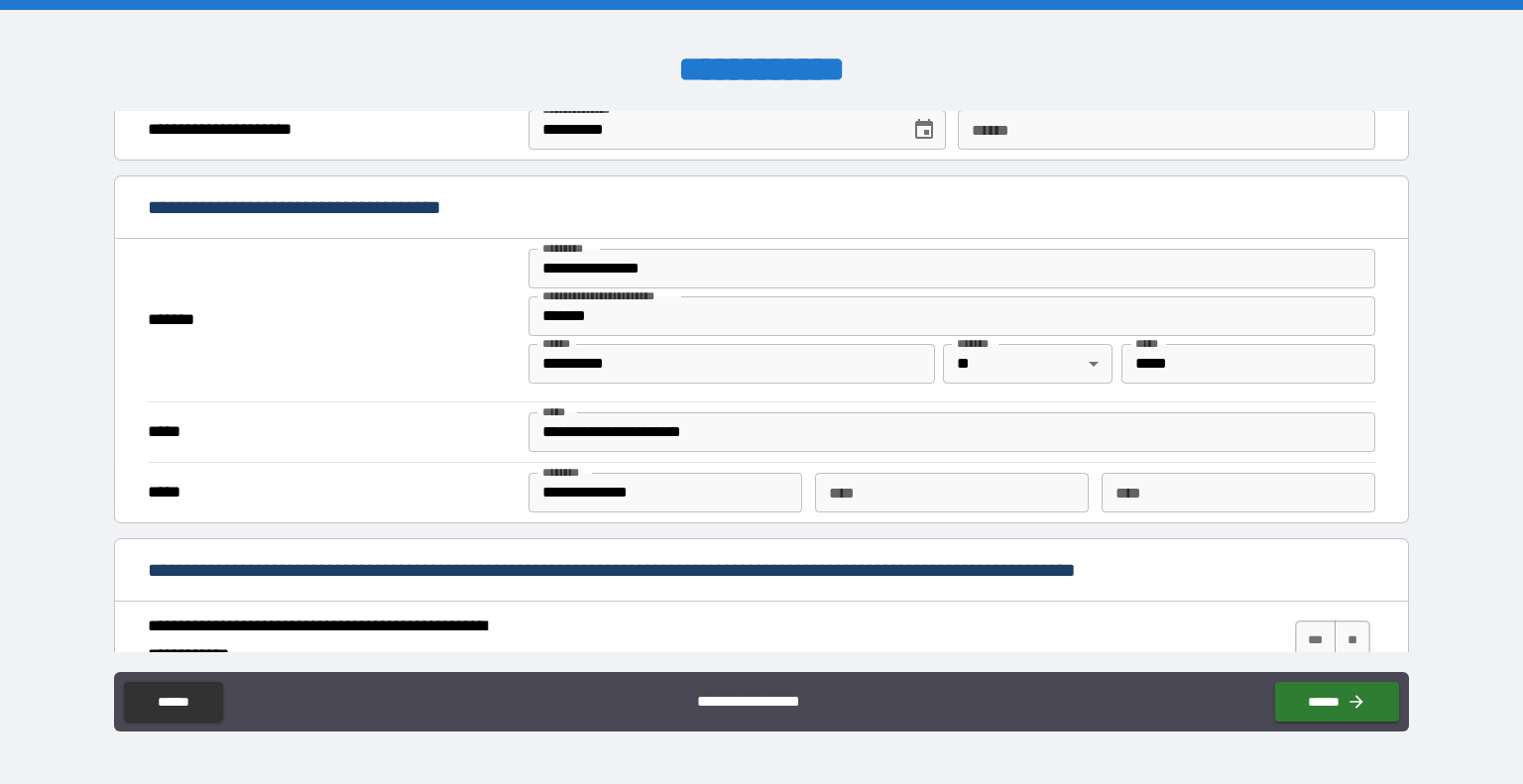 scroll, scrollTop: 1380, scrollLeft: 0, axis: vertical 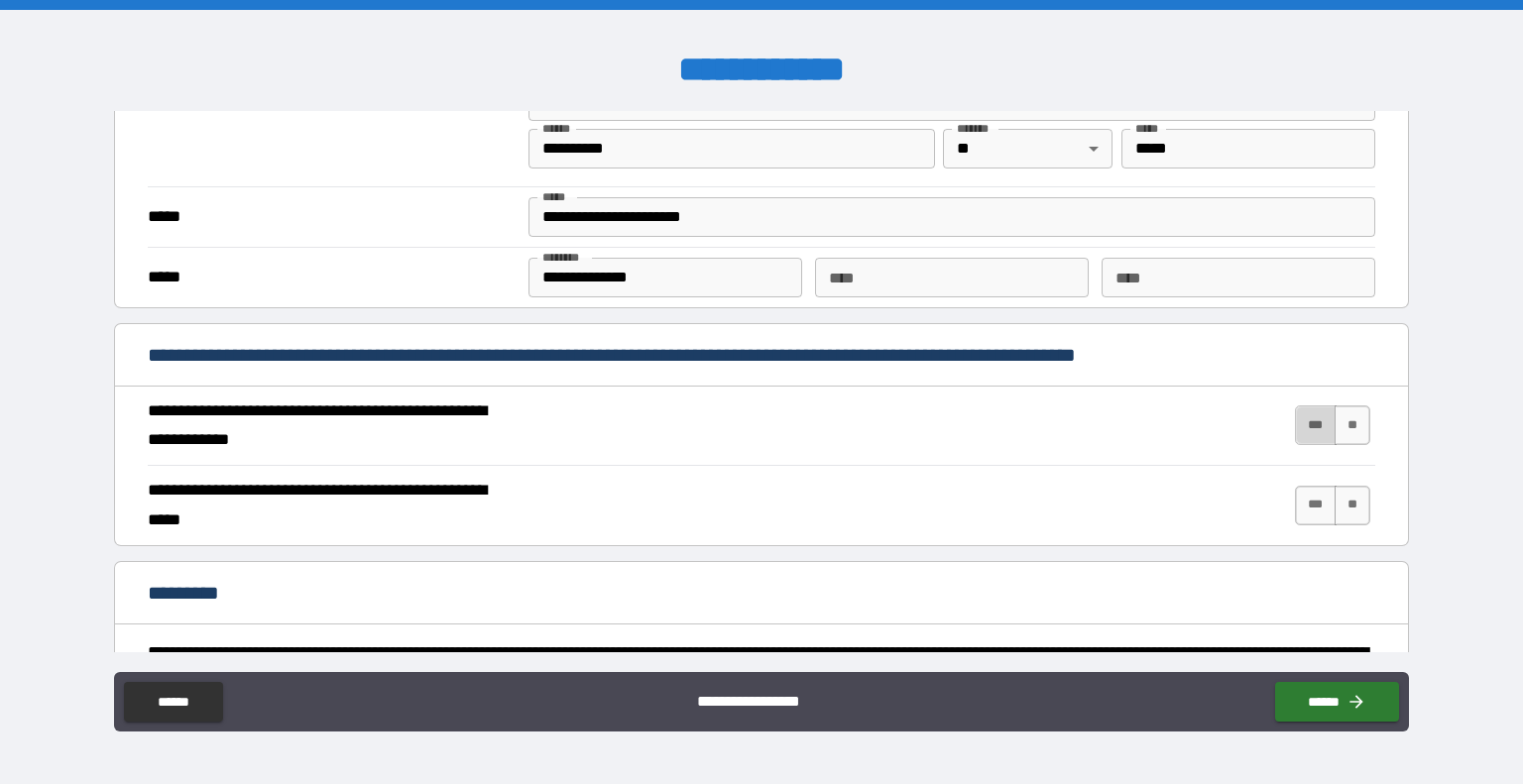 click on "***" at bounding box center [1316, 425] 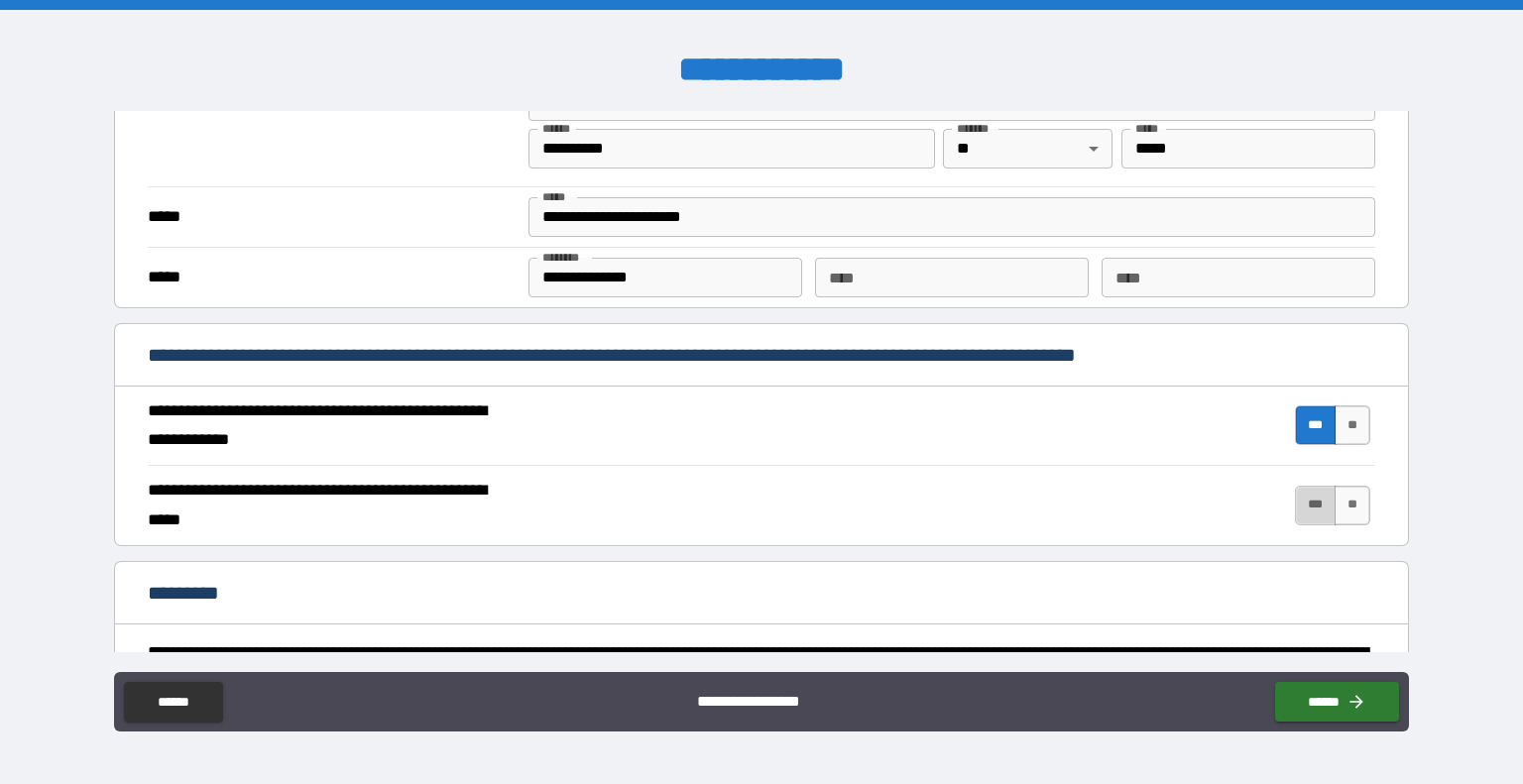 click on "***" at bounding box center (1316, 505) 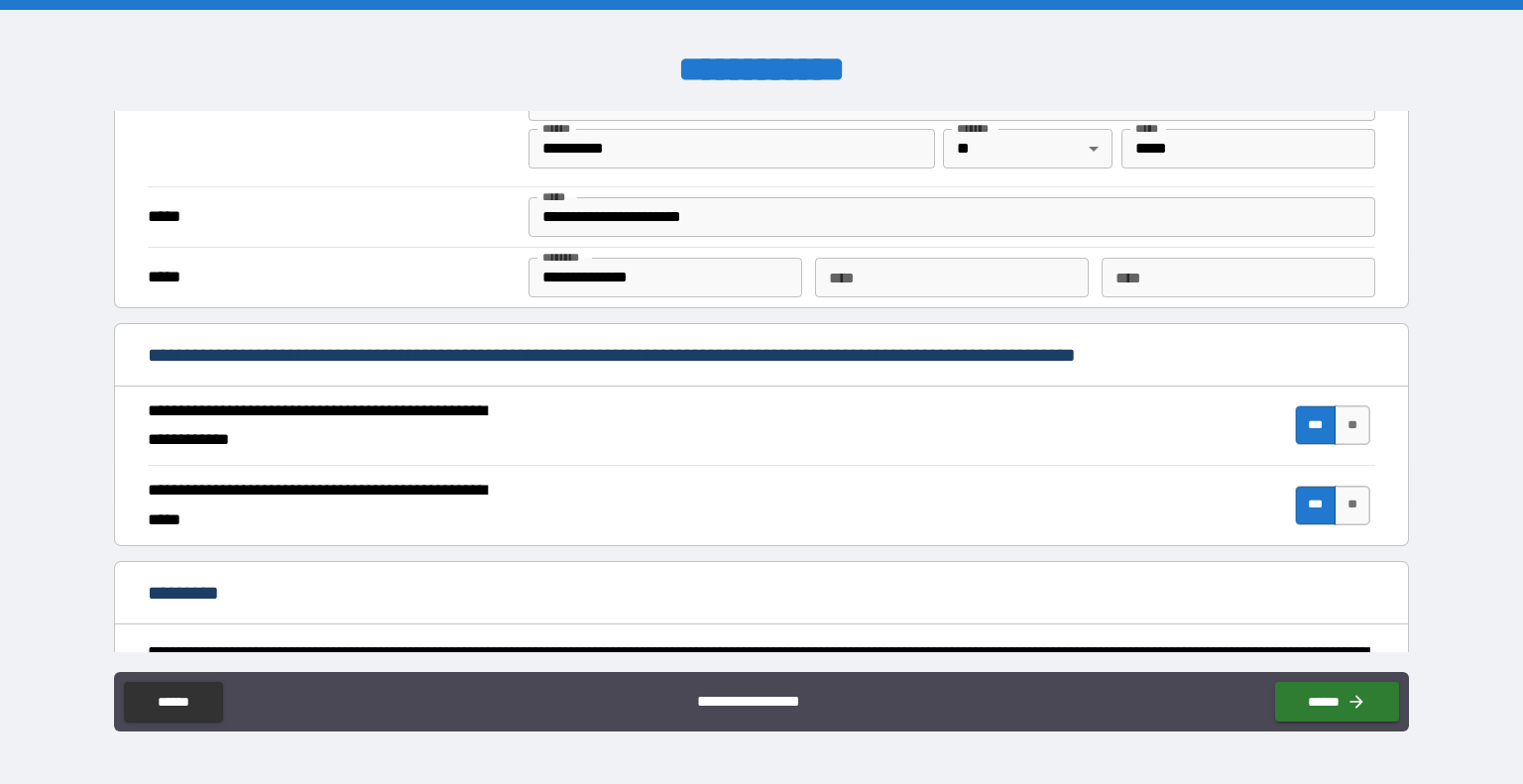 scroll, scrollTop: 1790, scrollLeft: 0, axis: vertical 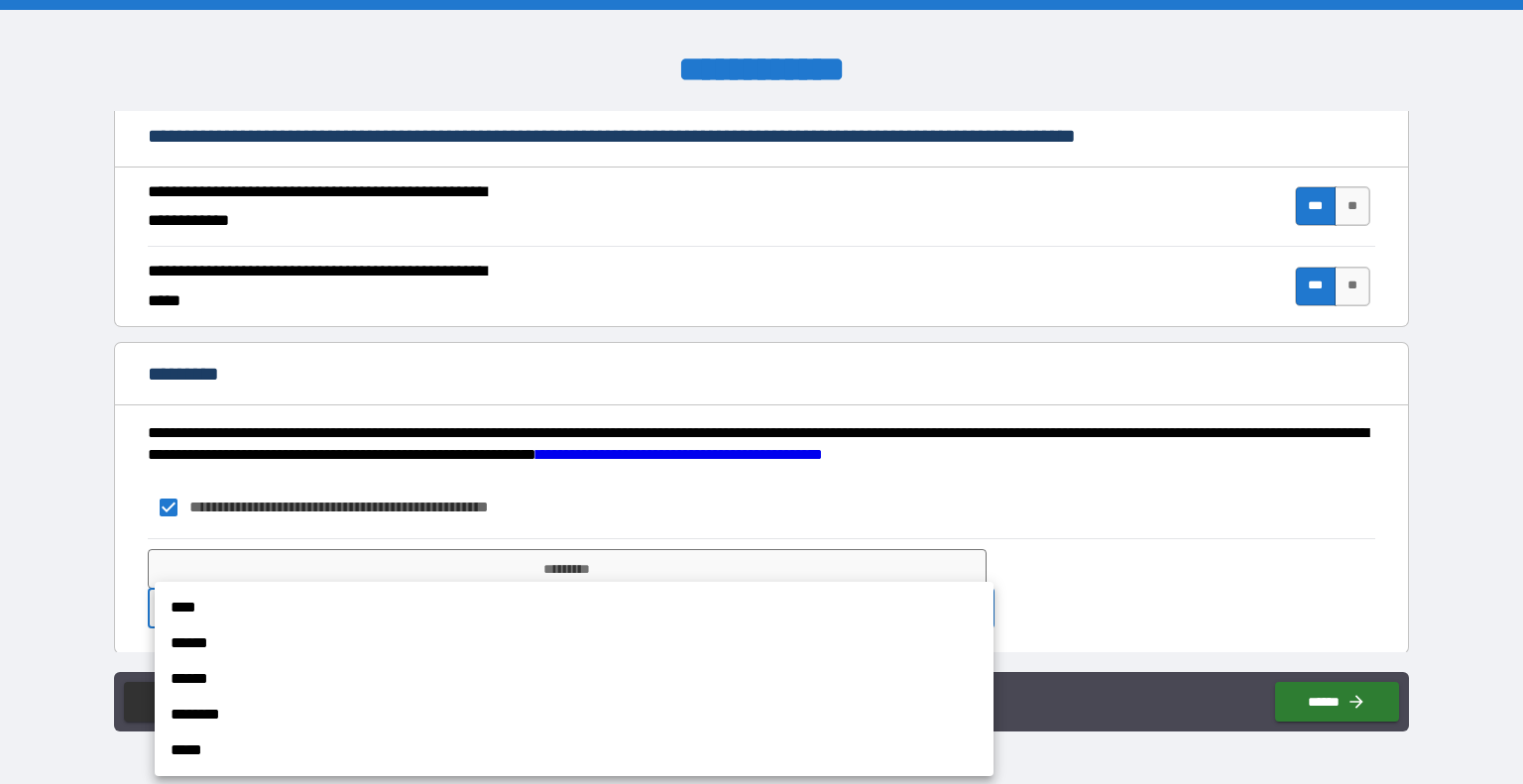 click on "**********" at bounding box center (762, 392) 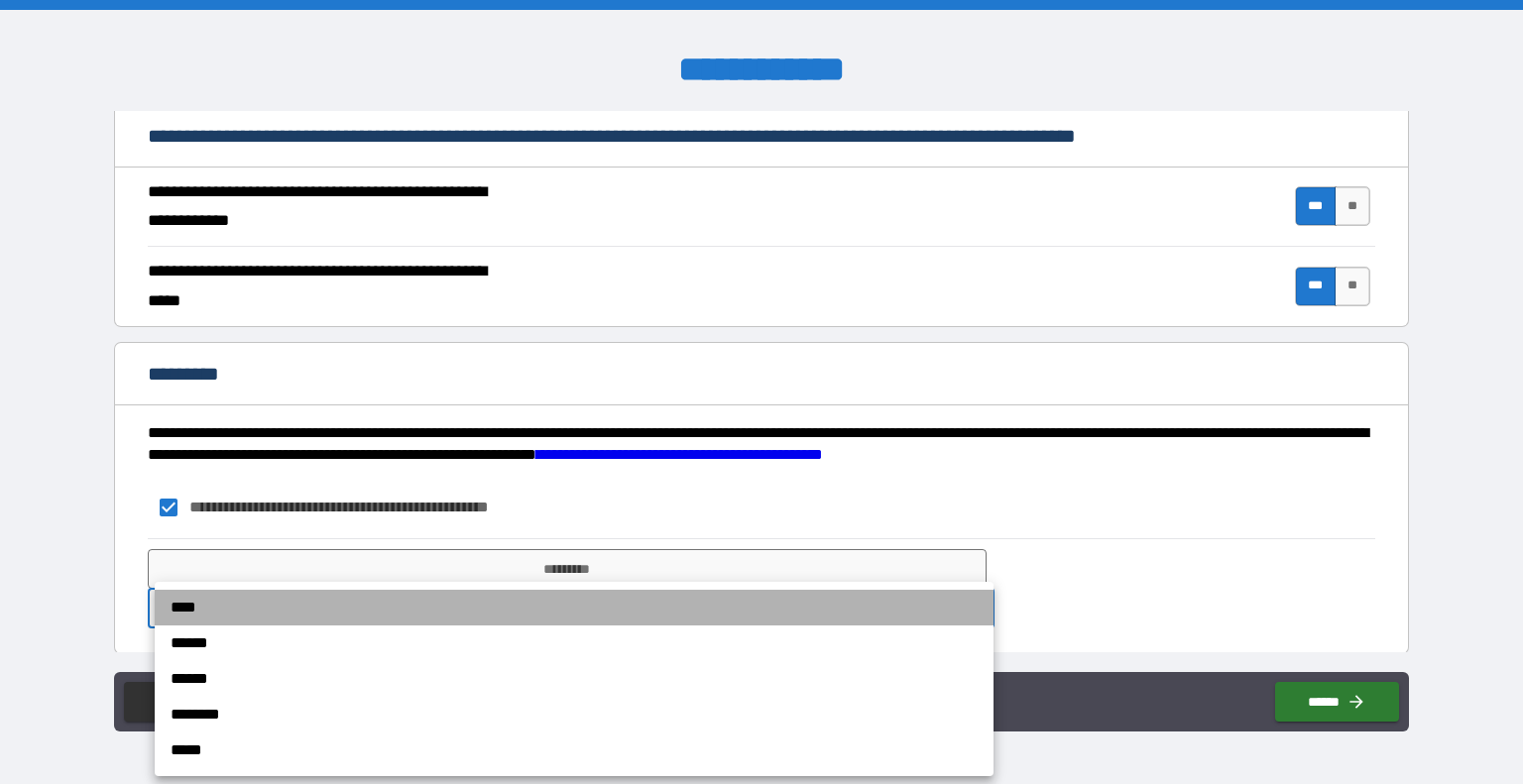click on "****" at bounding box center [574, 608] 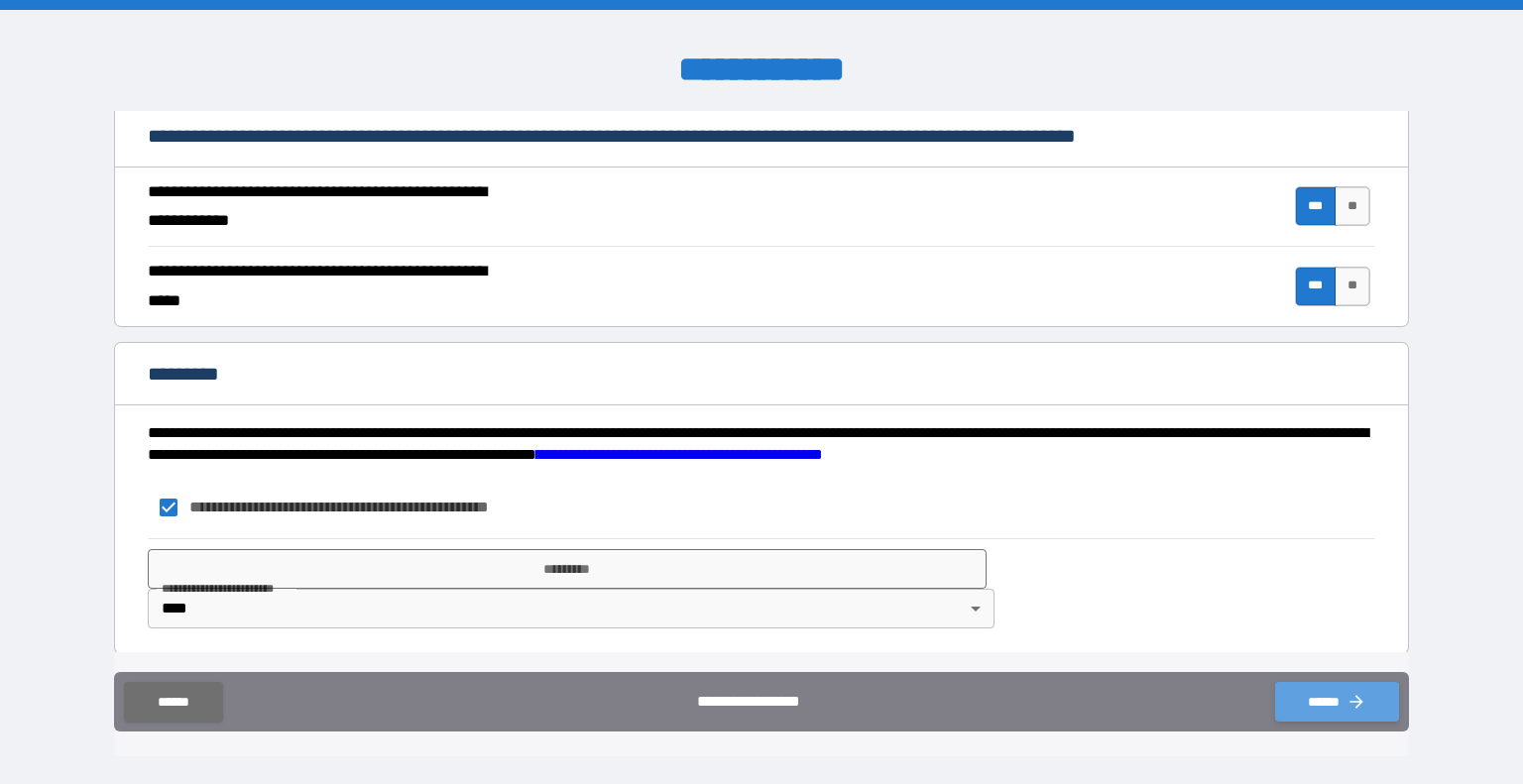 click on "******" at bounding box center (1337, 702) 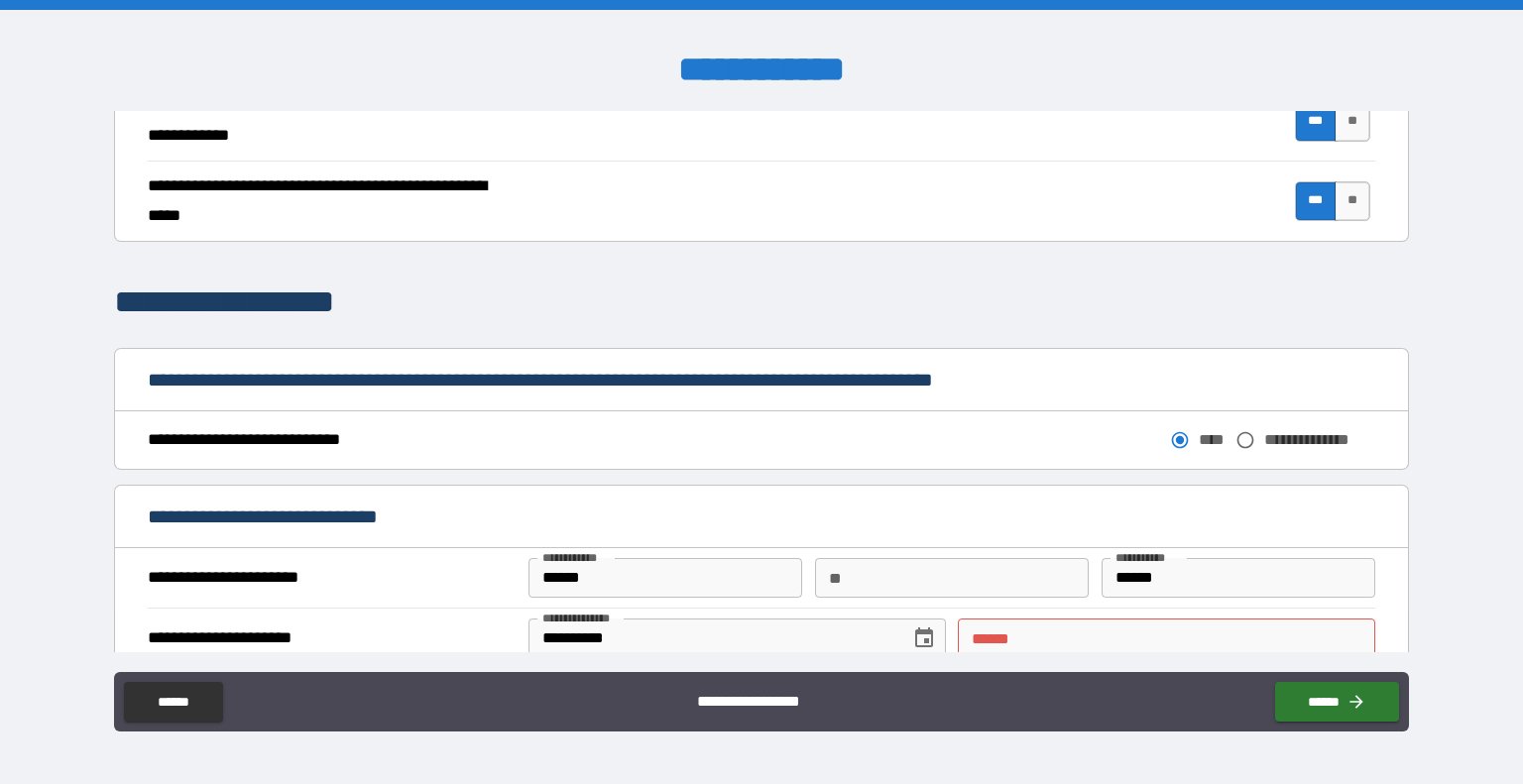 scroll, scrollTop: 670, scrollLeft: 0, axis: vertical 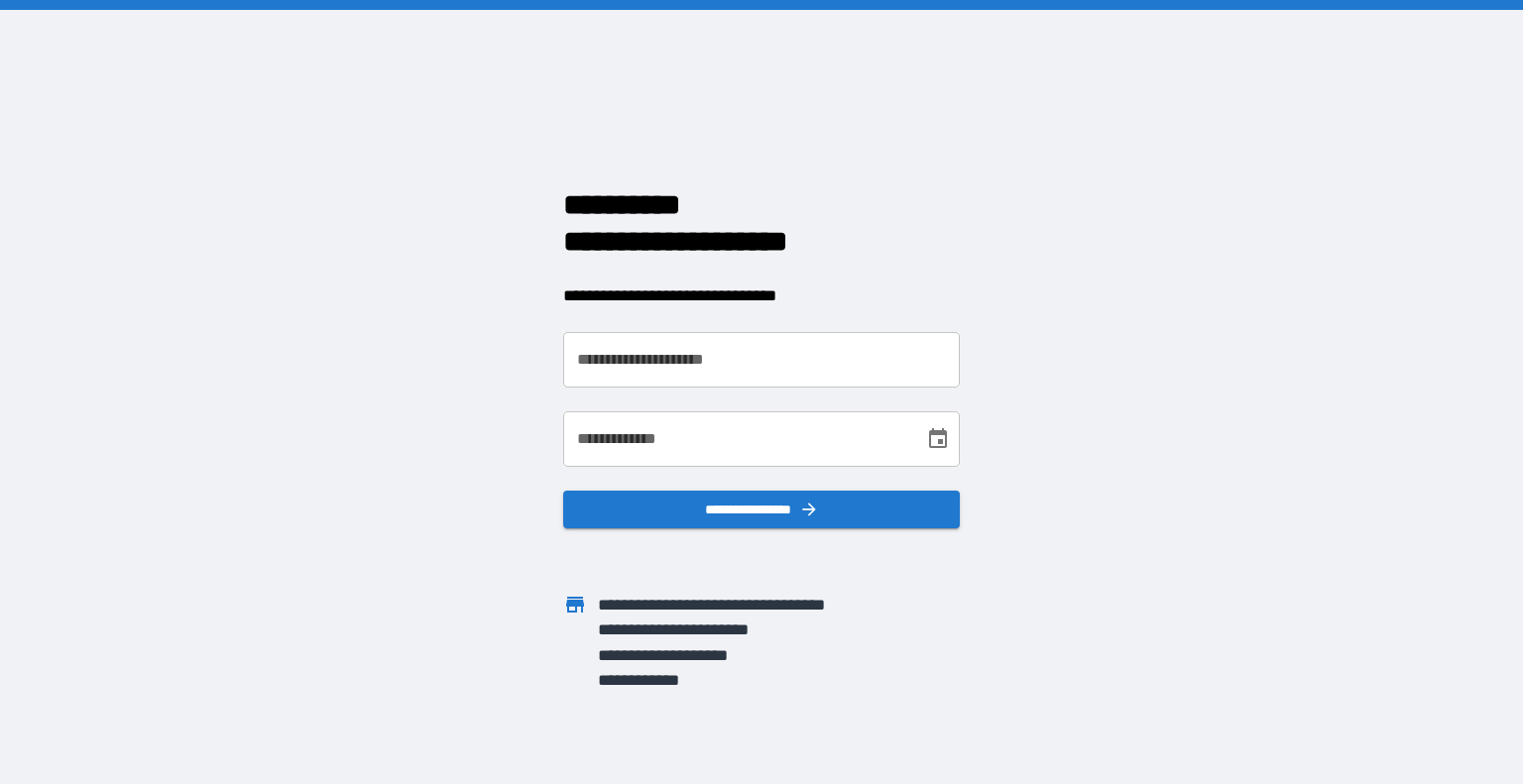 click on "**********" at bounding box center [762, 360] 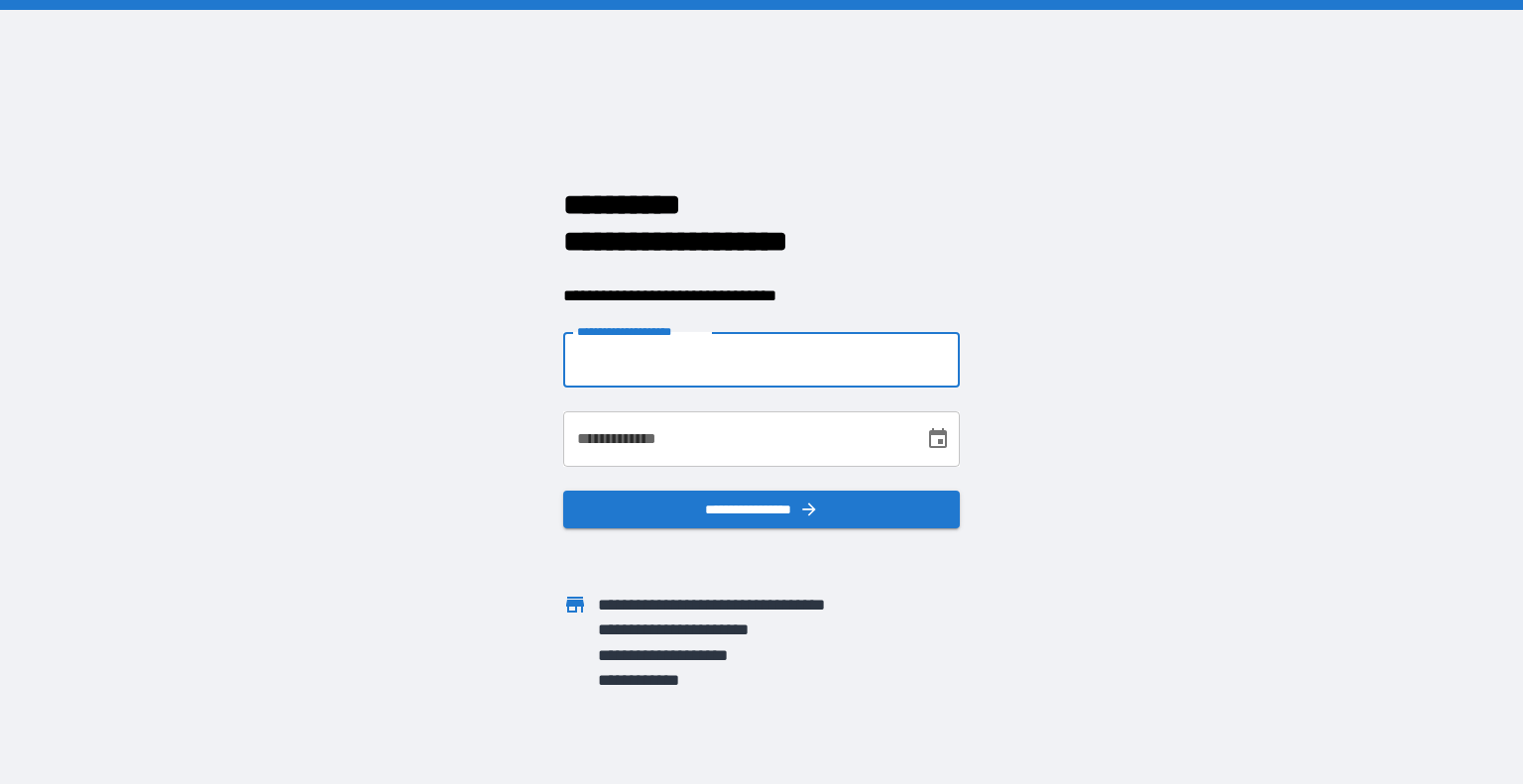 type on "**********" 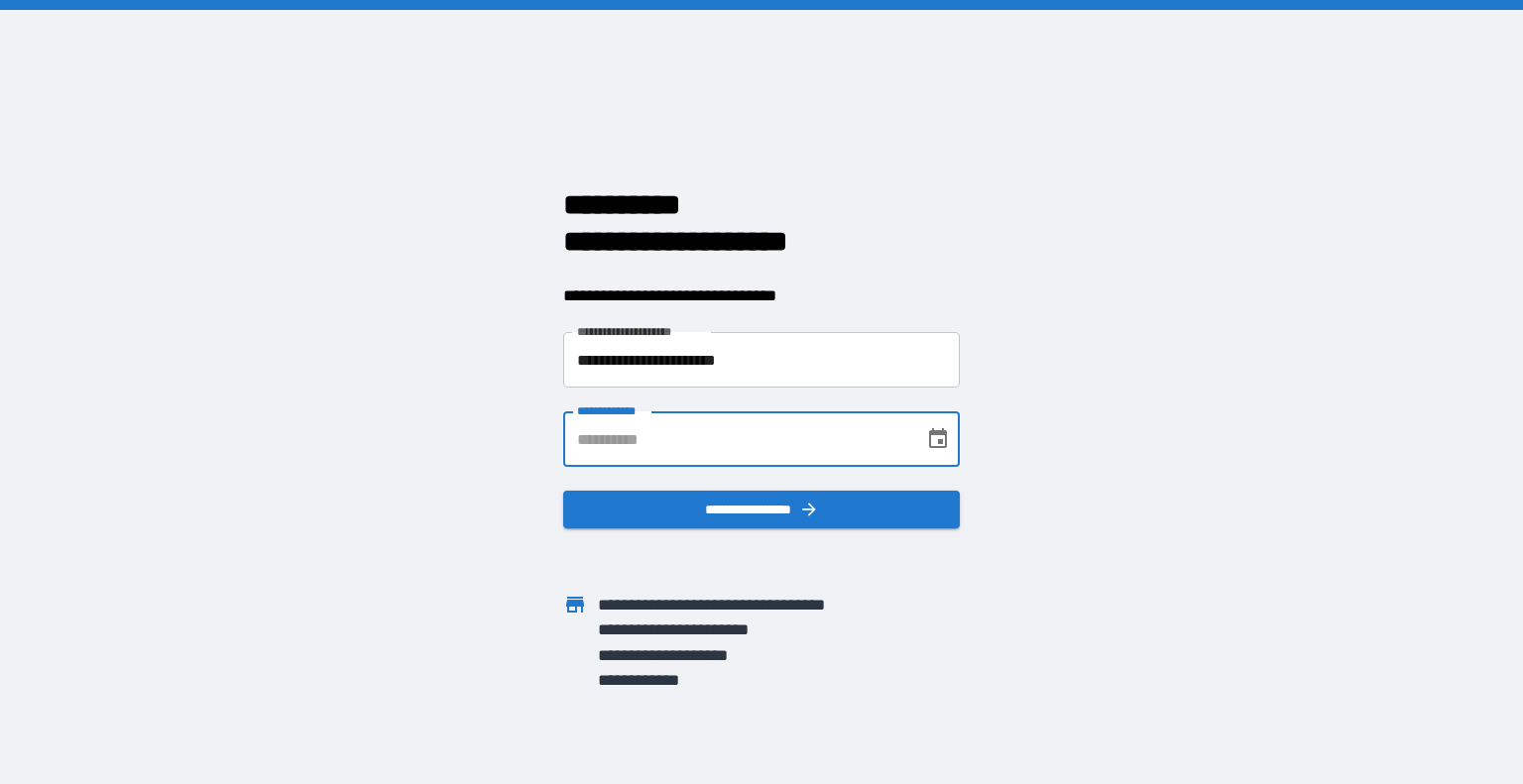 click on "**********" at bounding box center (737, 439) 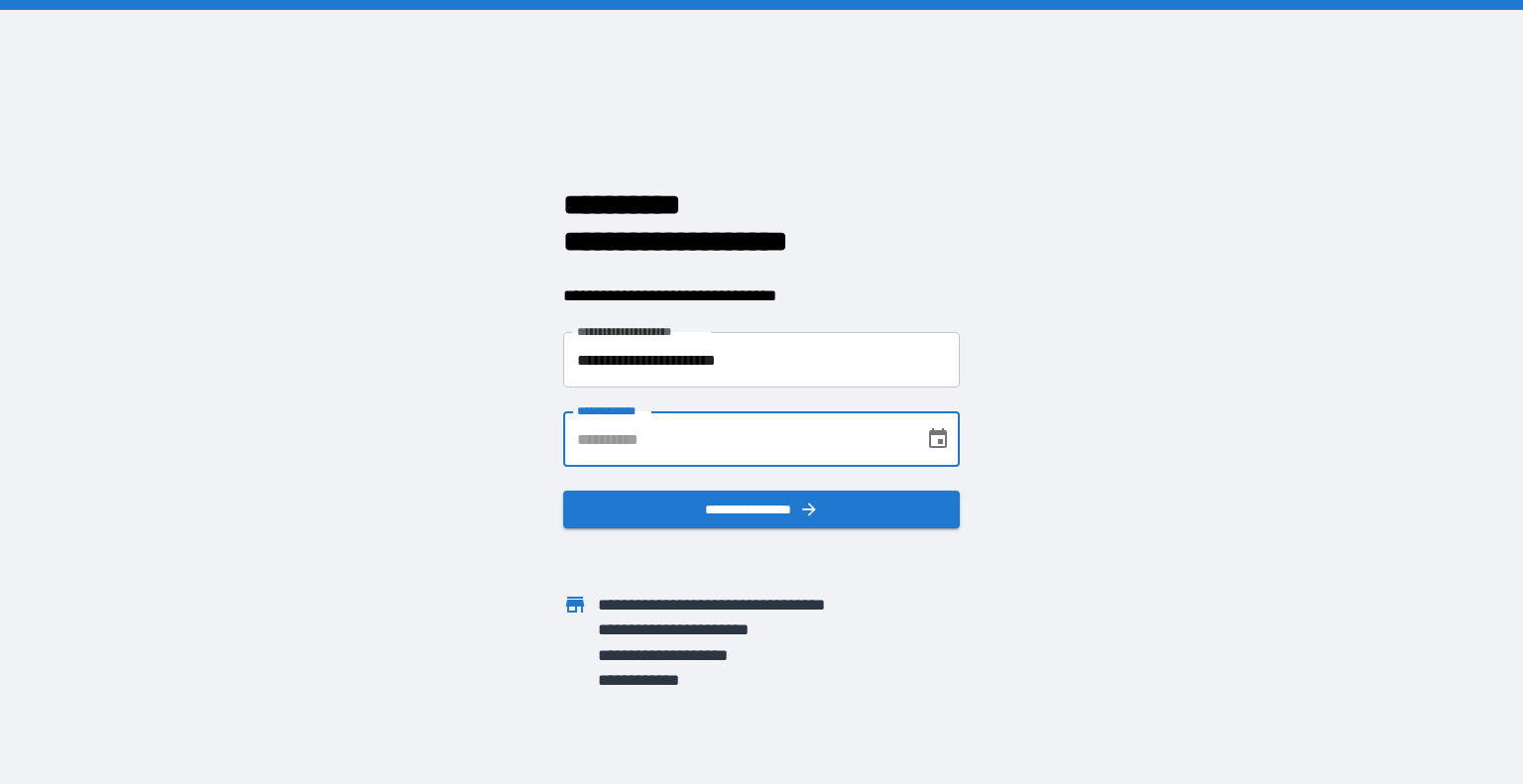 type on "**********" 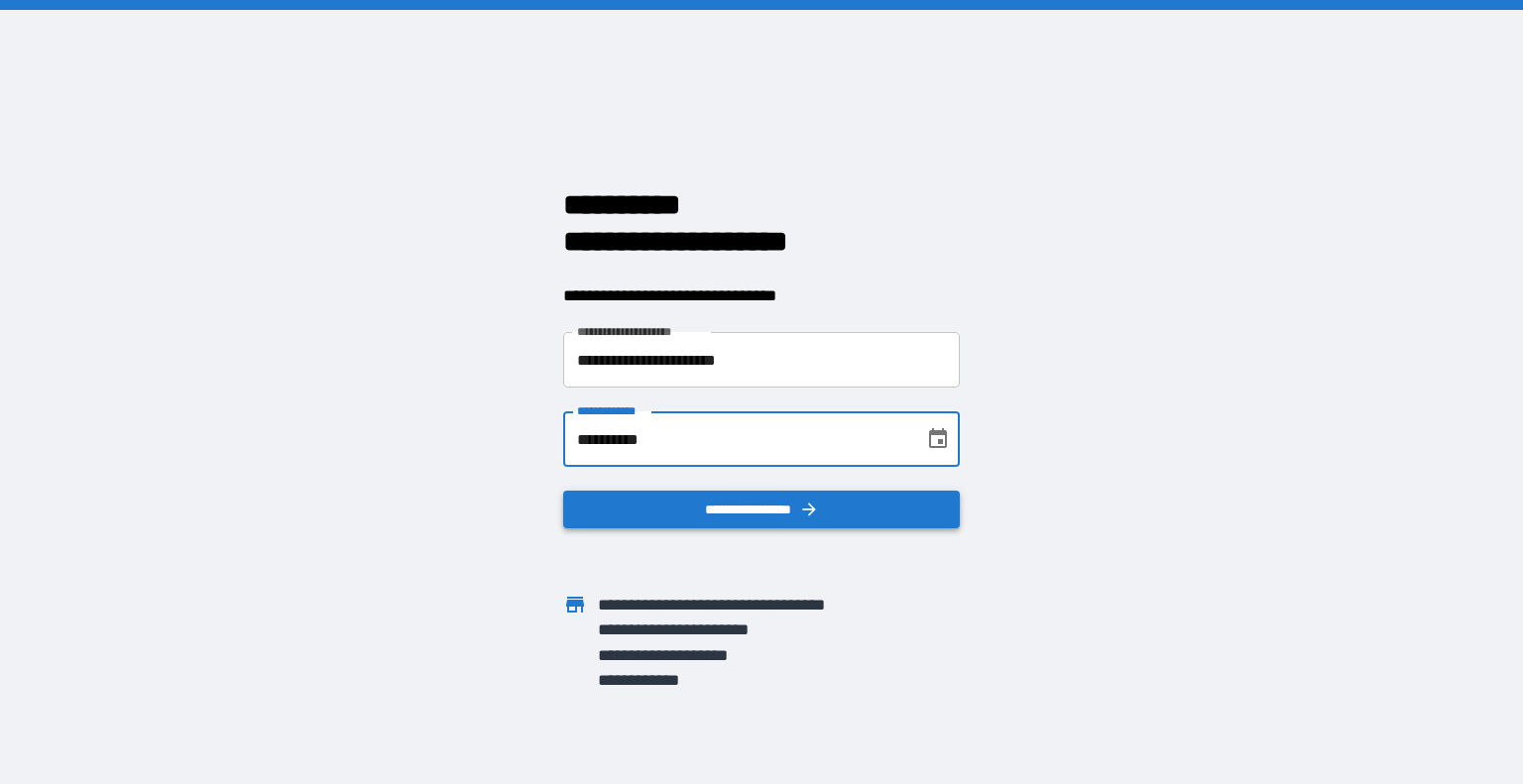 click on "**********" at bounding box center [762, 509] 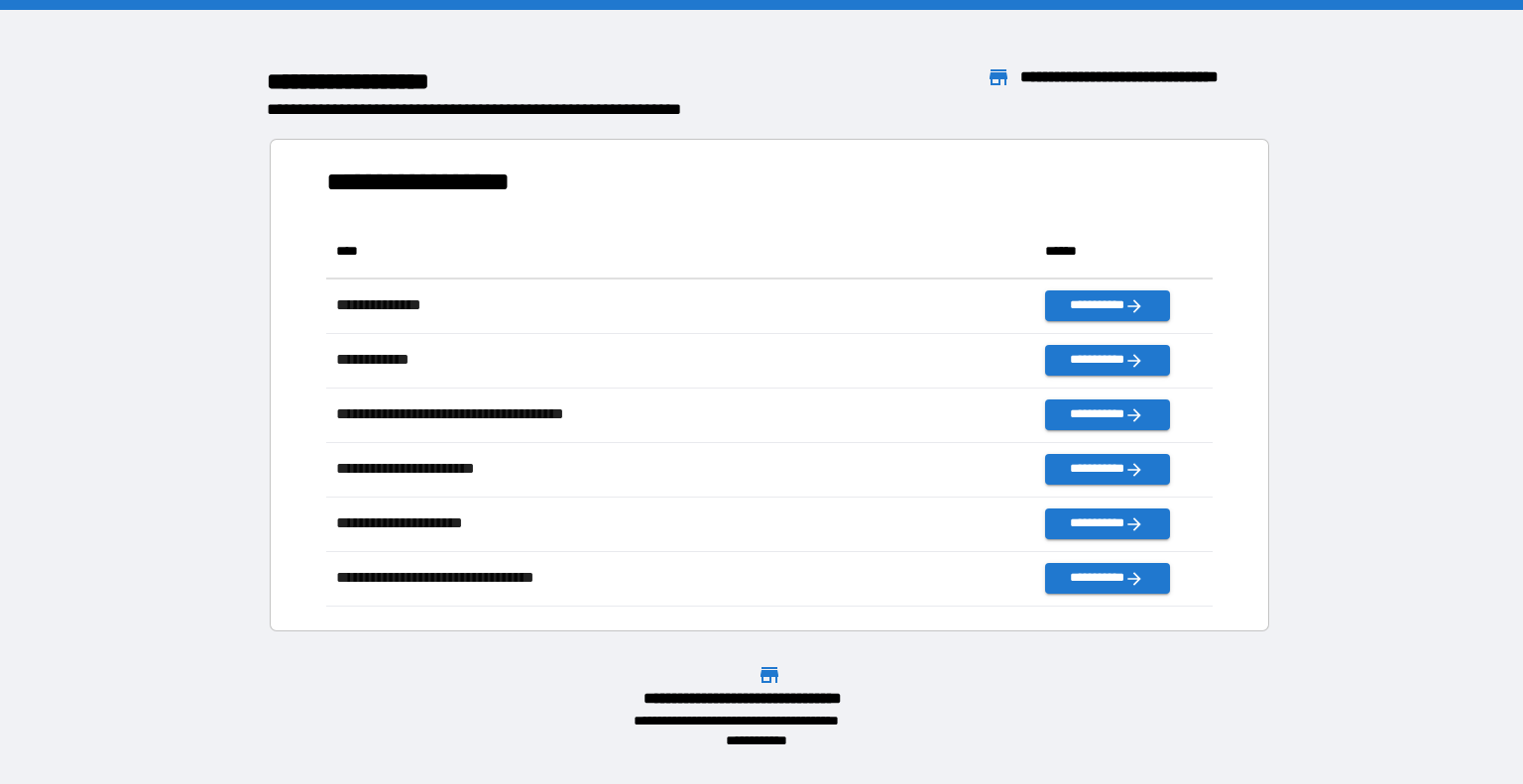 scroll, scrollTop: 16, scrollLeft: 16, axis: both 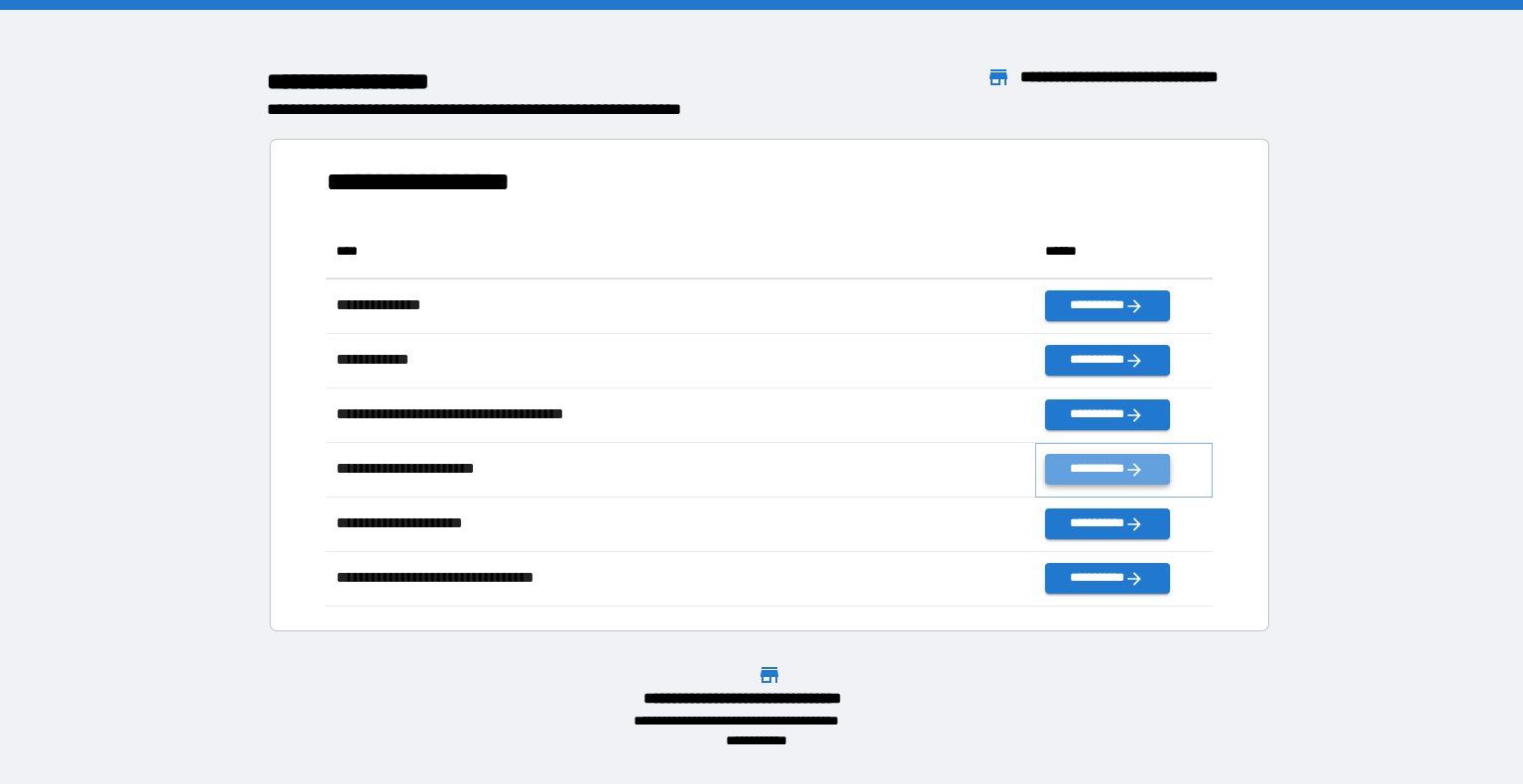 click on "**********" at bounding box center (1107, 469) 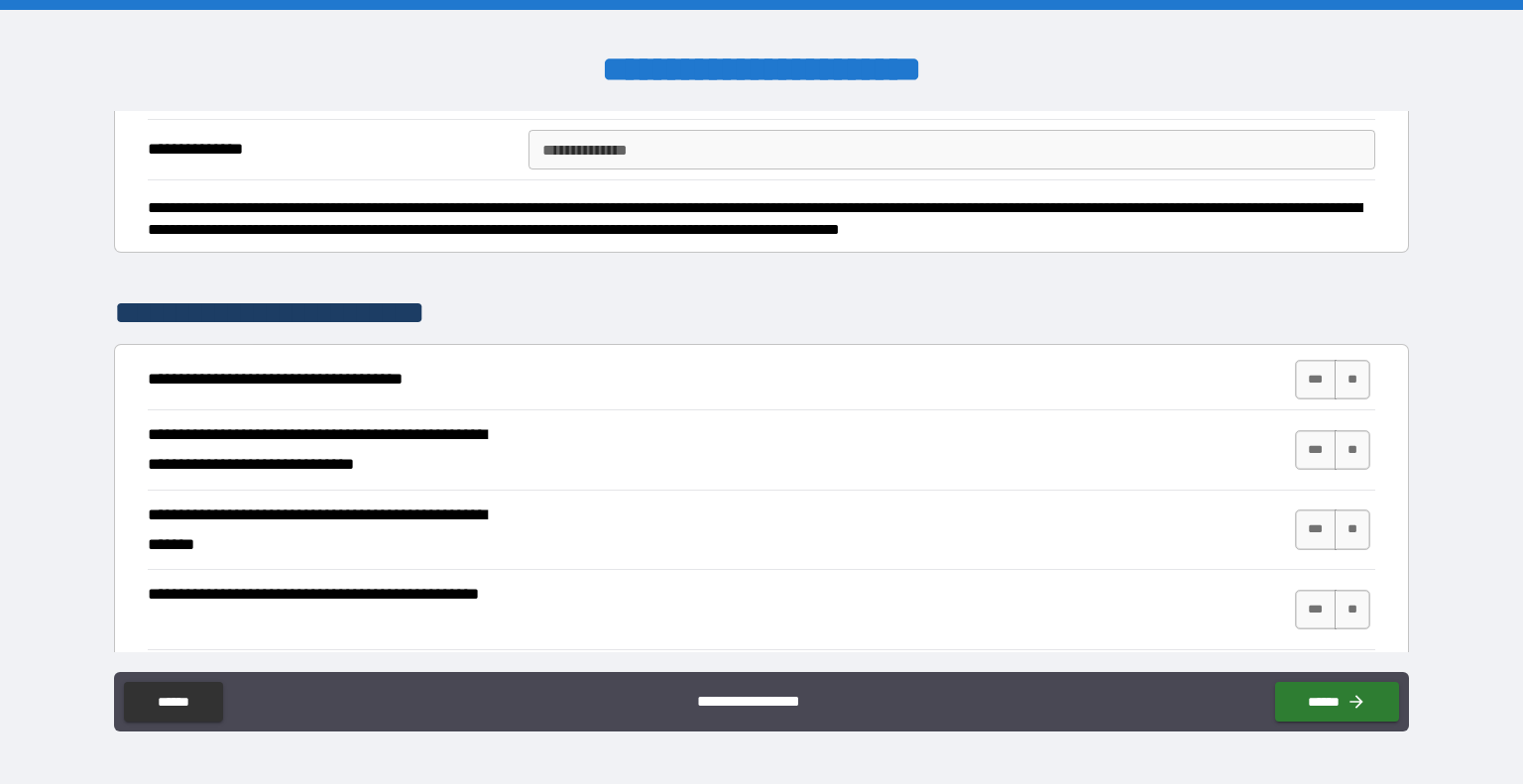 scroll, scrollTop: 0, scrollLeft: 0, axis: both 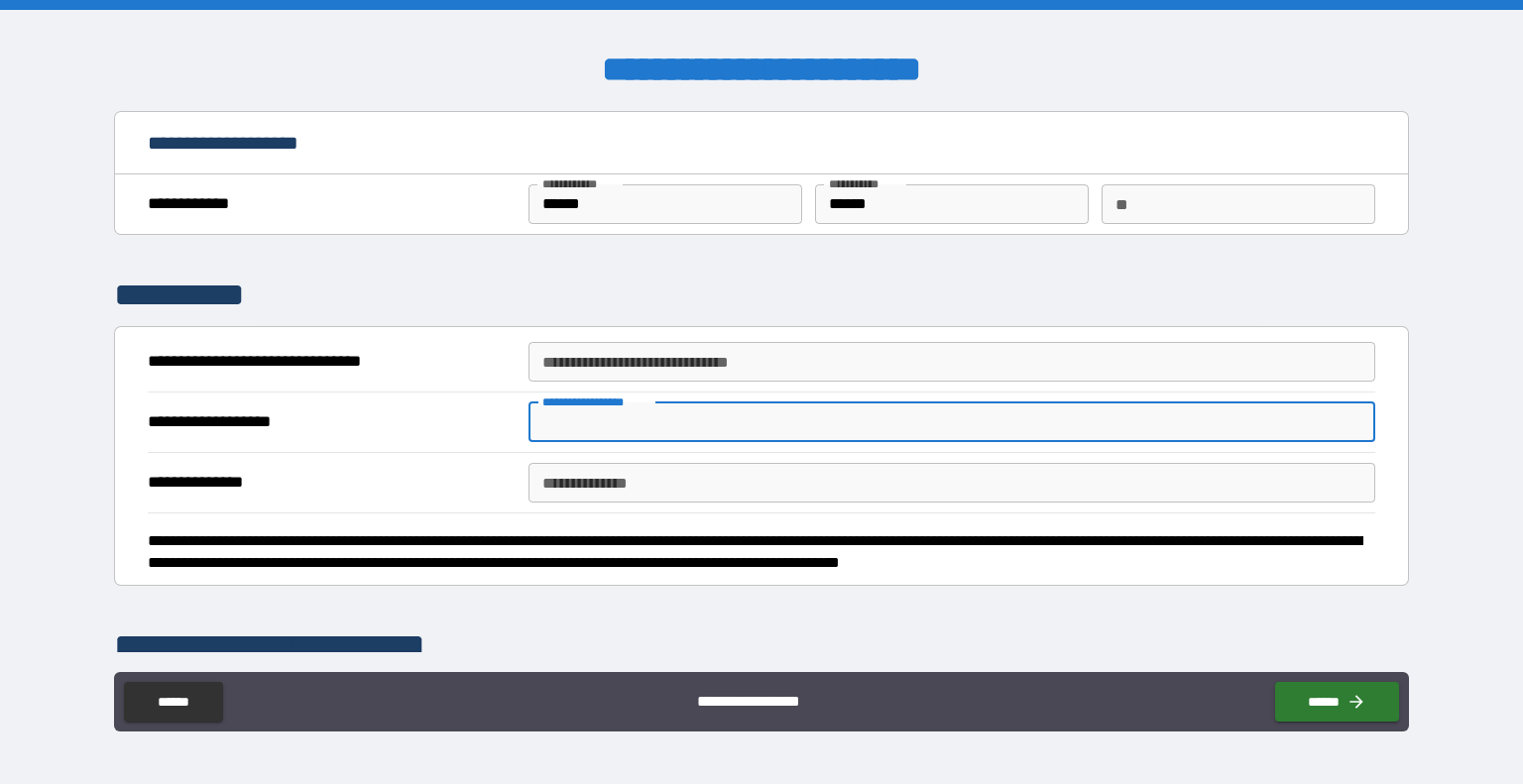 click on "**********" at bounding box center (952, 422) 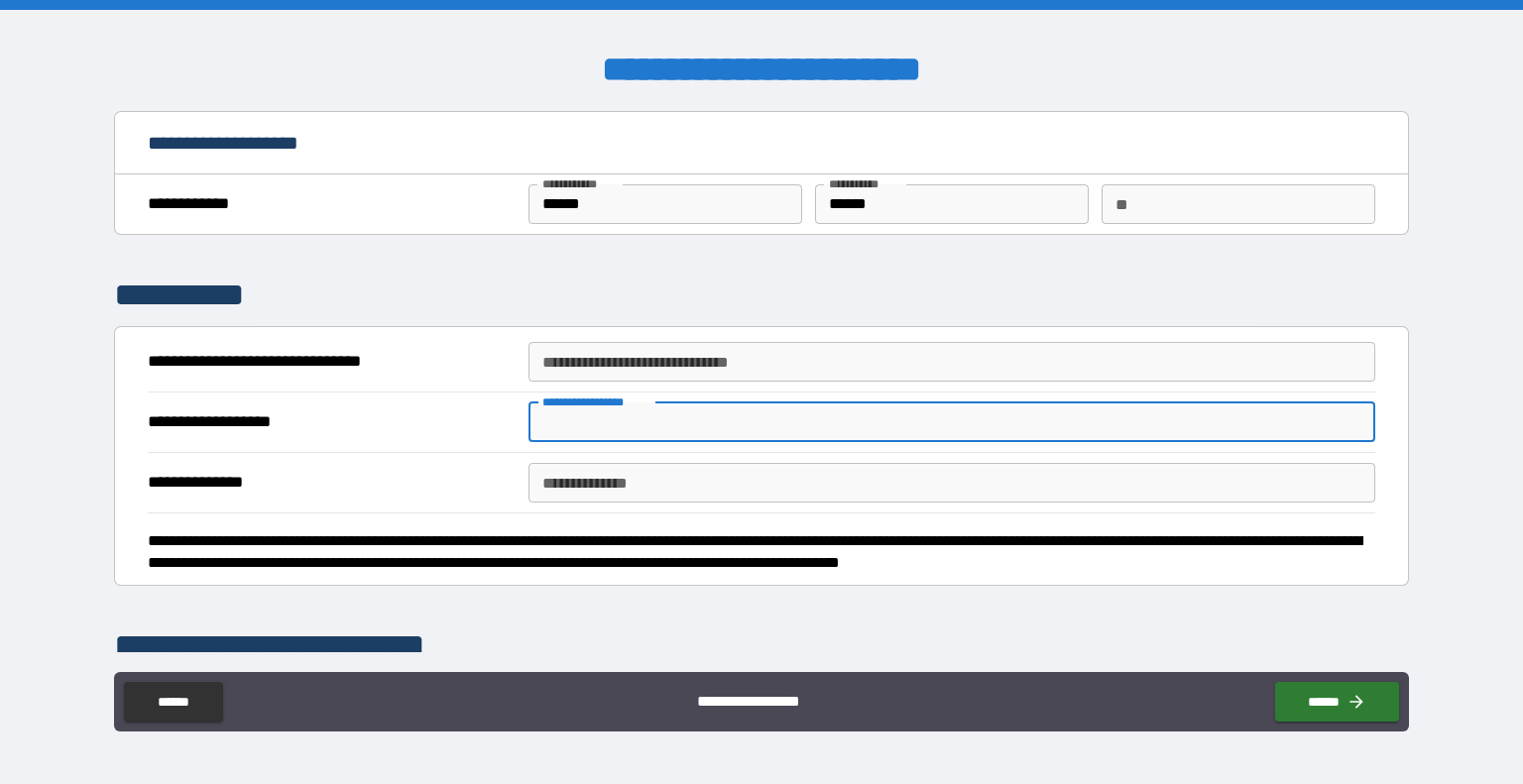 type on "**********" 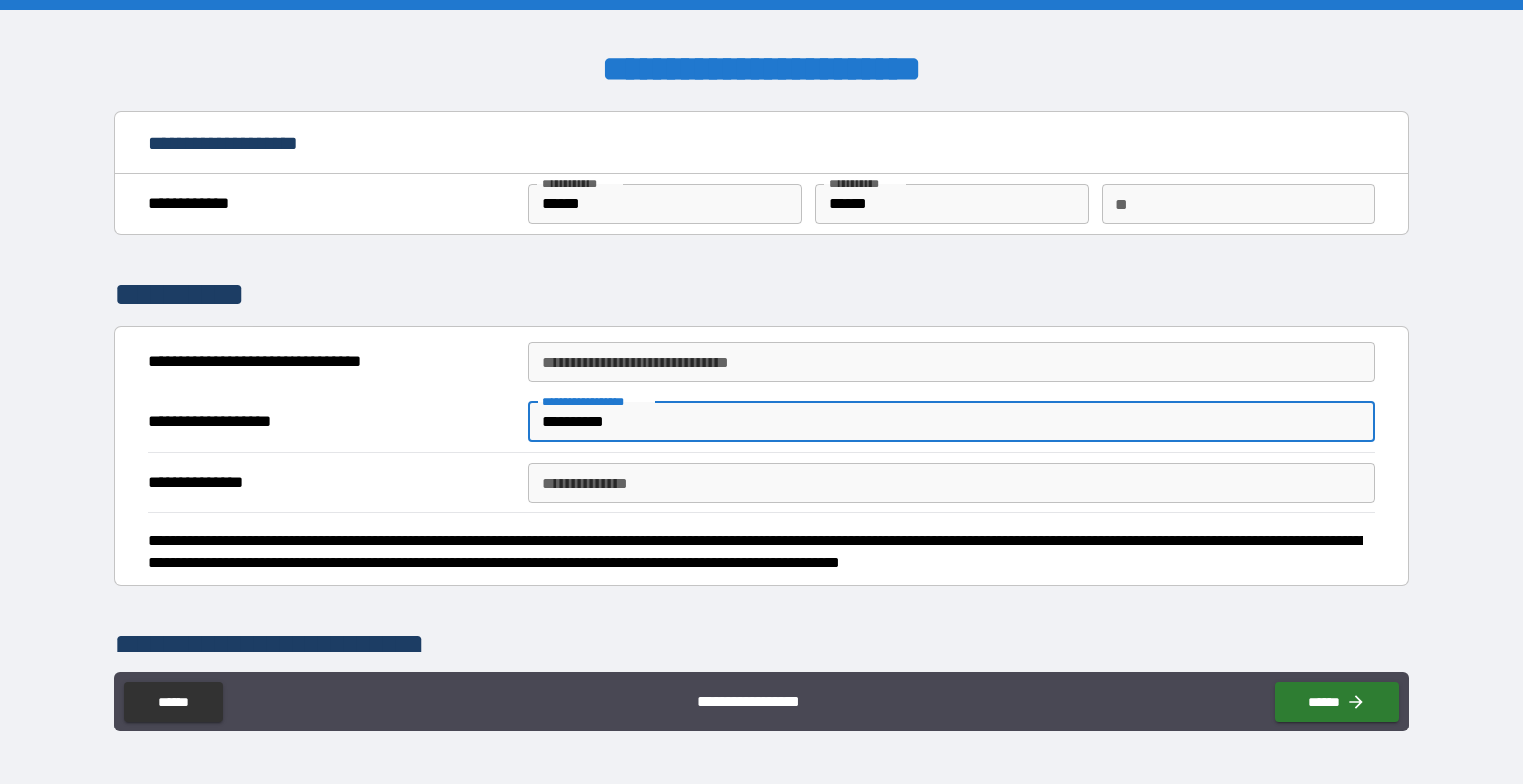type on "**********" 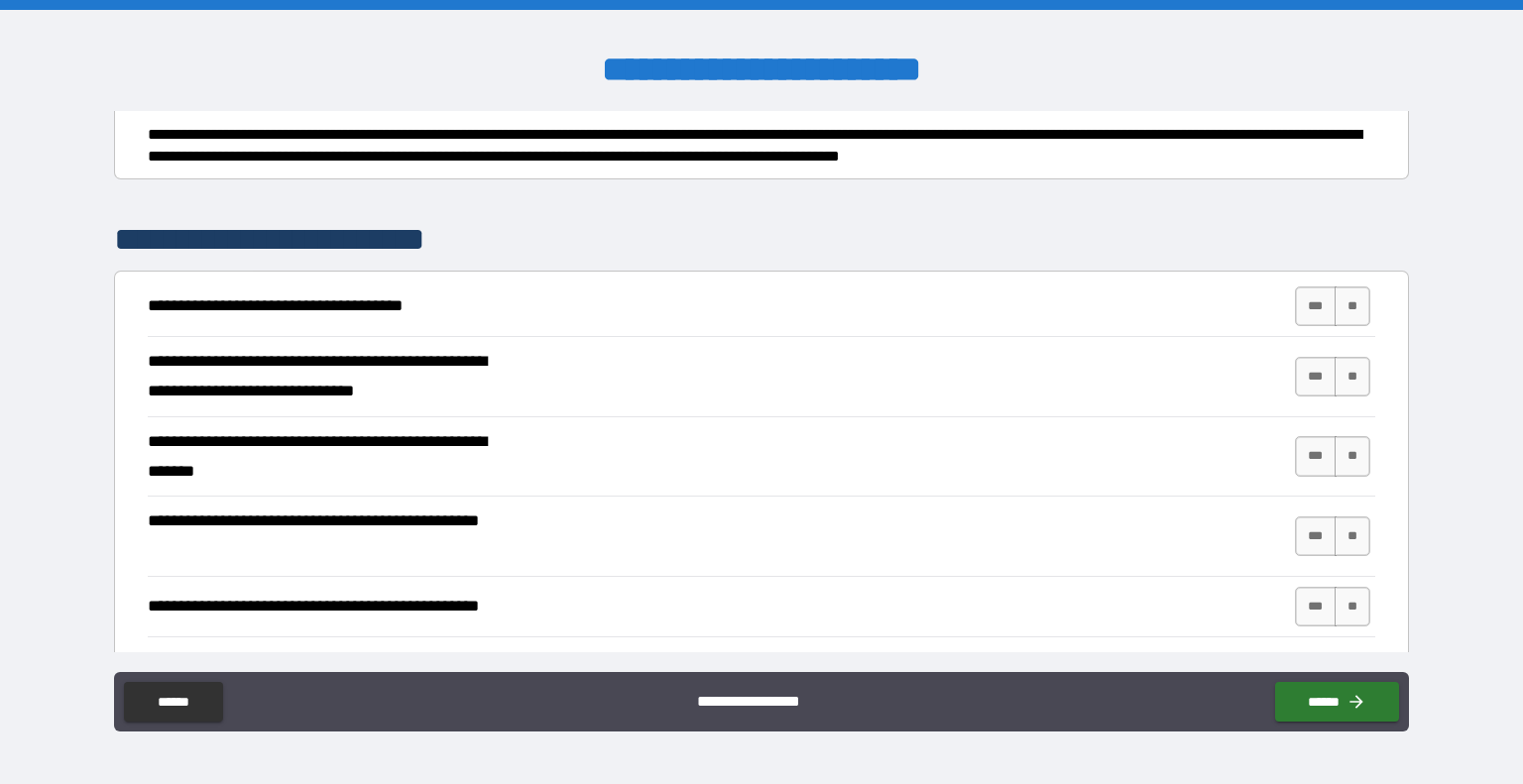 scroll, scrollTop: 480, scrollLeft: 0, axis: vertical 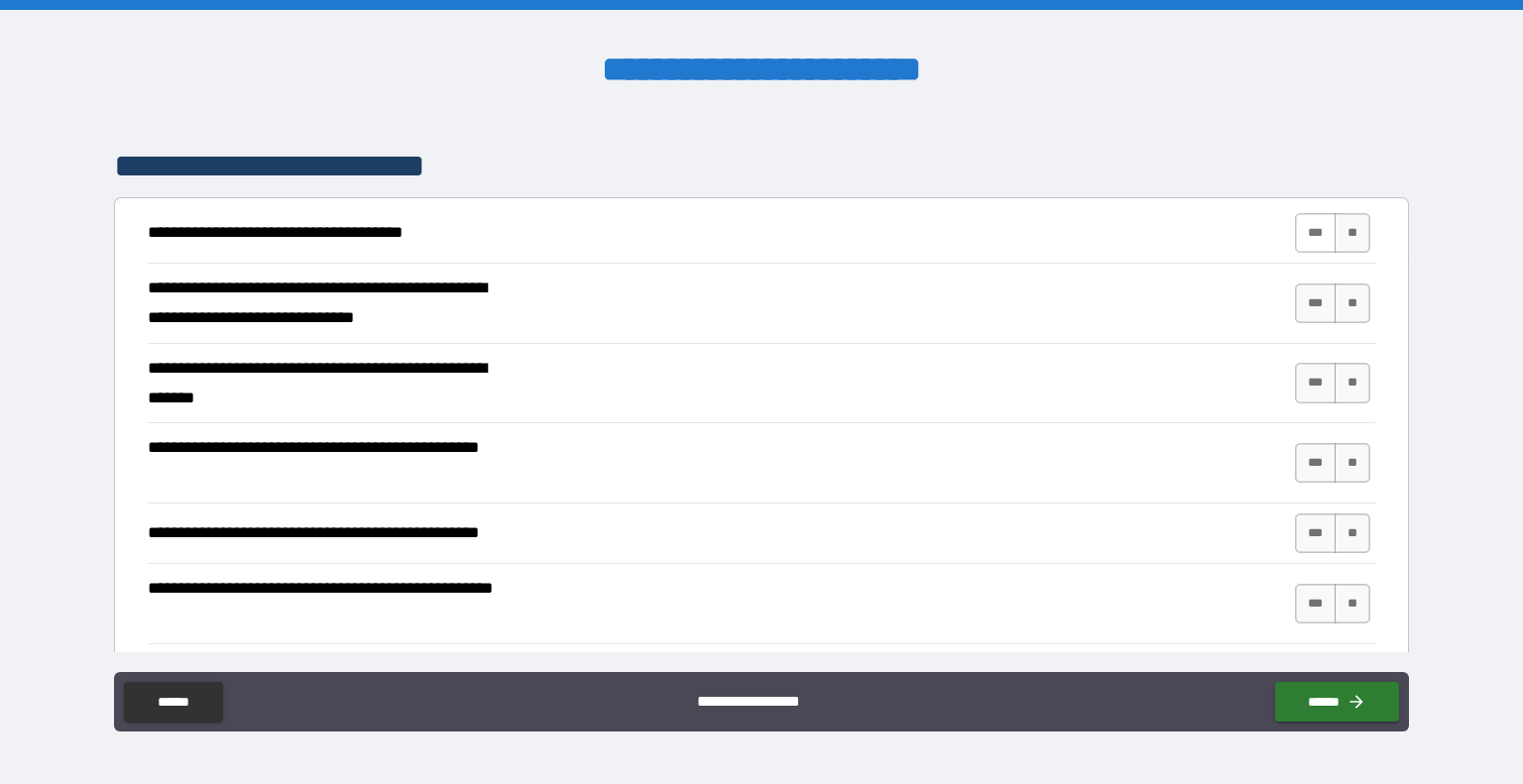click on "***" at bounding box center (1316, 233) 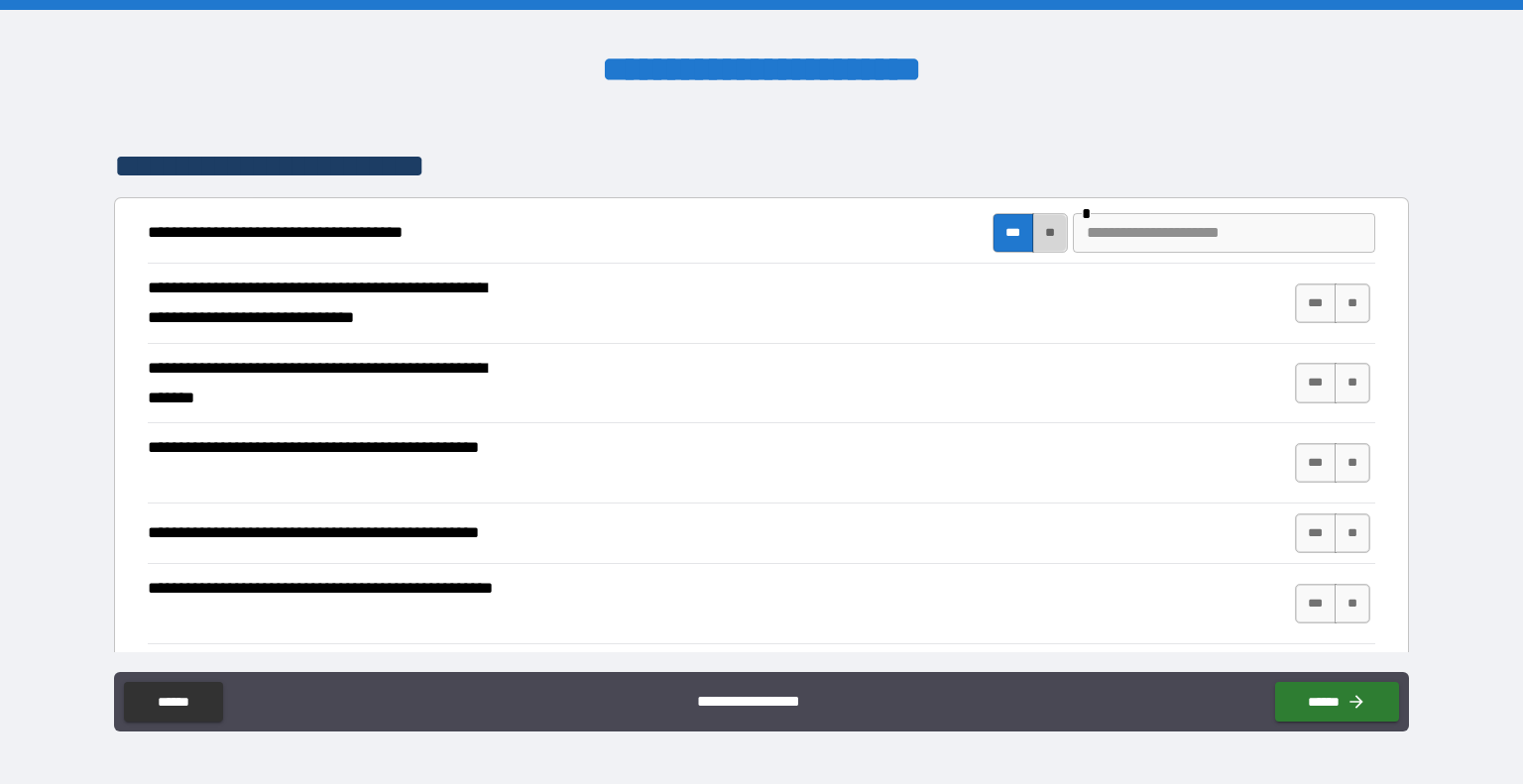 click on "**" at bounding box center [1050, 233] 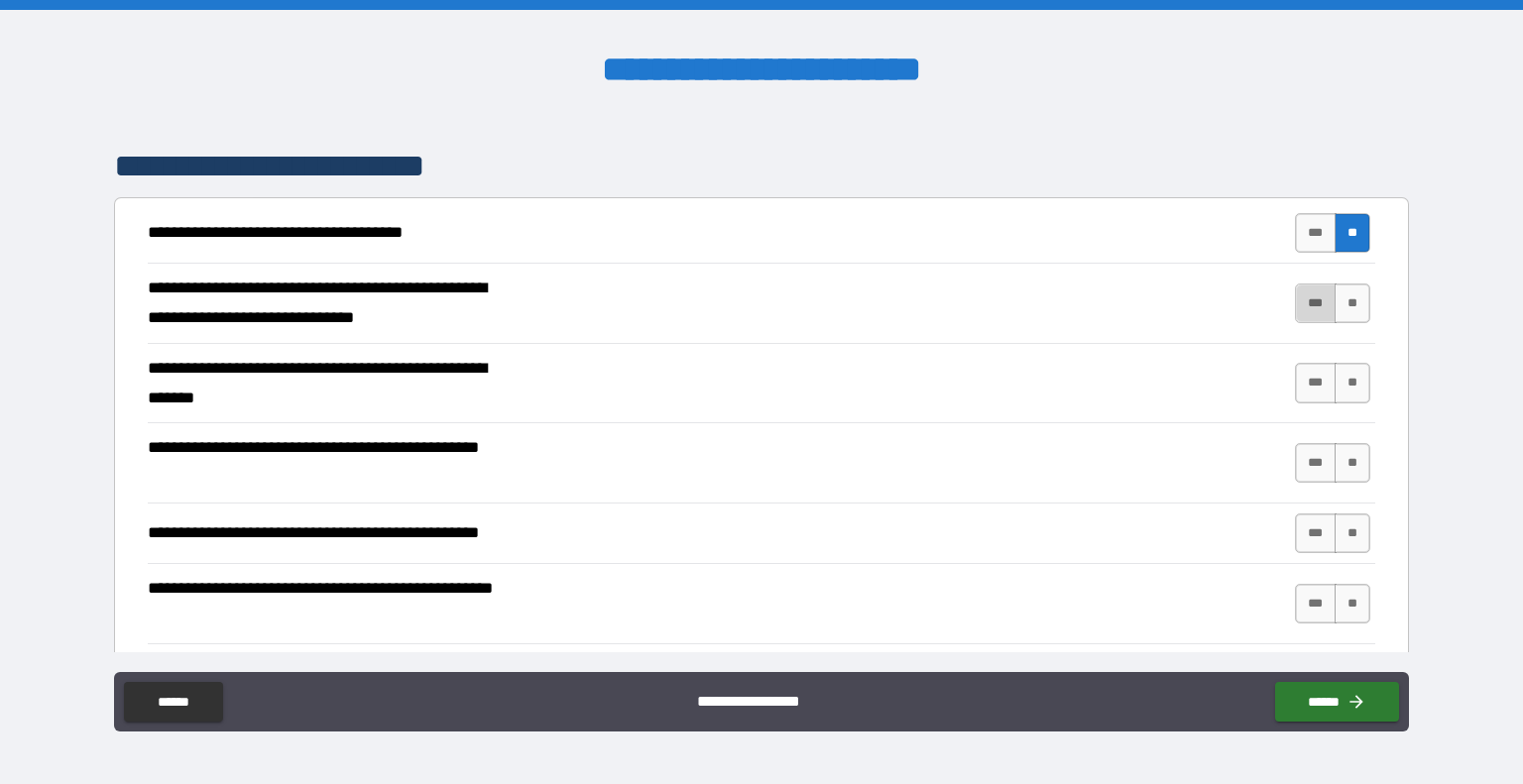 click on "***" at bounding box center (1316, 303) 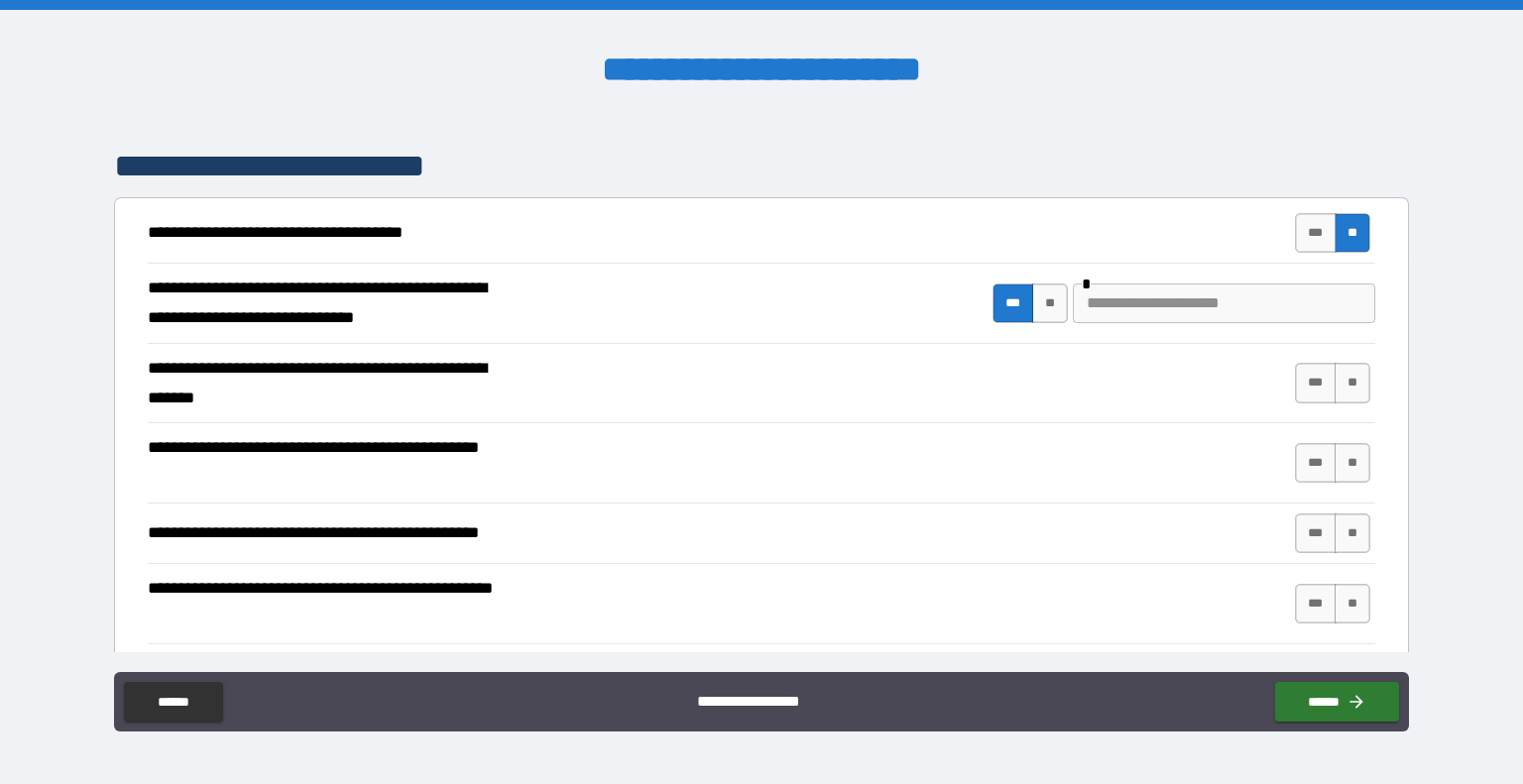 click on "*** ** *" at bounding box center (1184, 303) 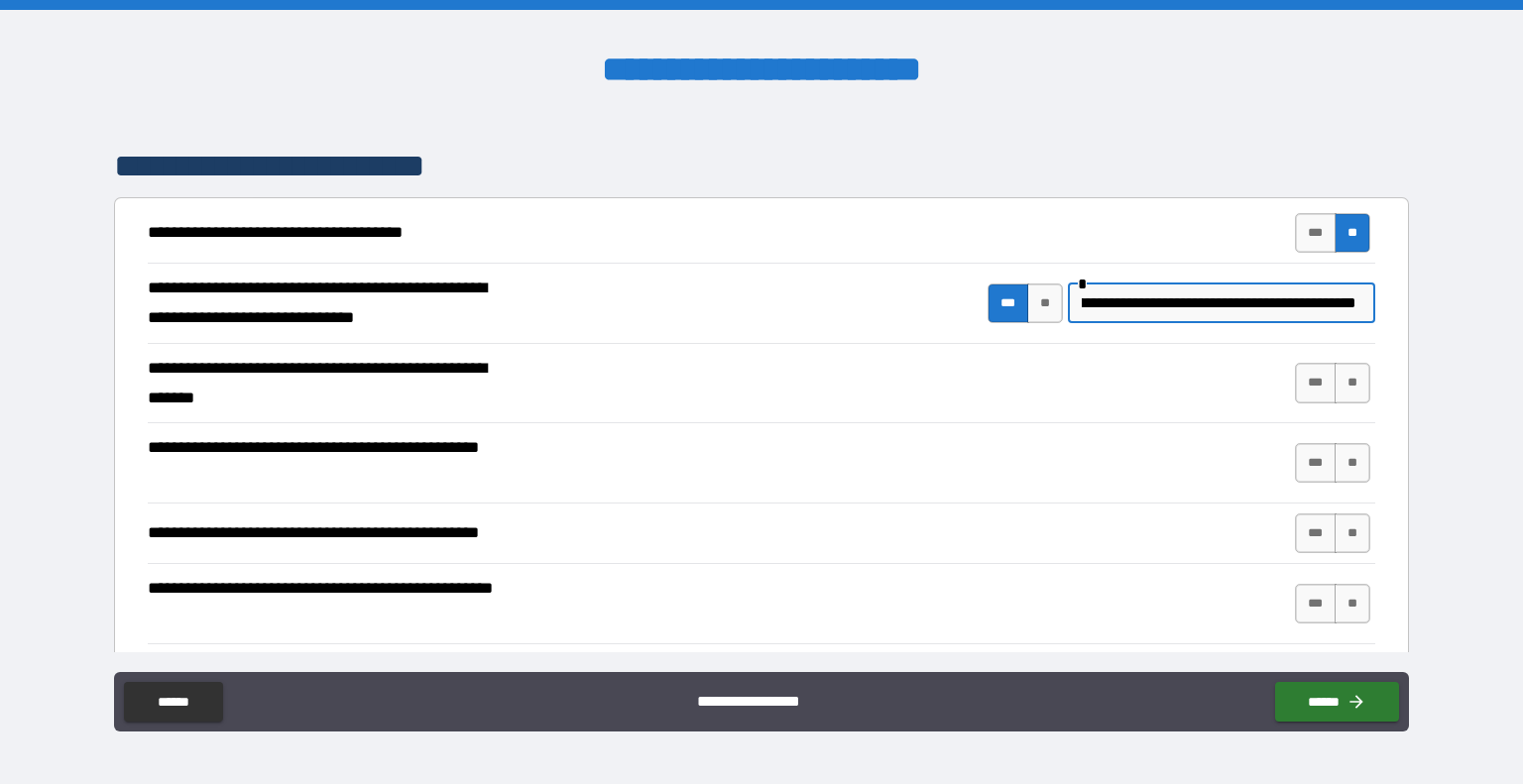 scroll, scrollTop: 0, scrollLeft: 573, axis: horizontal 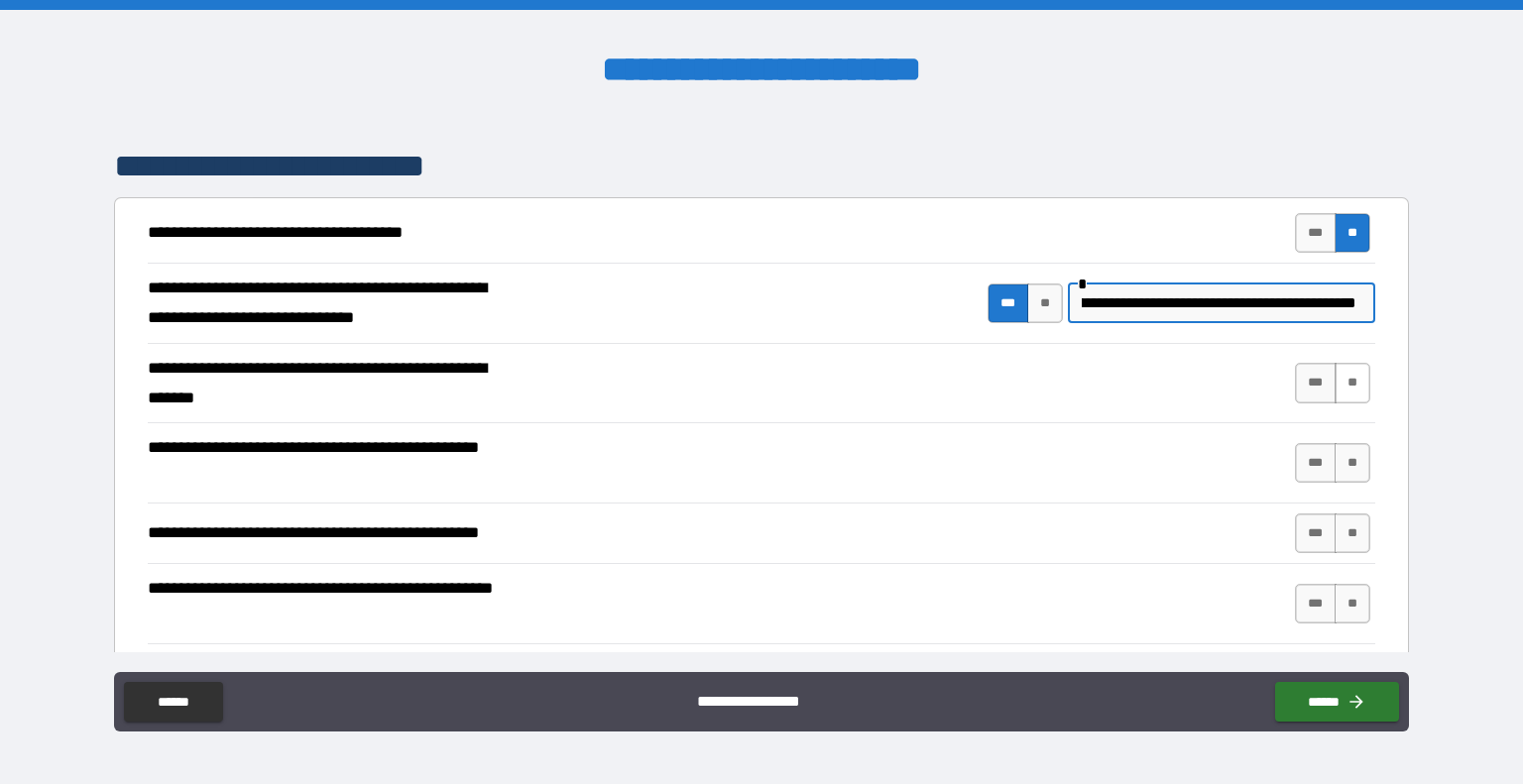 type on "**********" 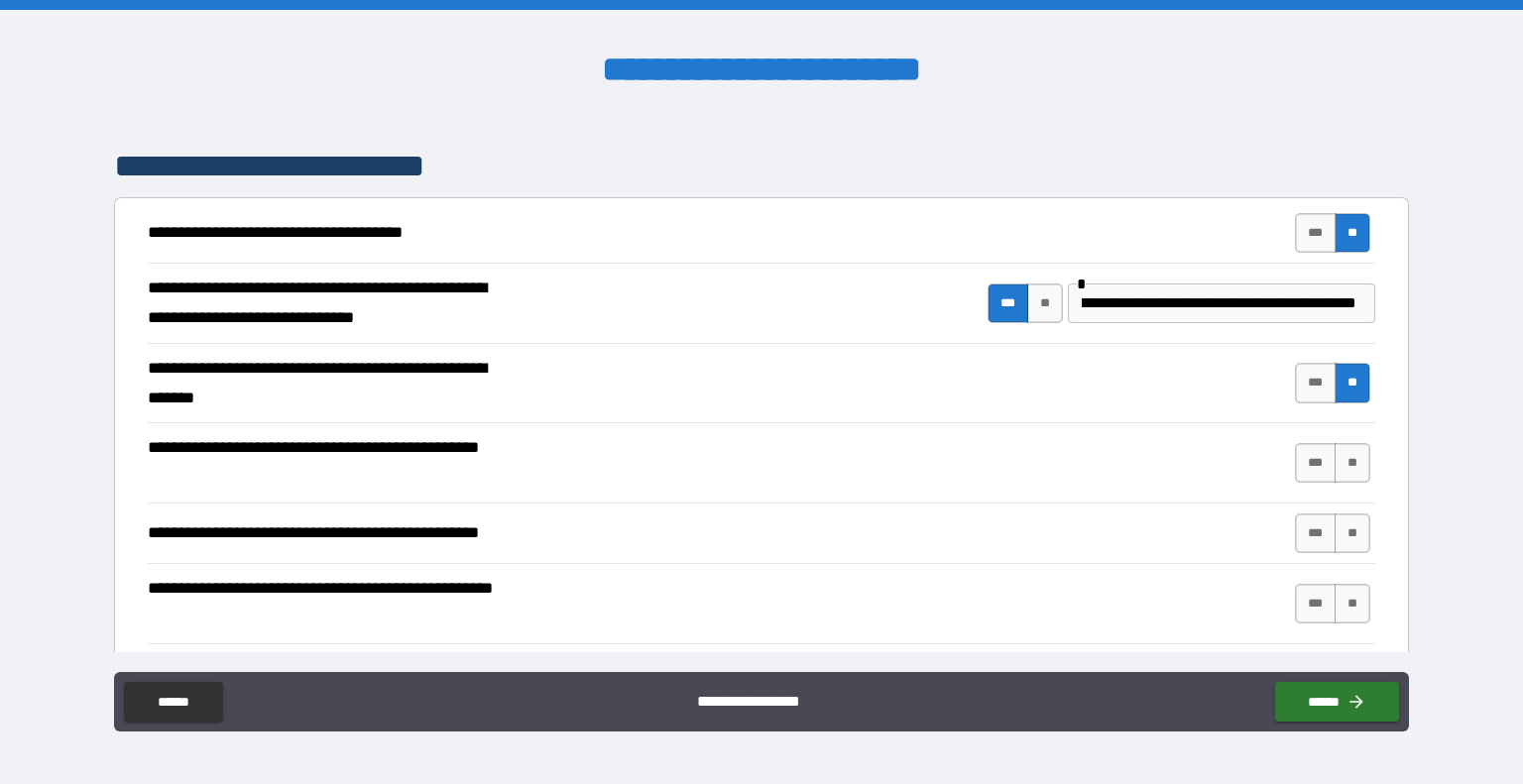 scroll, scrollTop: 0, scrollLeft: 0, axis: both 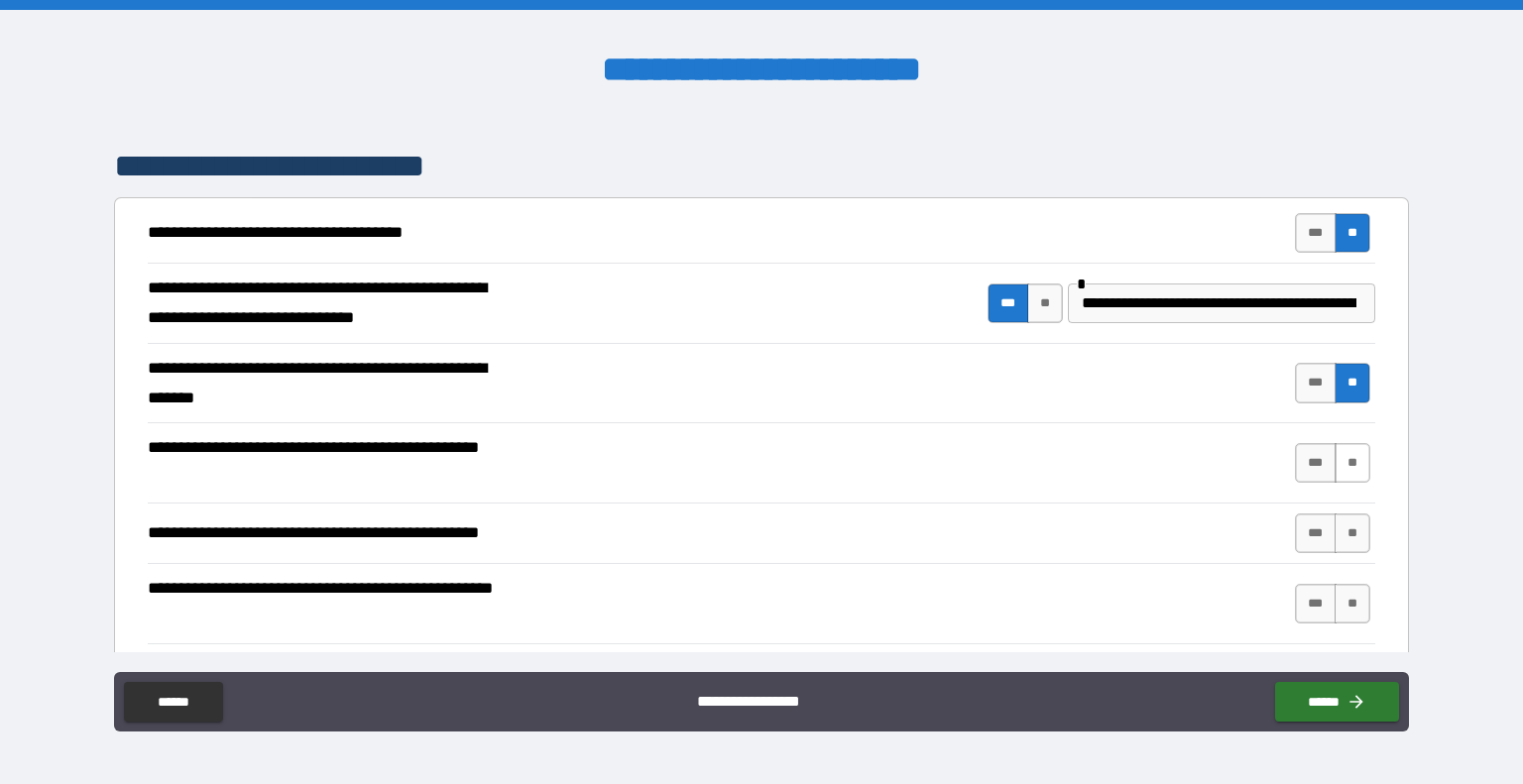 click on "**" at bounding box center [1352, 463] 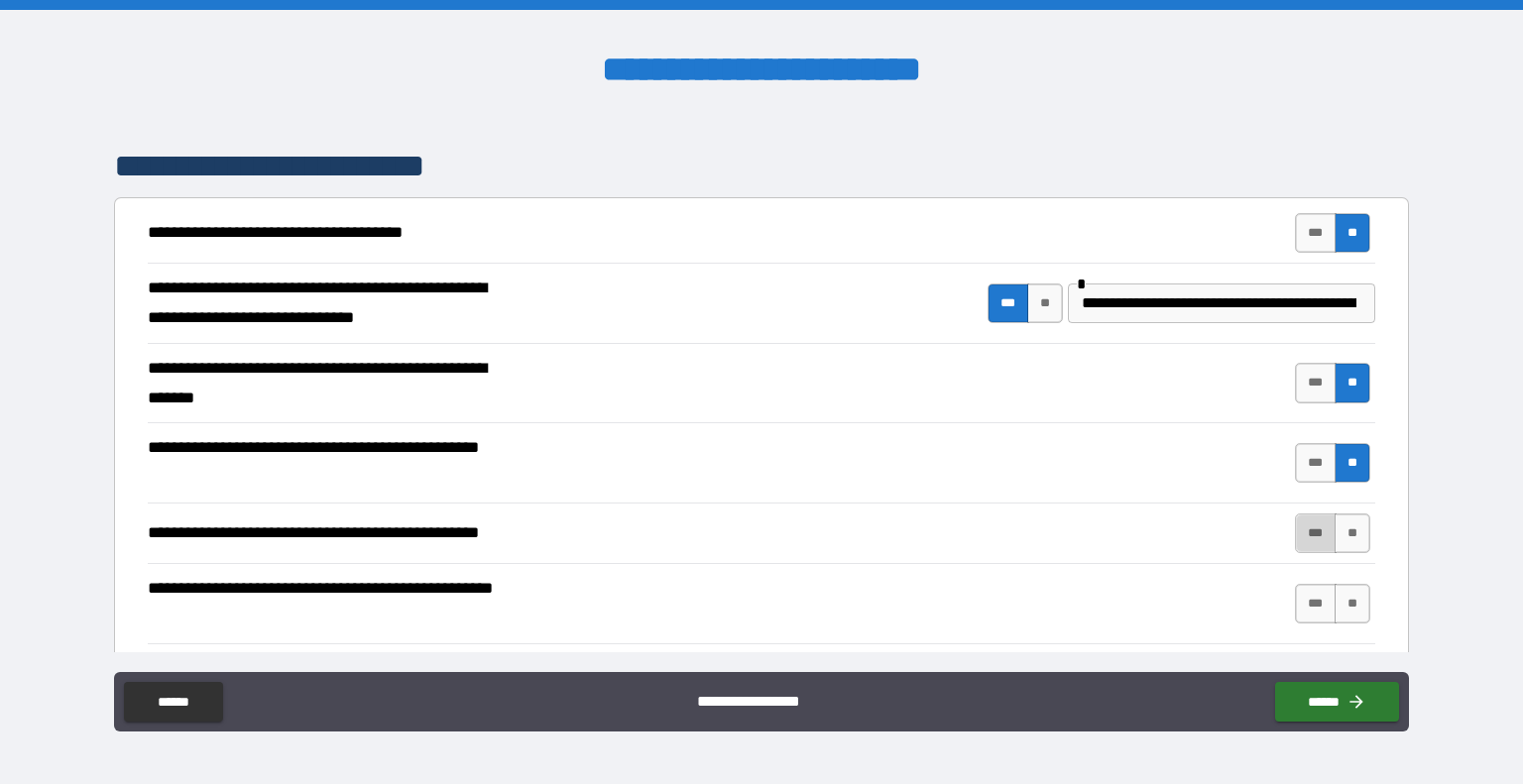 click on "***" at bounding box center [1316, 533] 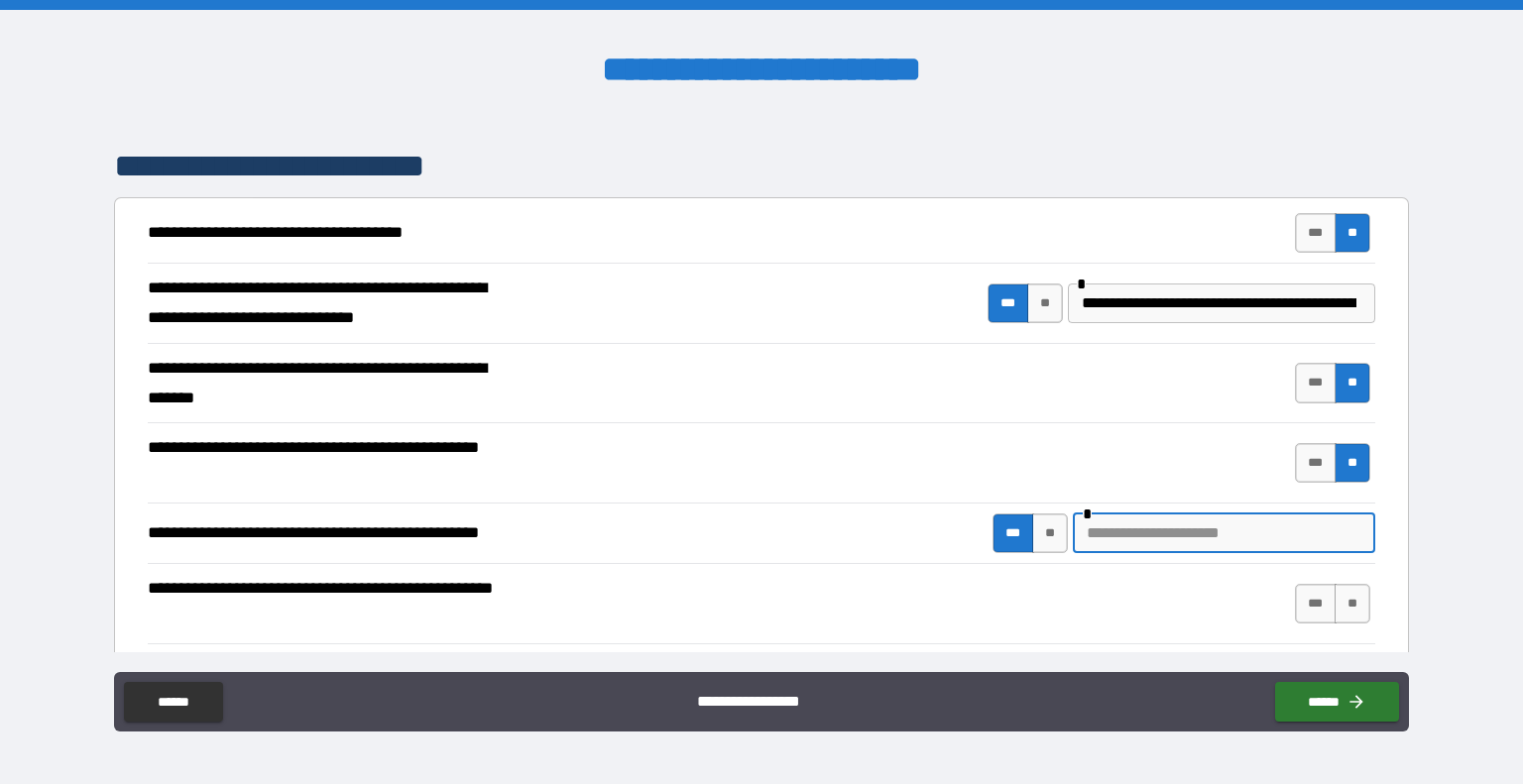 click at bounding box center (1224, 533) 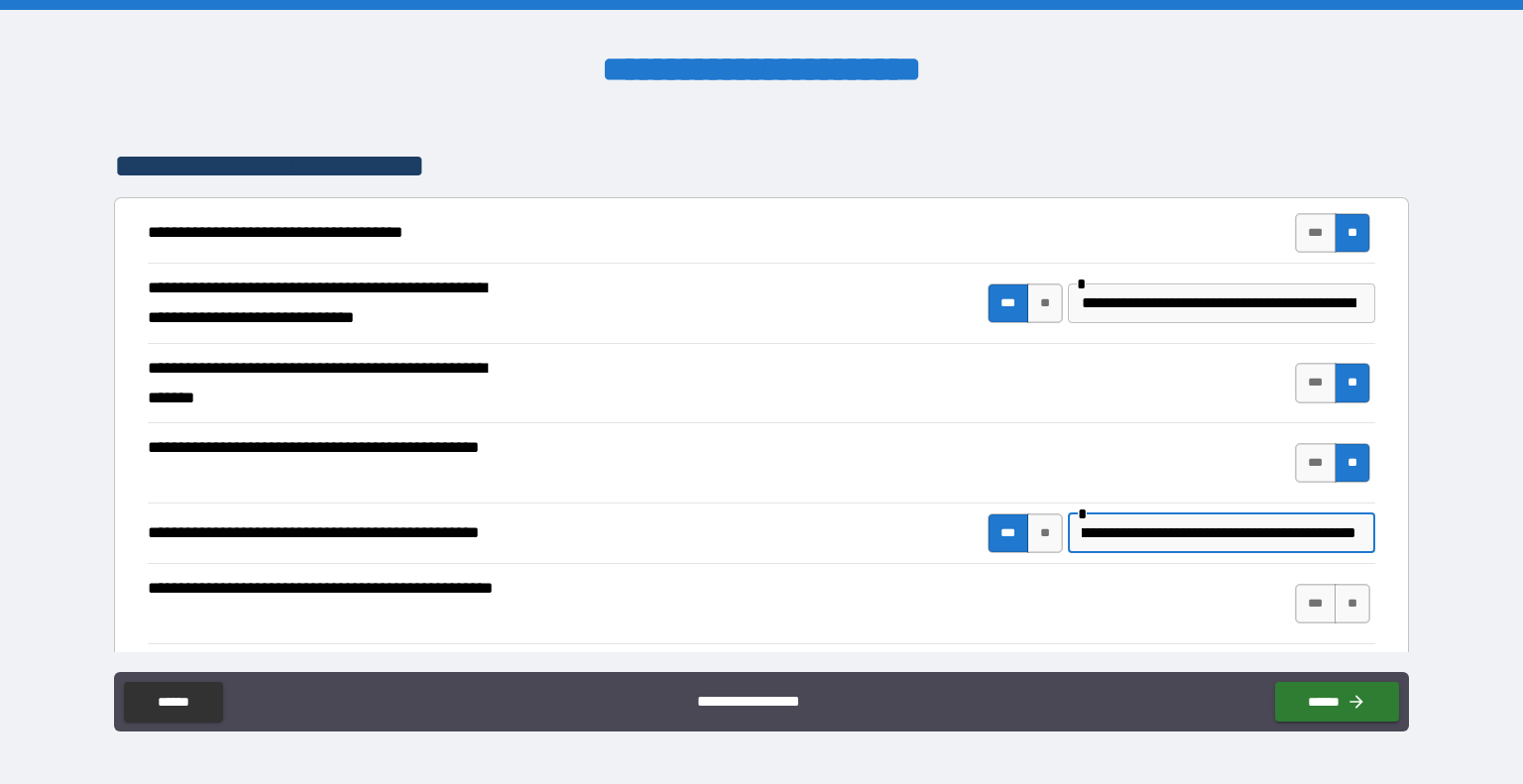 scroll, scrollTop: 0, scrollLeft: 807, axis: horizontal 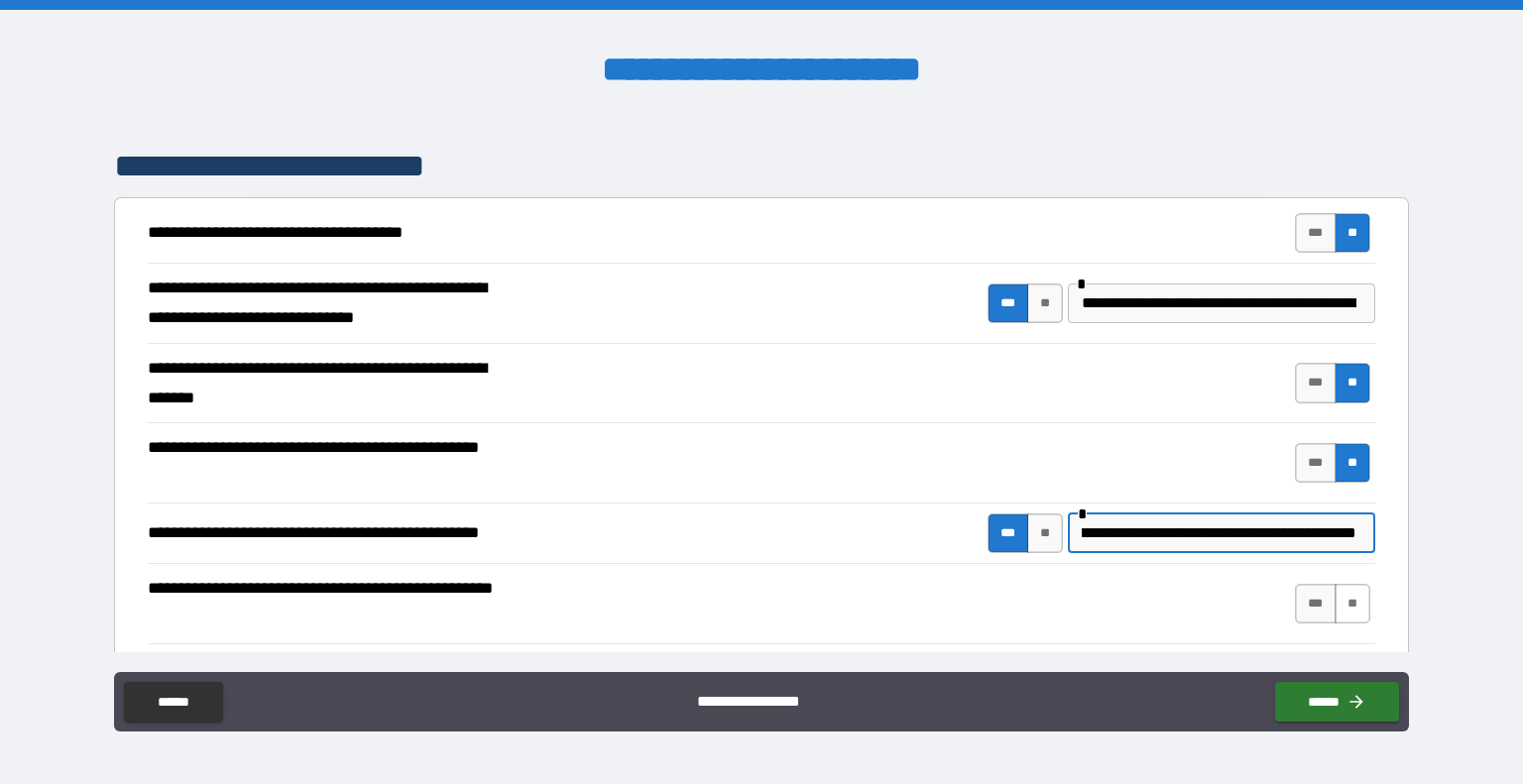 type on "**********" 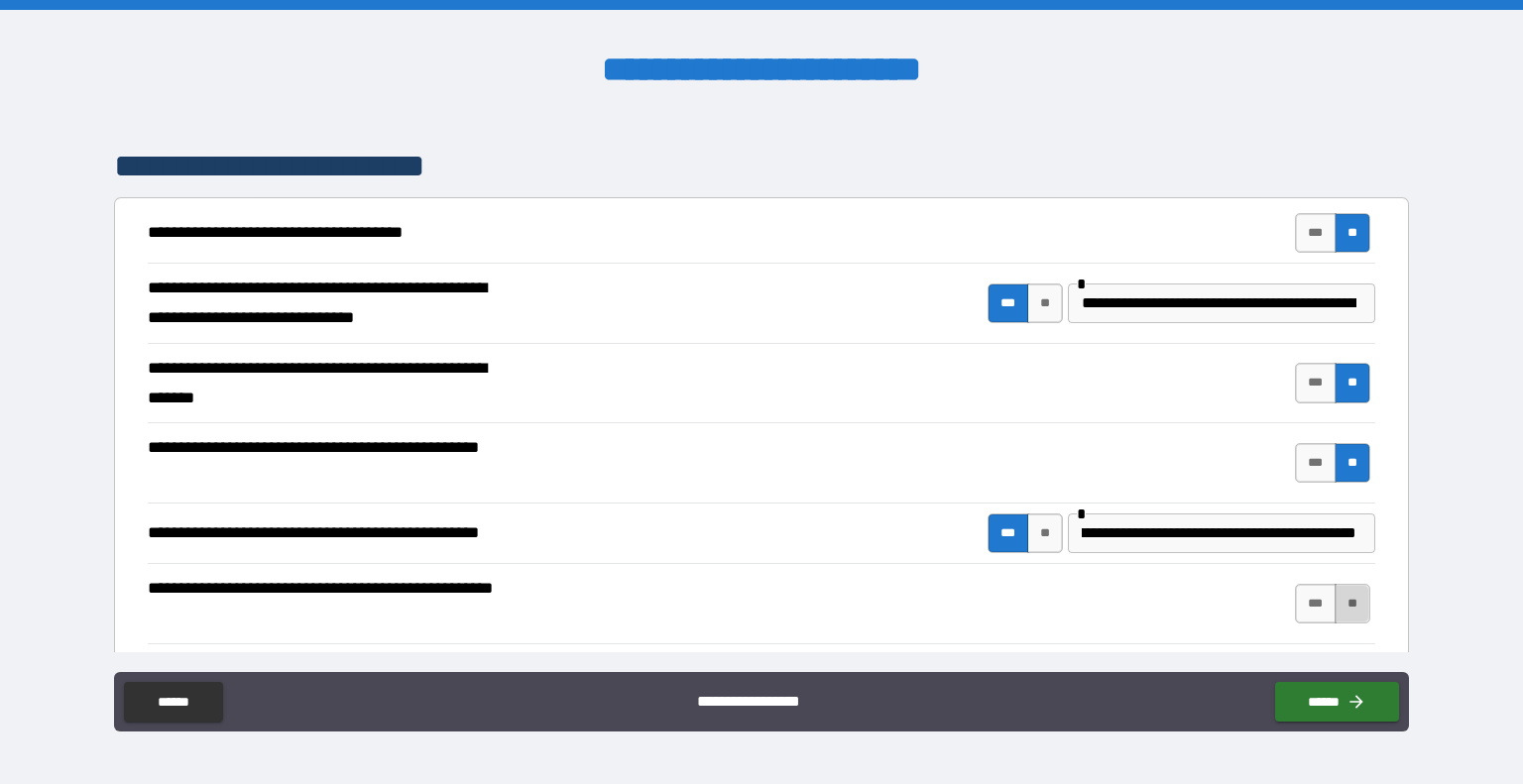 click on "**" at bounding box center (1352, 604) 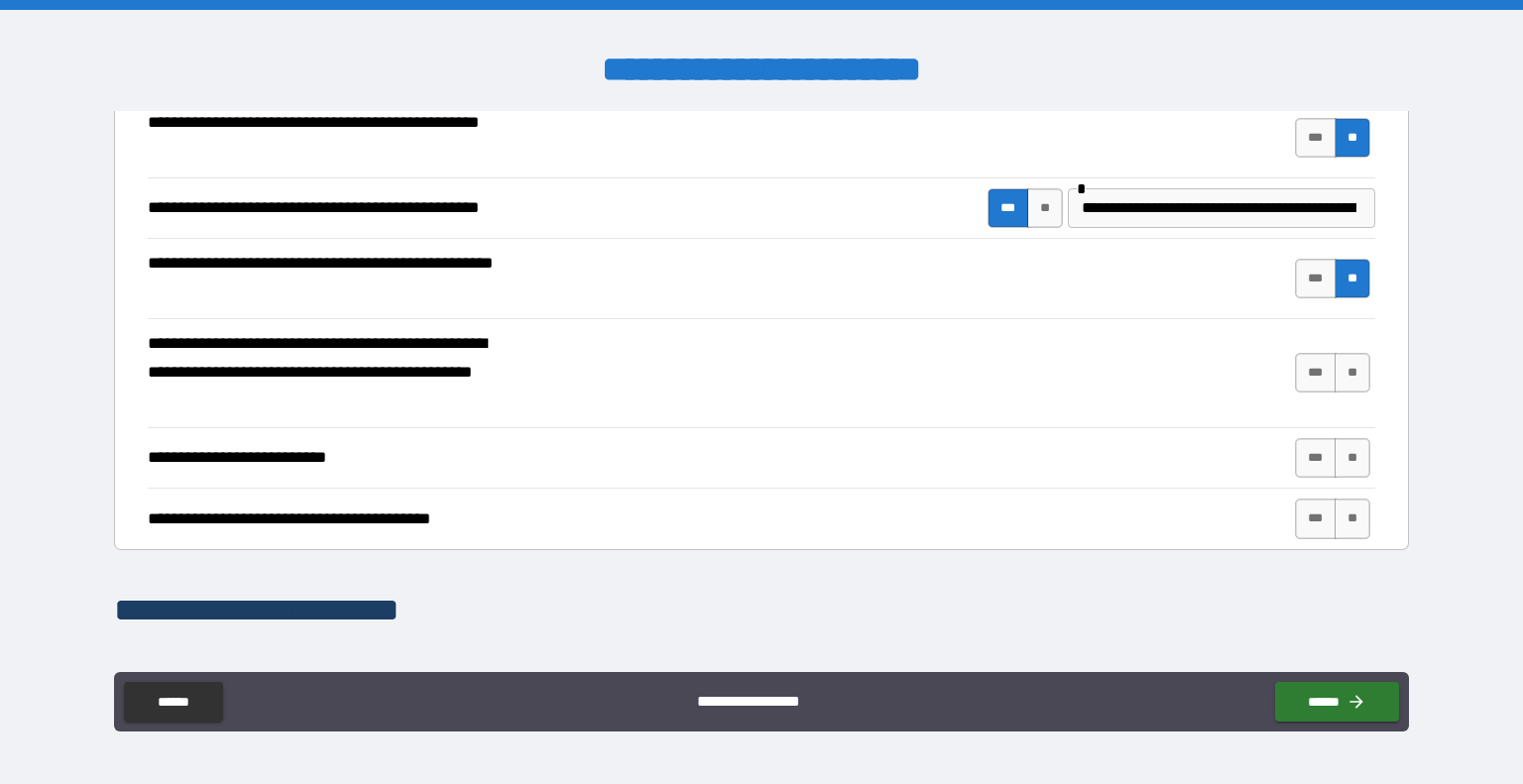 scroll, scrollTop: 838, scrollLeft: 0, axis: vertical 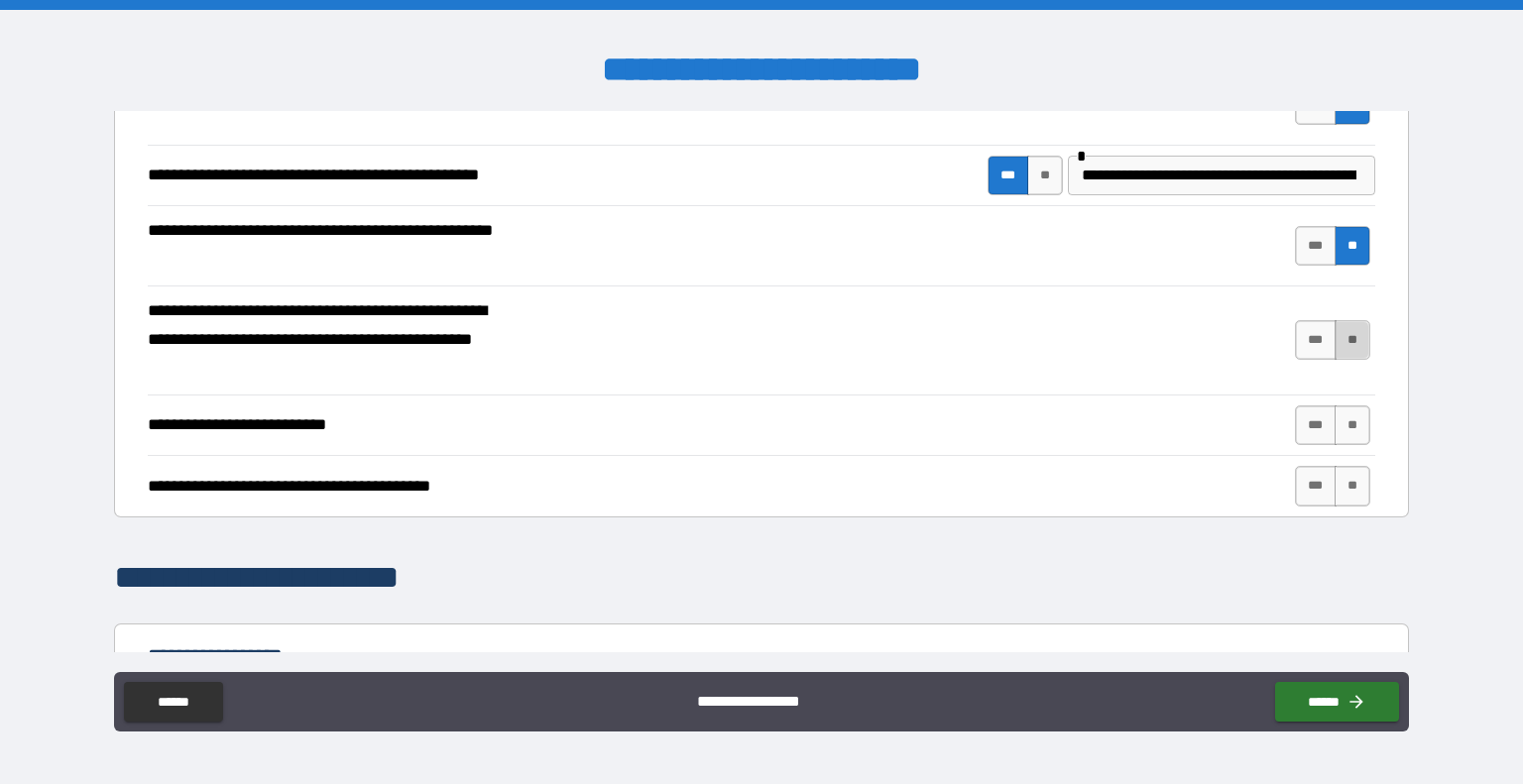 click on "**" at bounding box center (1352, 340) 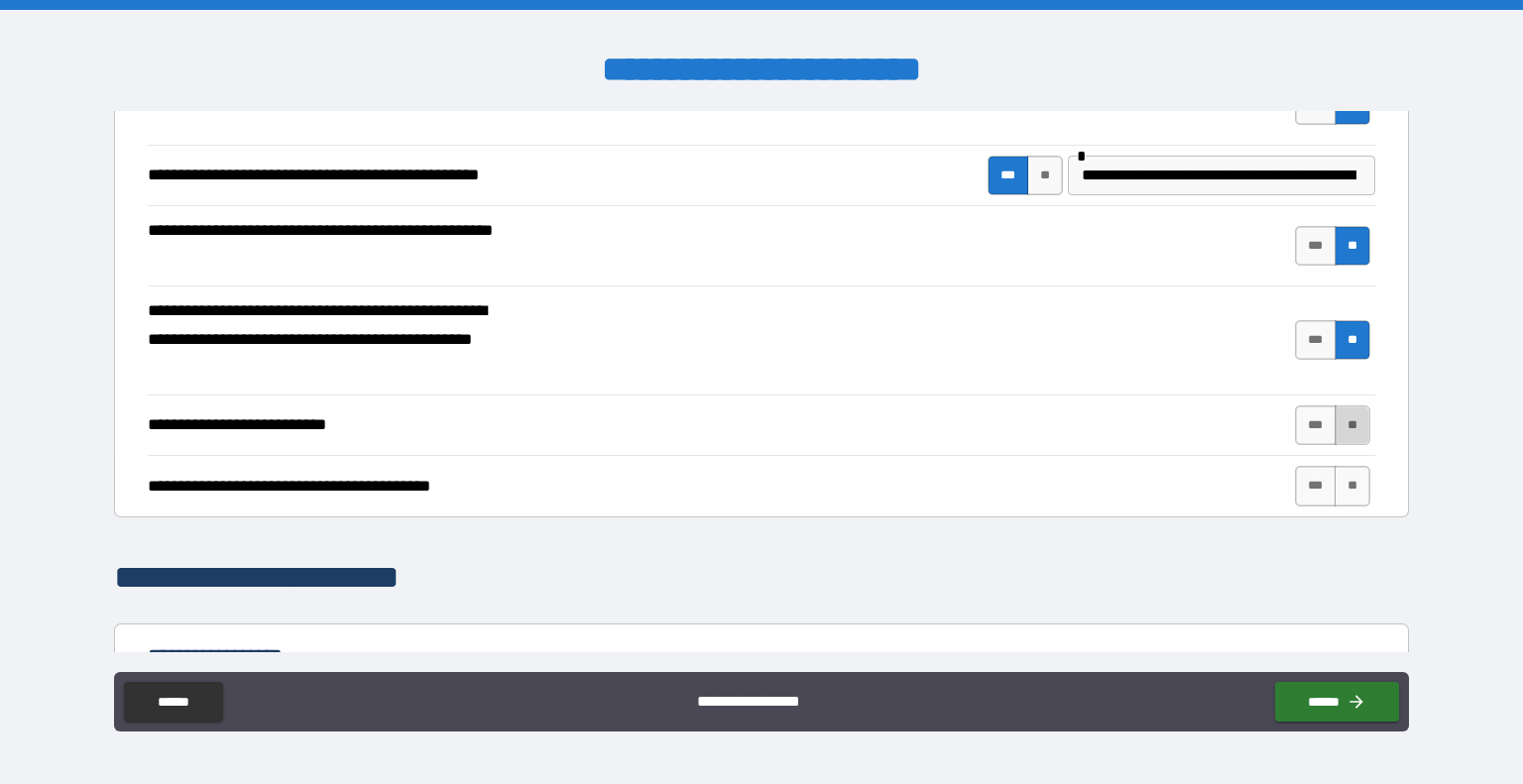 click on "**" at bounding box center (1352, 425) 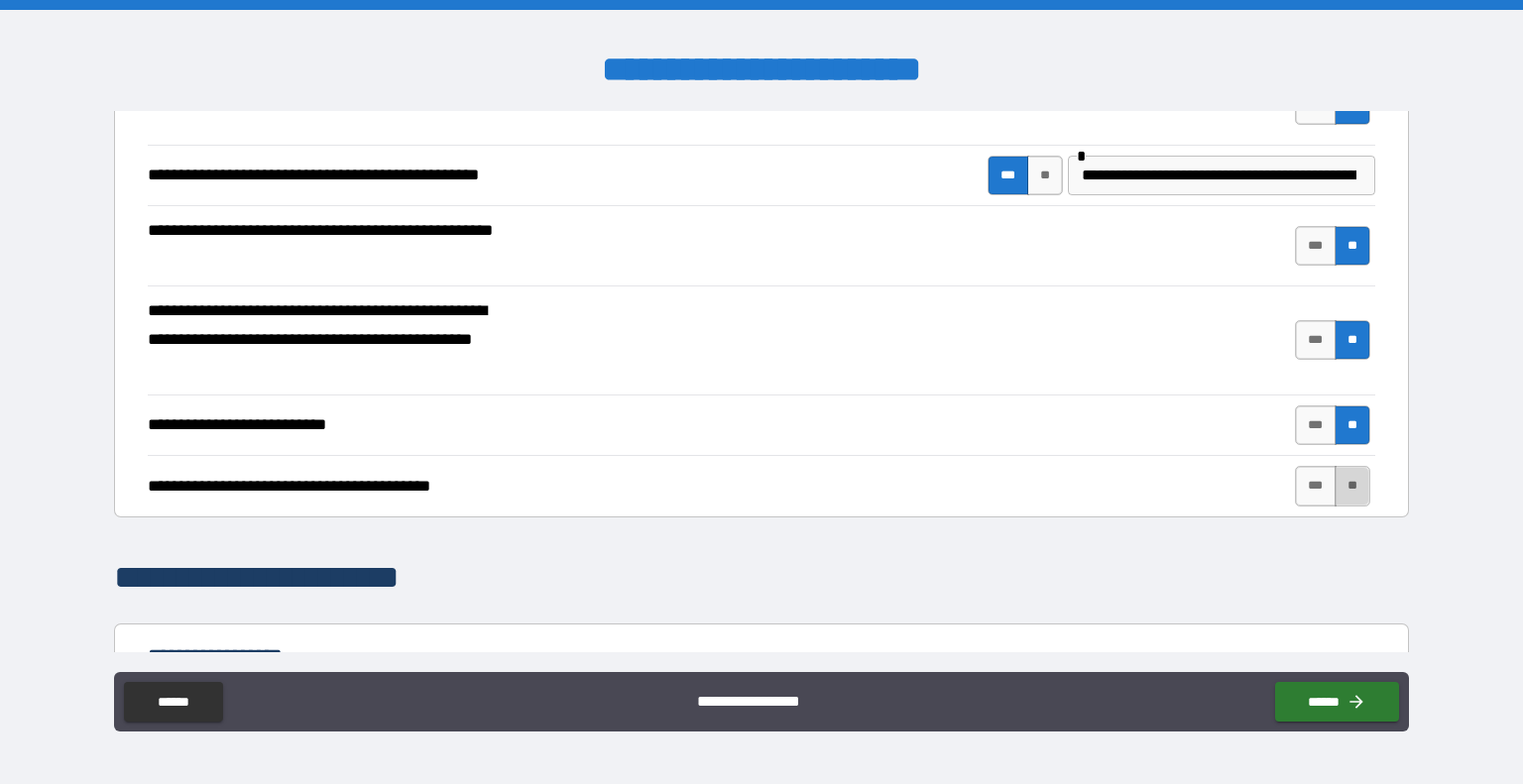 click on "**" at bounding box center (1352, 486) 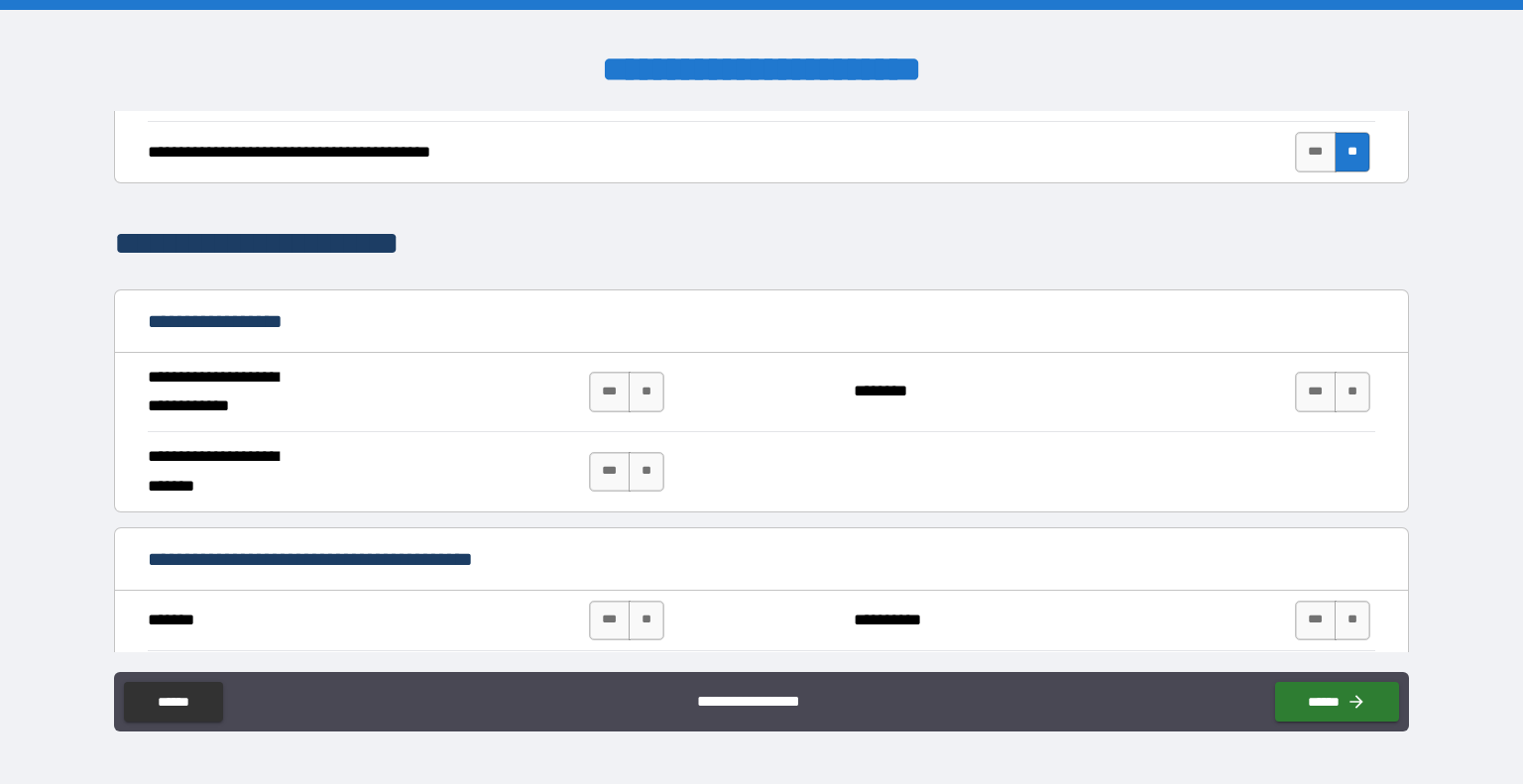 scroll, scrollTop: 1204, scrollLeft: 0, axis: vertical 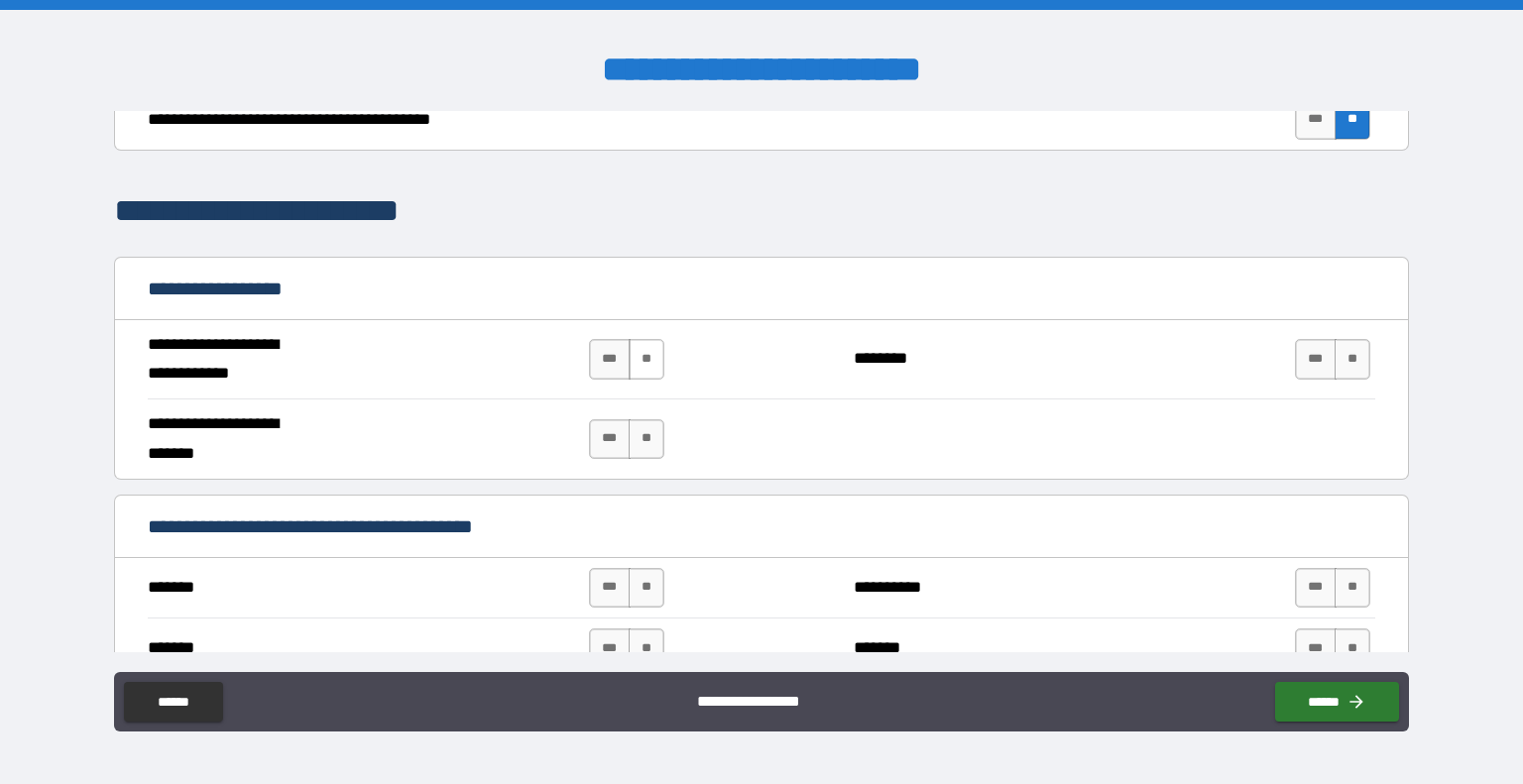 click on "**" at bounding box center [646, 359] 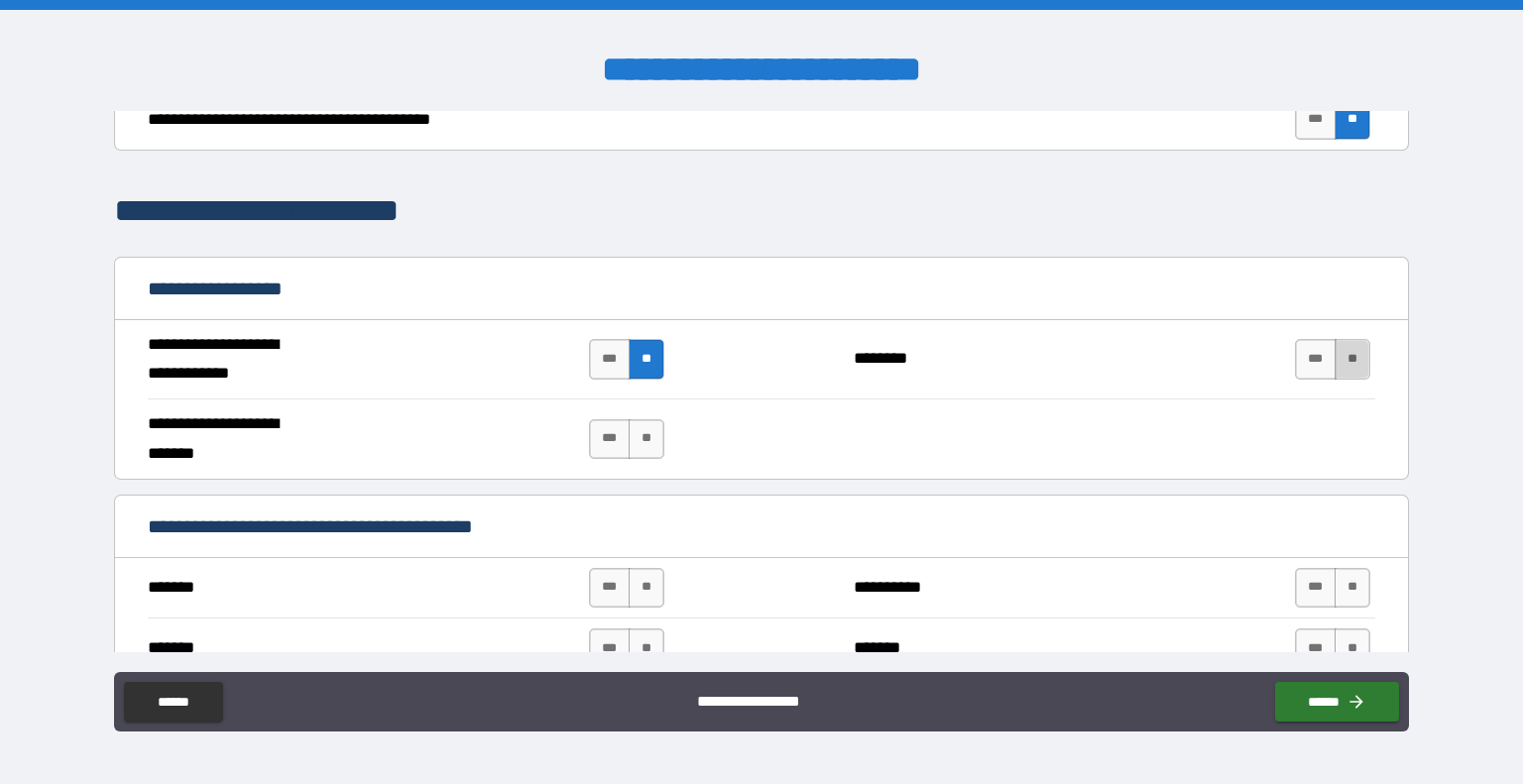 click on "**" at bounding box center (1352, 359) 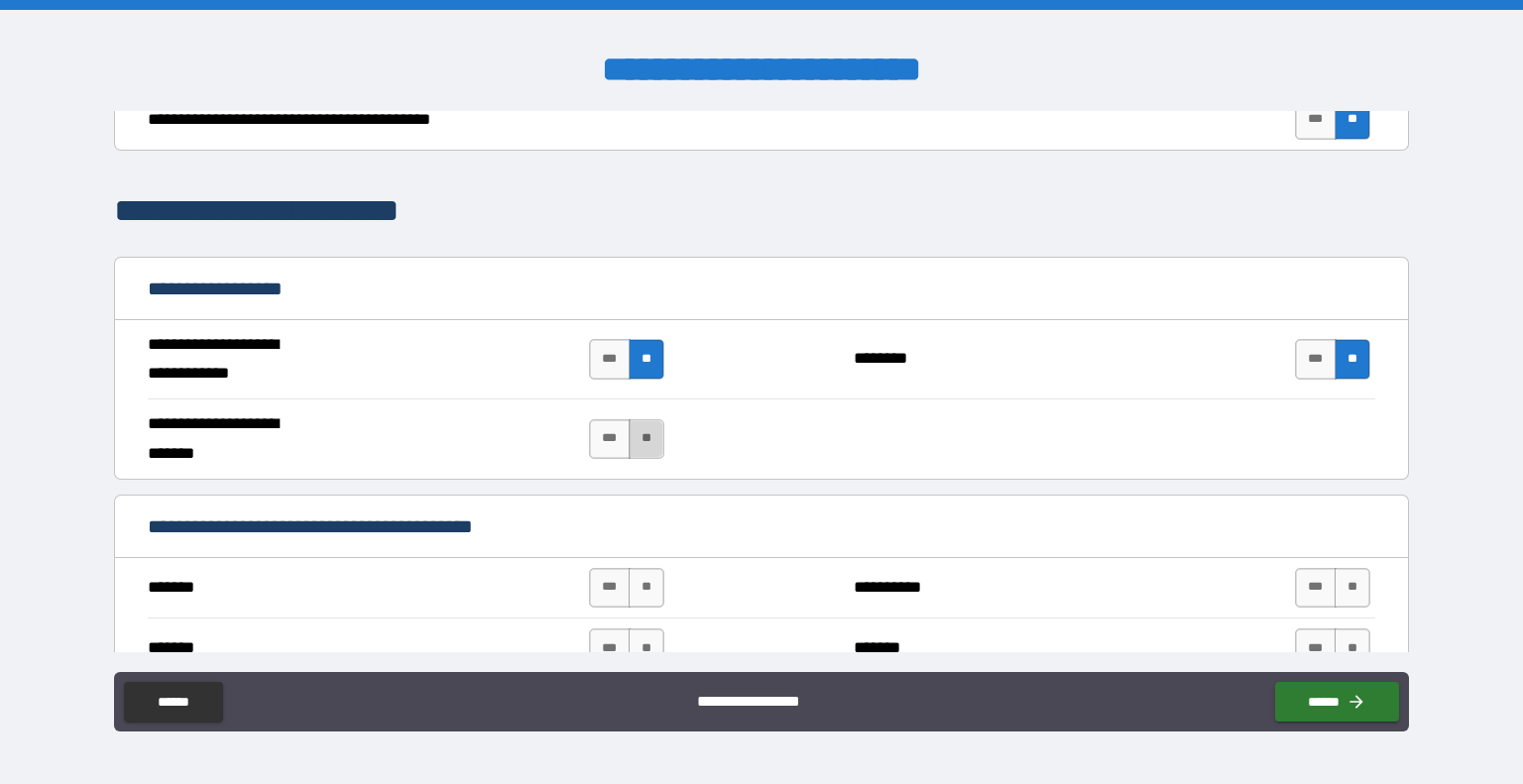 click on "**" at bounding box center [646, 439] 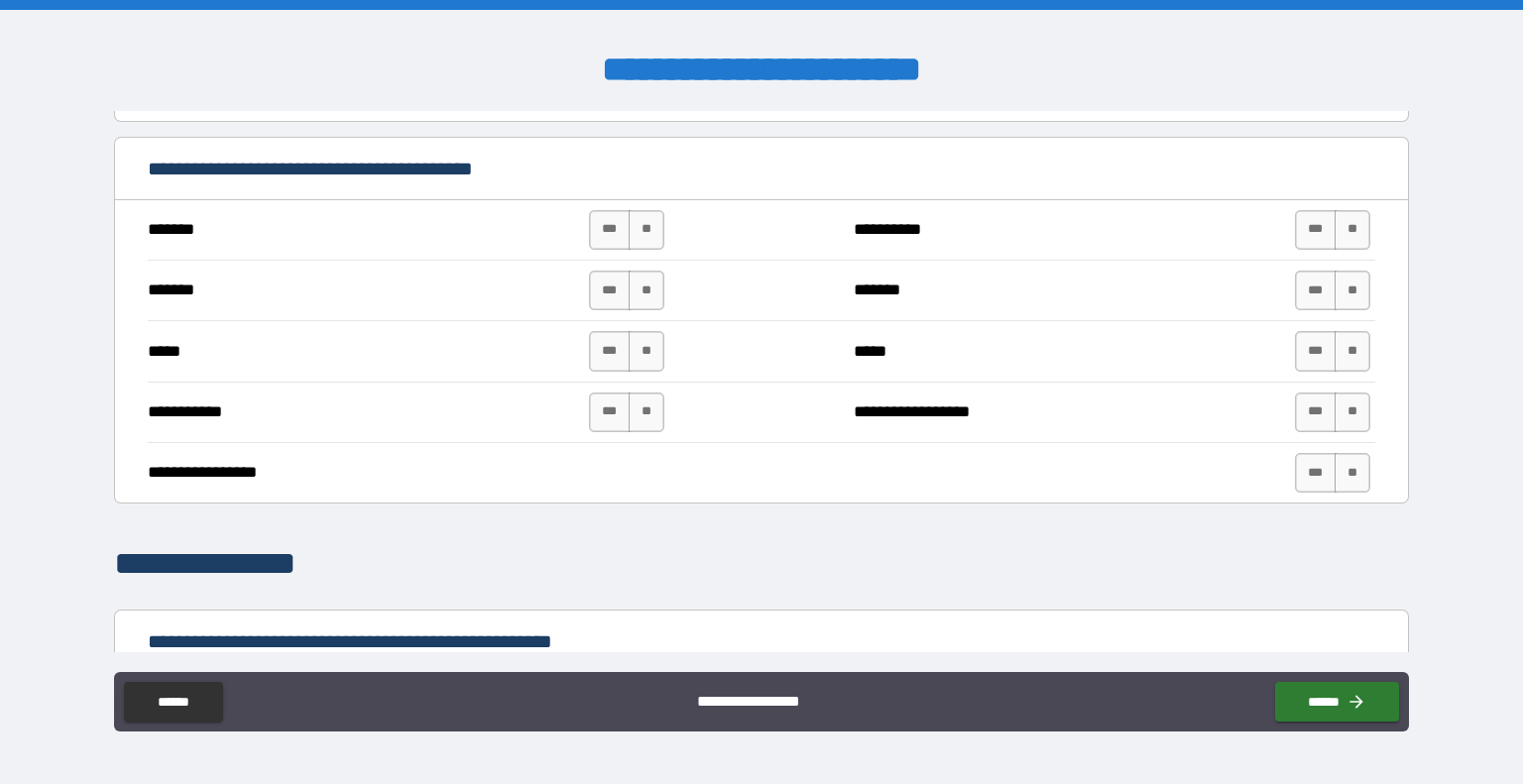 scroll, scrollTop: 1578, scrollLeft: 0, axis: vertical 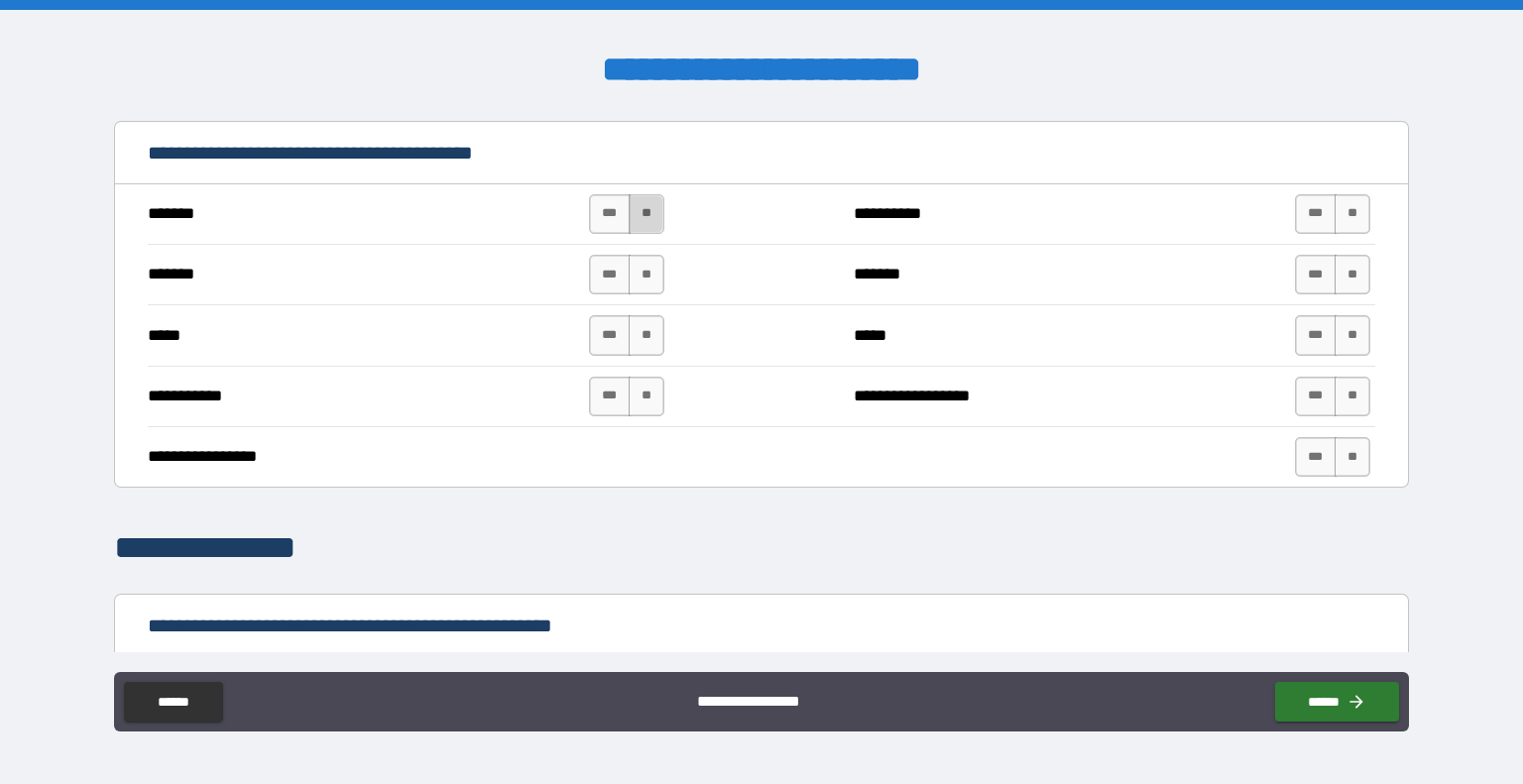 click on "**" at bounding box center (646, 214) 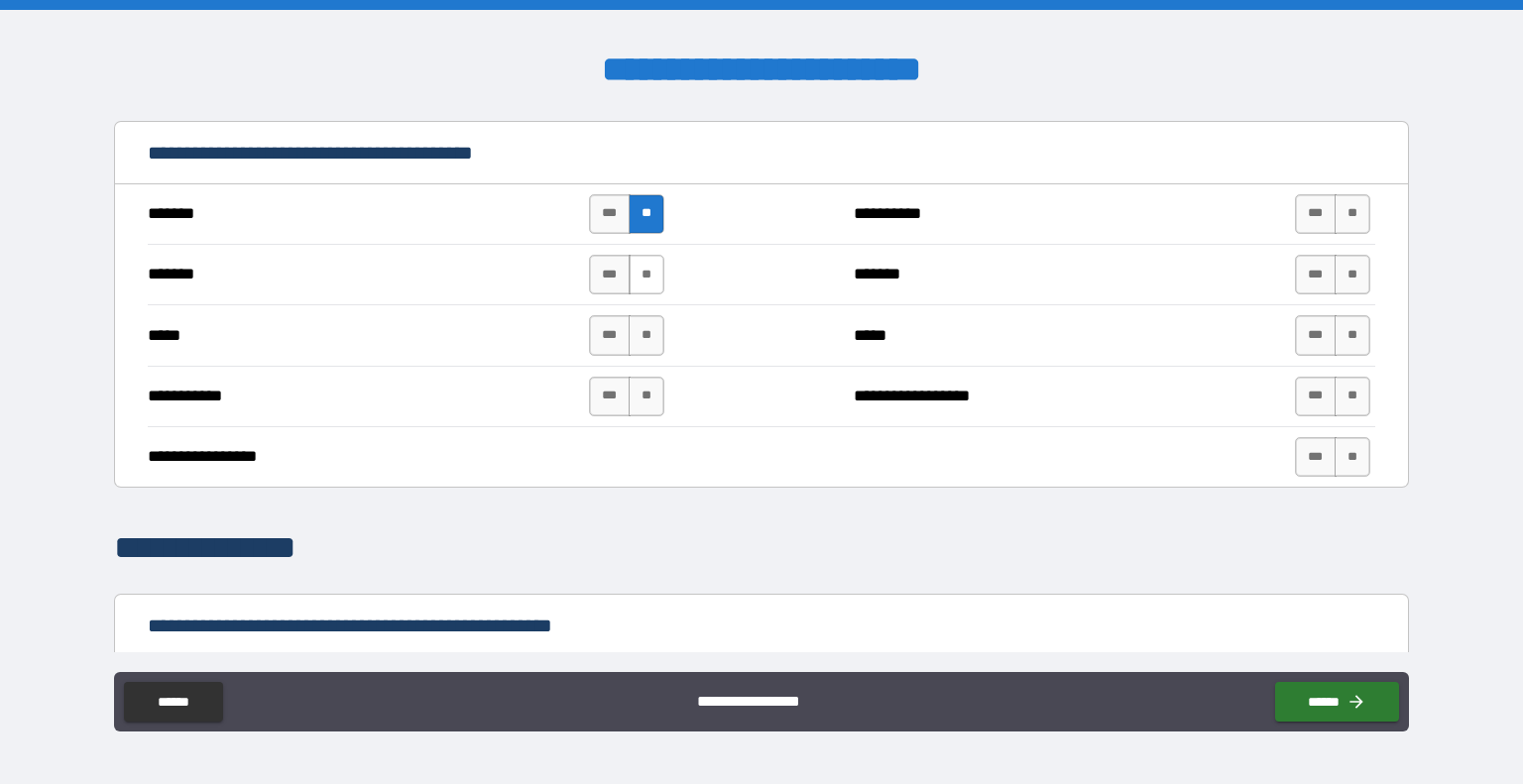 click on "**" at bounding box center [646, 275] 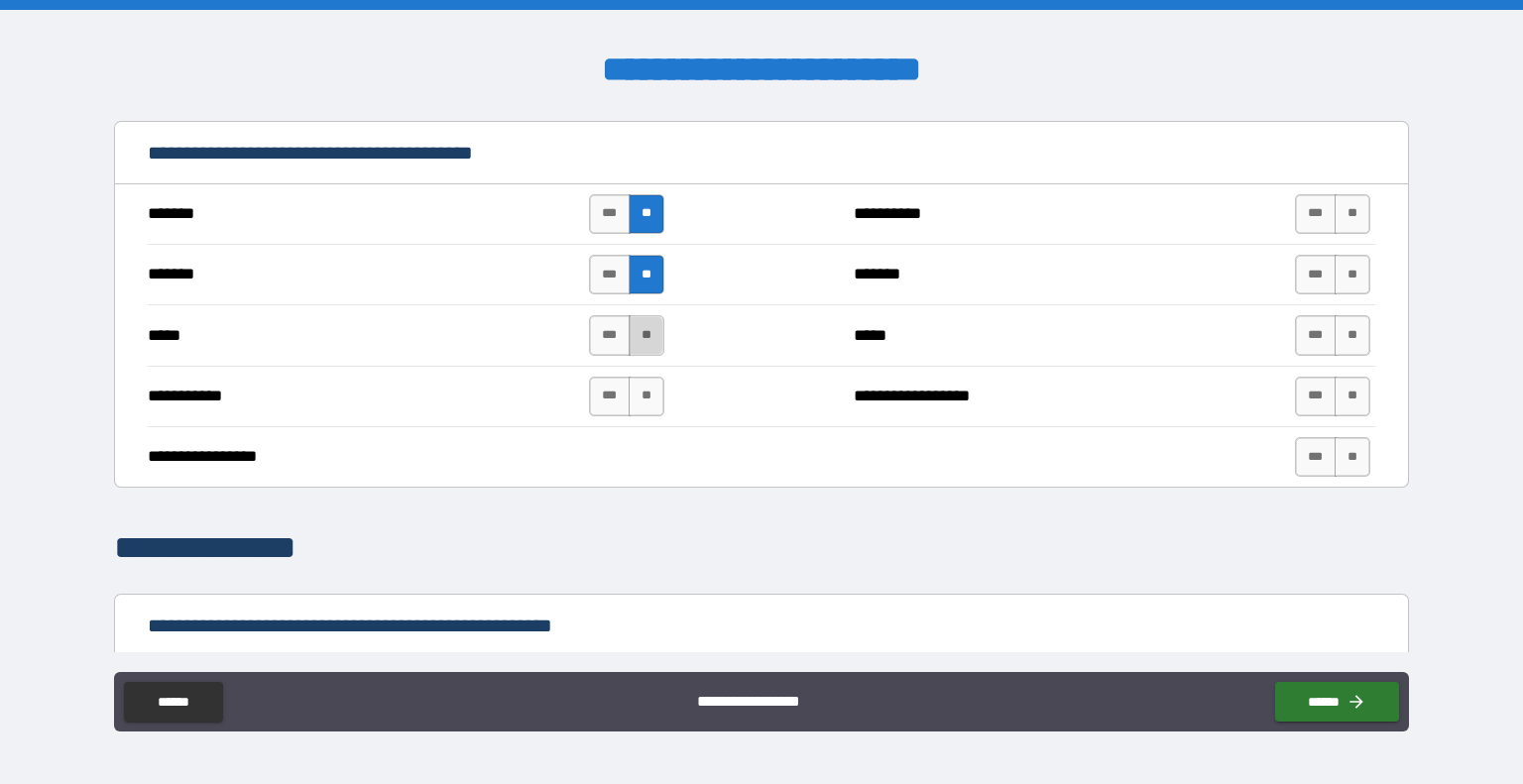 click on "**" at bounding box center (646, 335) 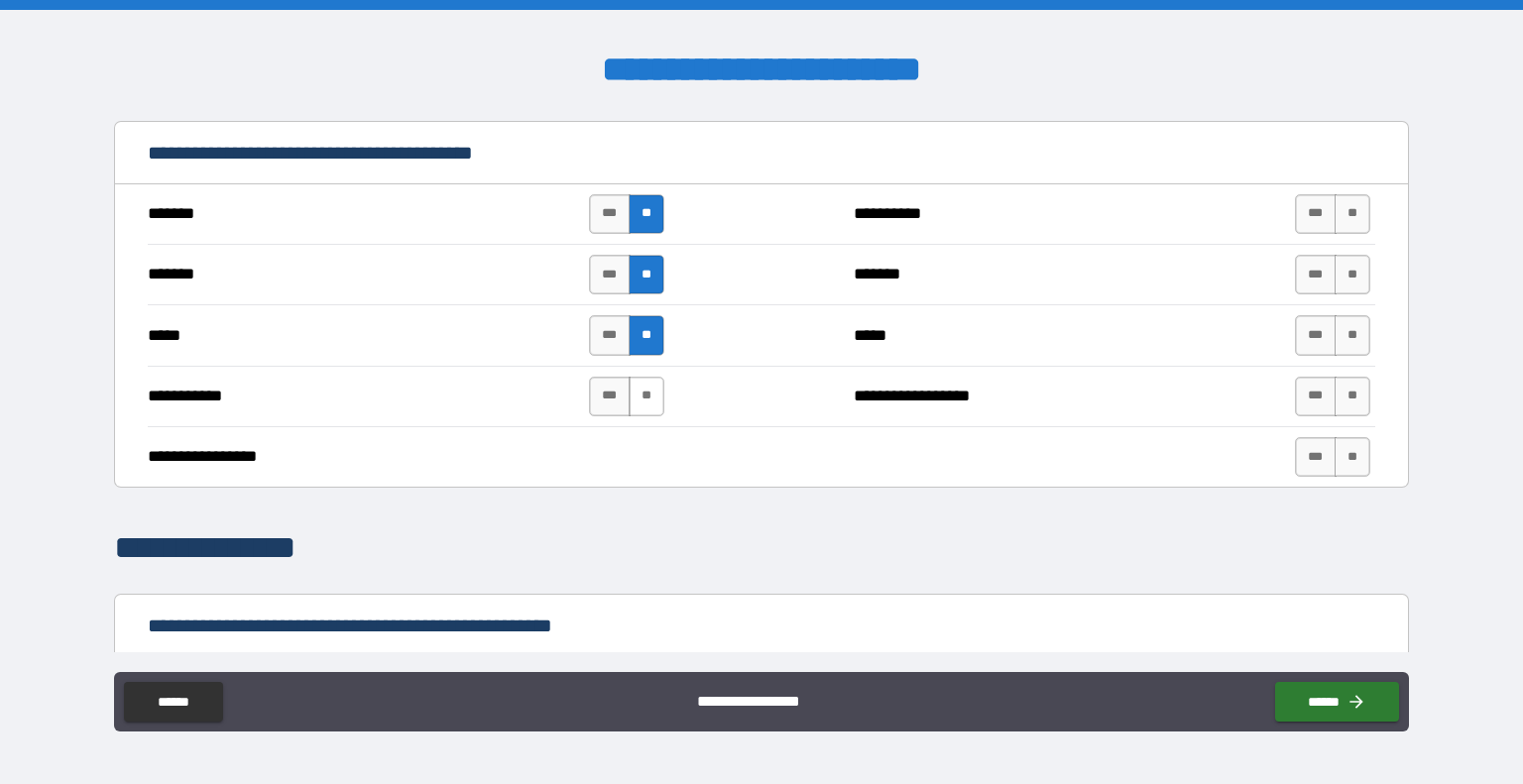 click on "**" at bounding box center [646, 396] 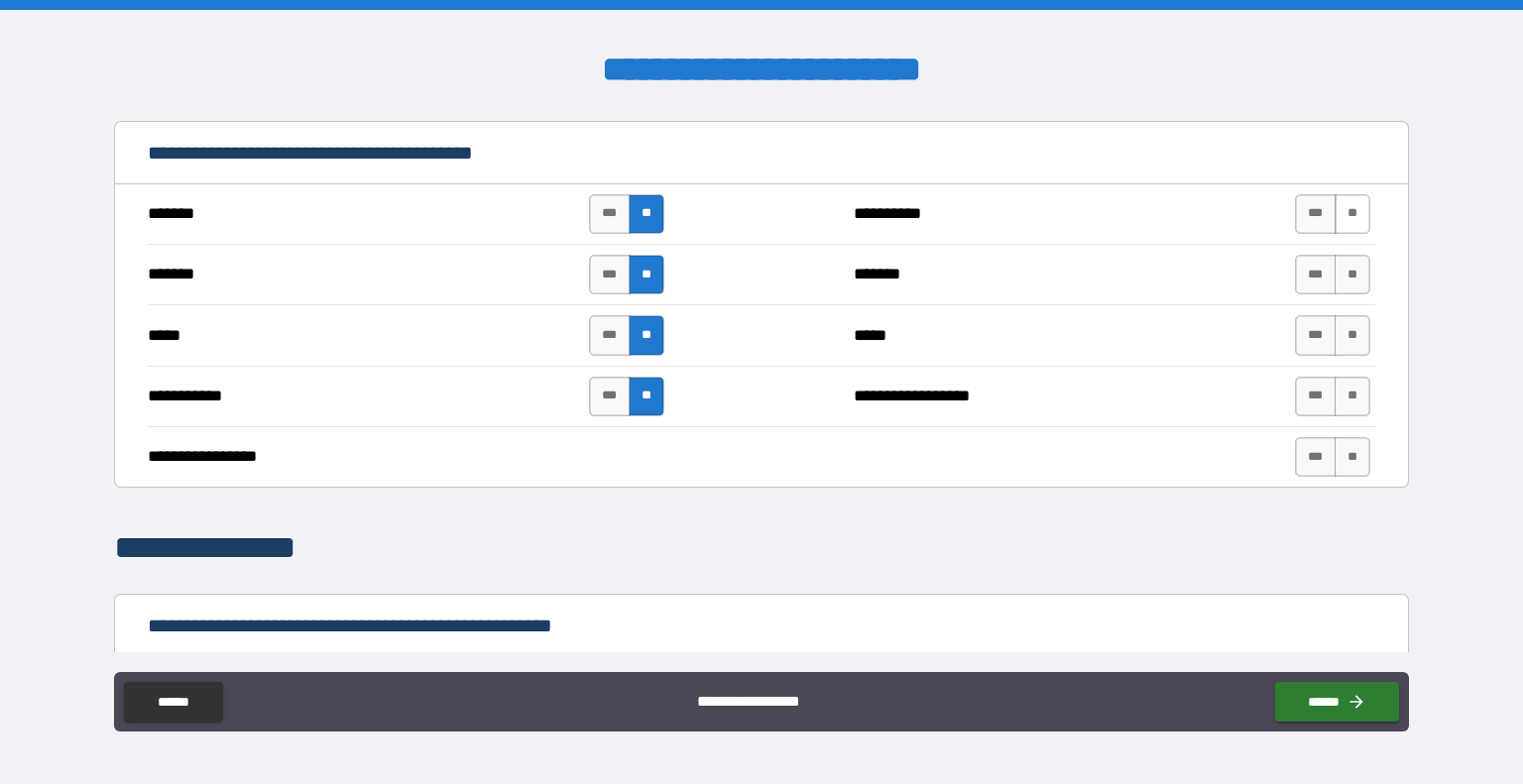 click on "**" at bounding box center [1352, 214] 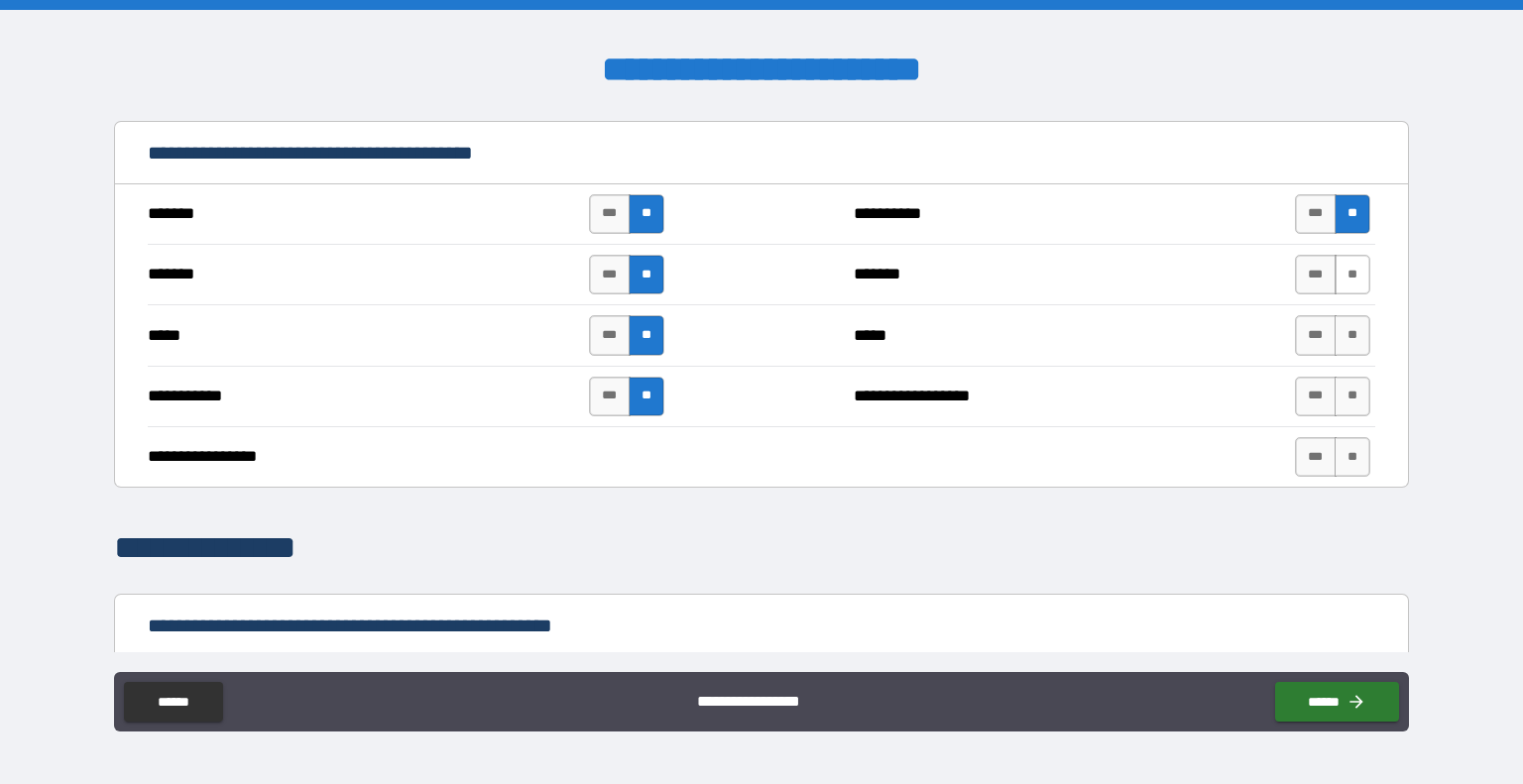 click on "**" at bounding box center [1352, 275] 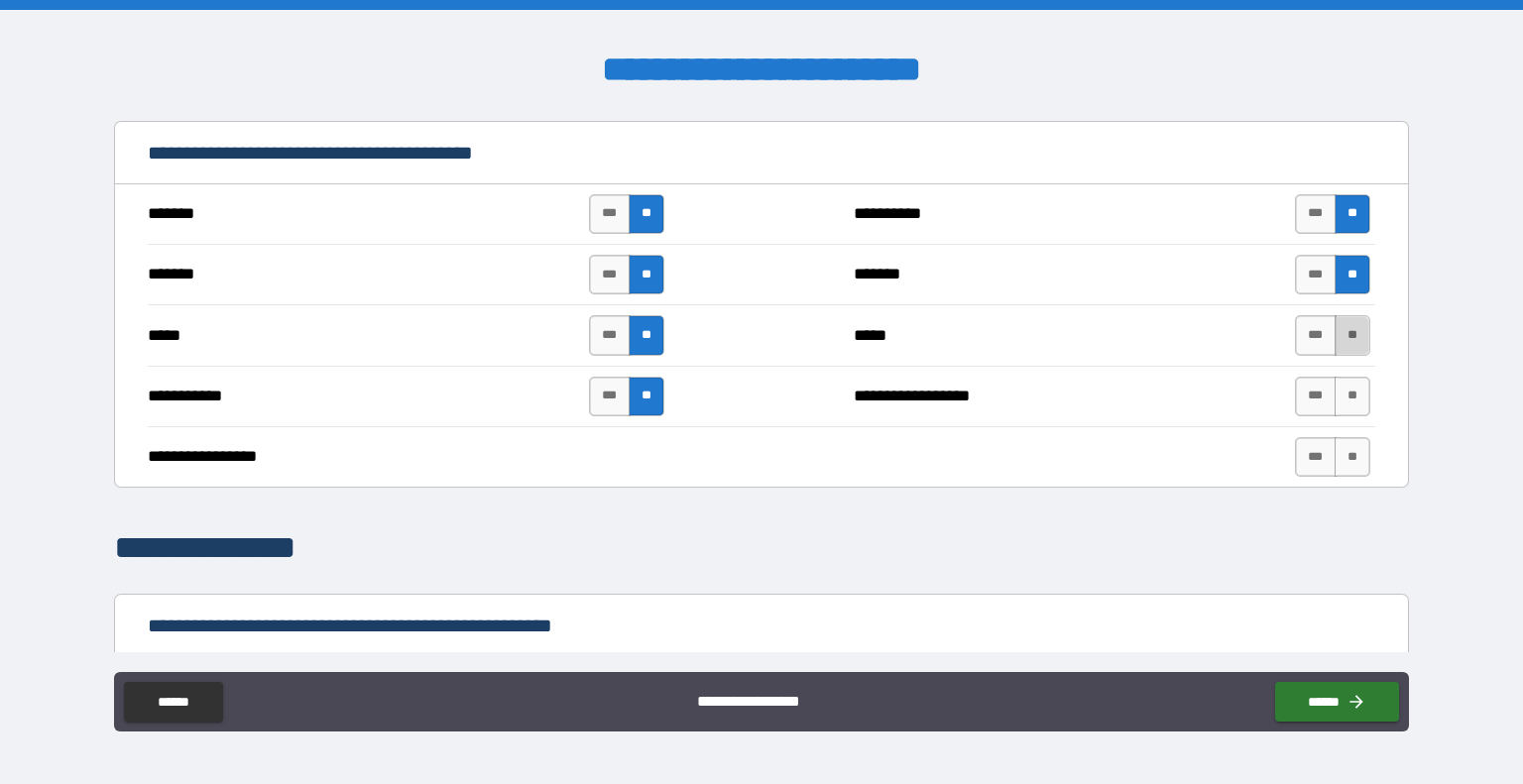 click on "**" at bounding box center (1352, 335) 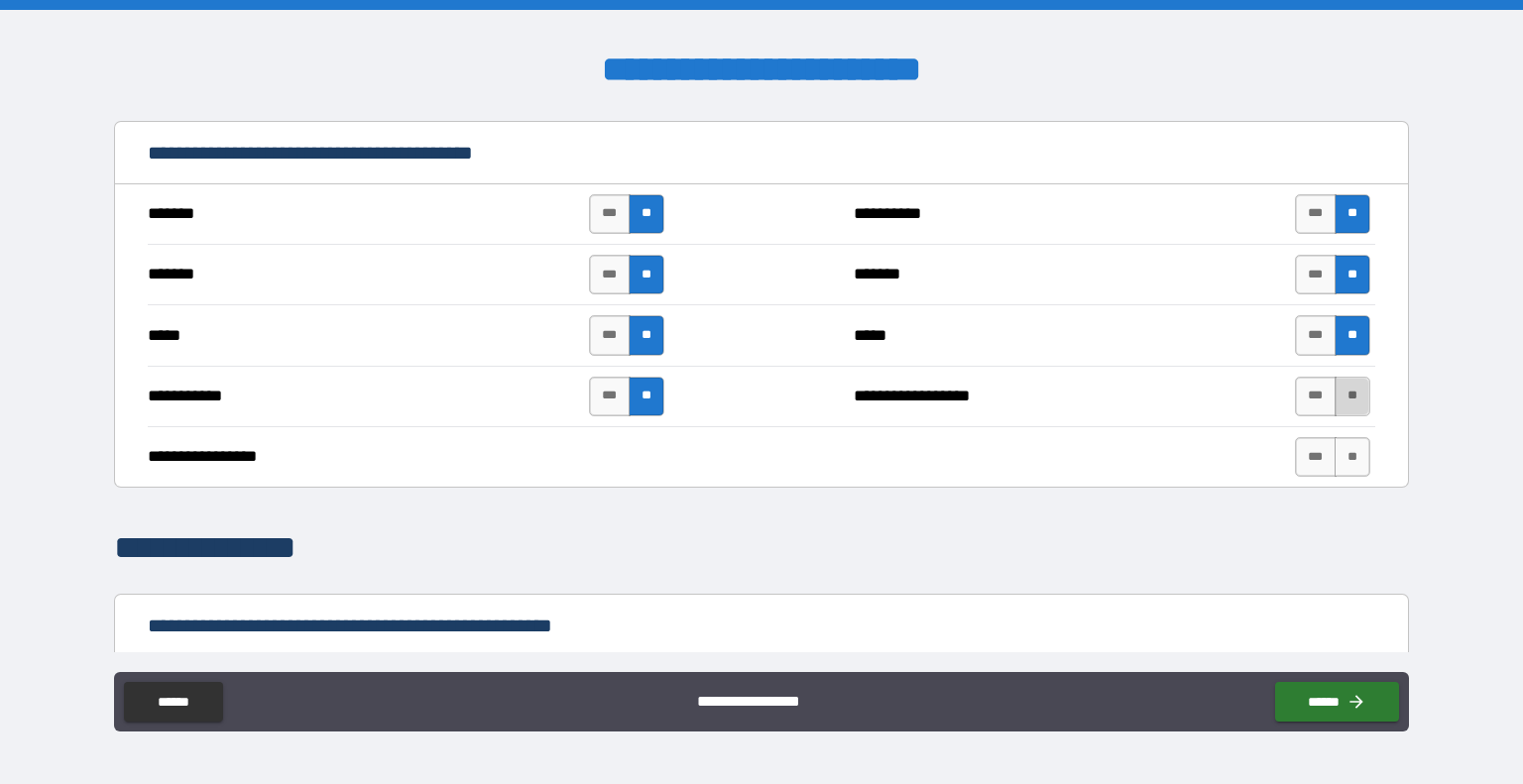 click on "**" at bounding box center [1352, 396] 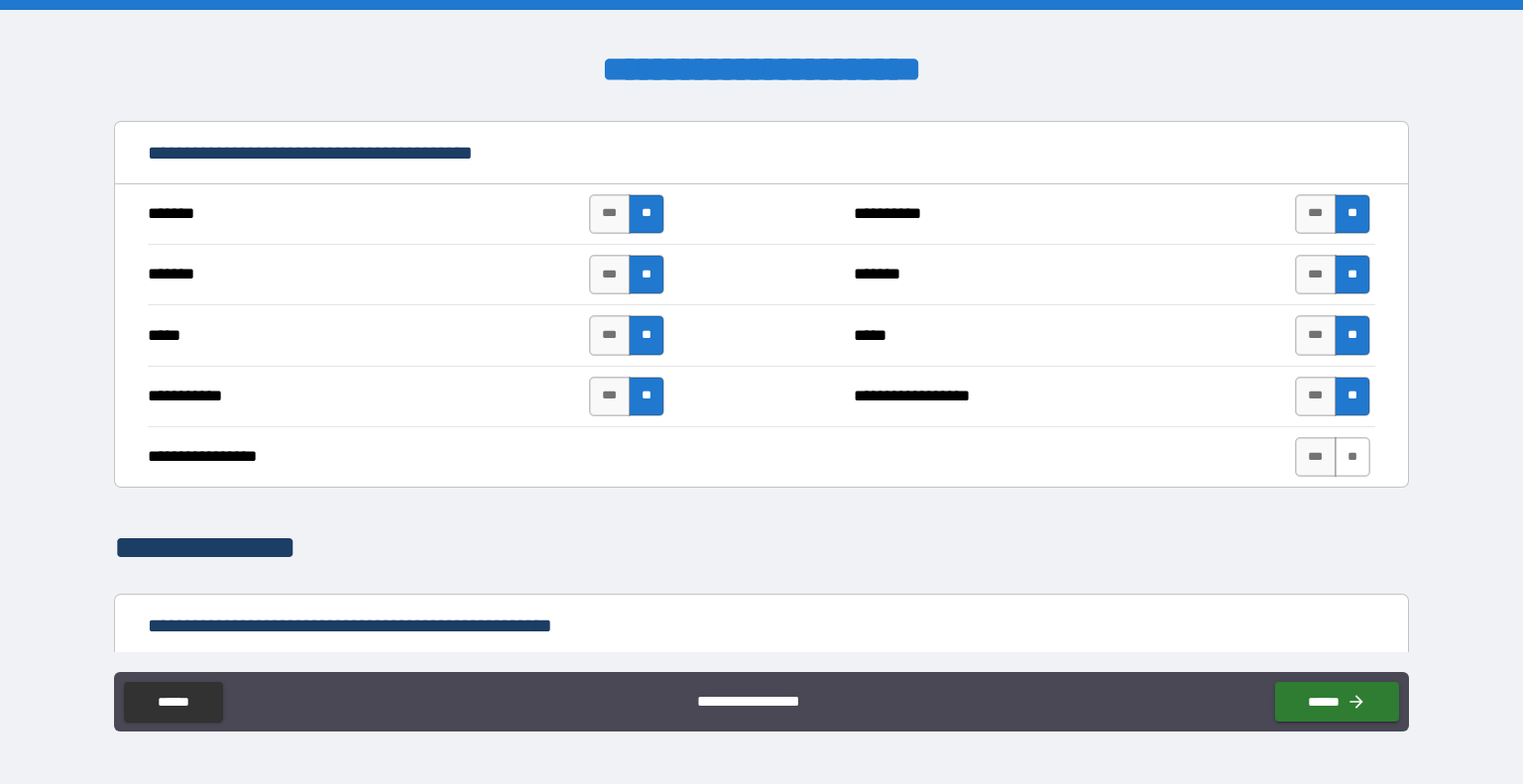 click on "**" at bounding box center [1352, 457] 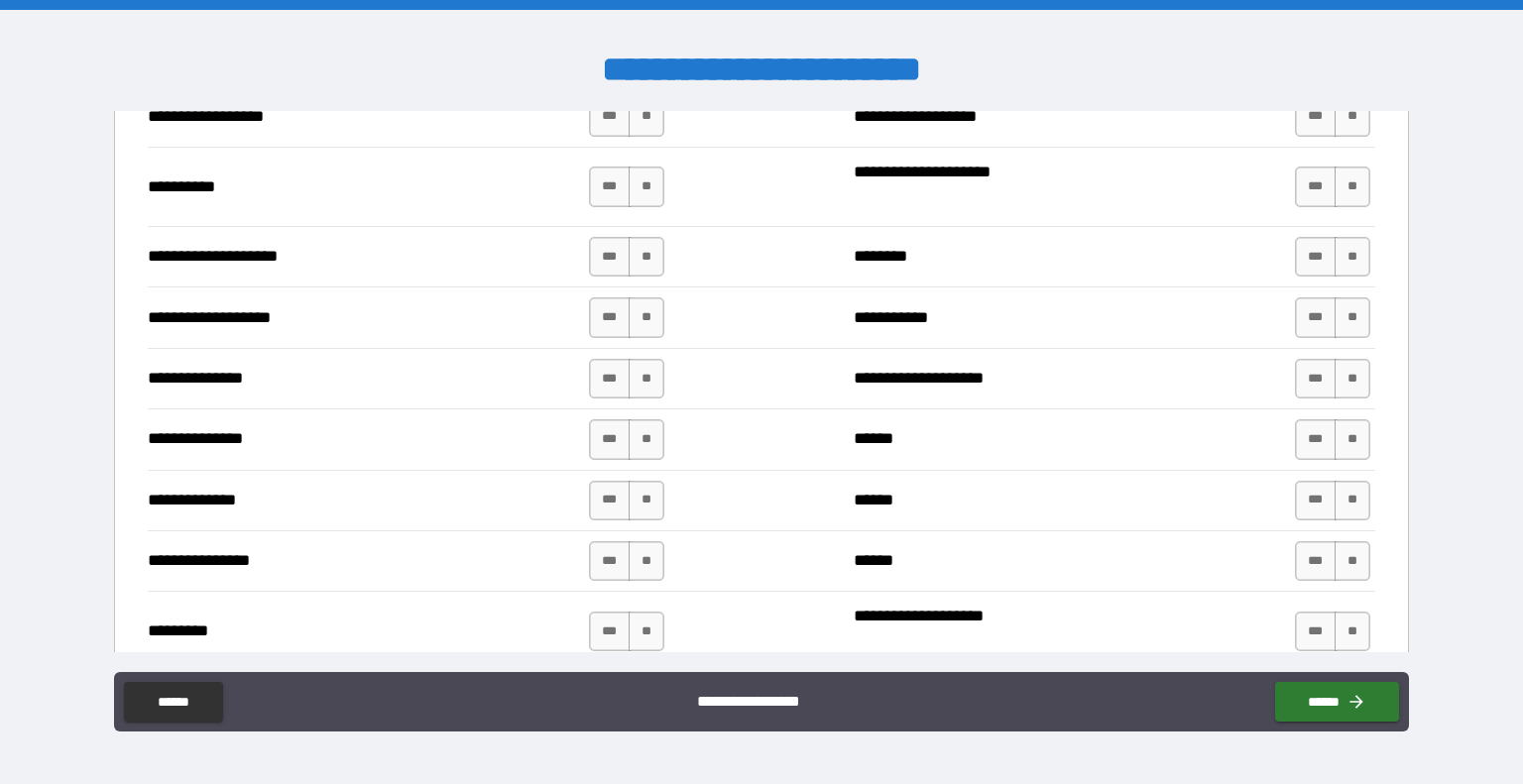 scroll, scrollTop: 2034, scrollLeft: 0, axis: vertical 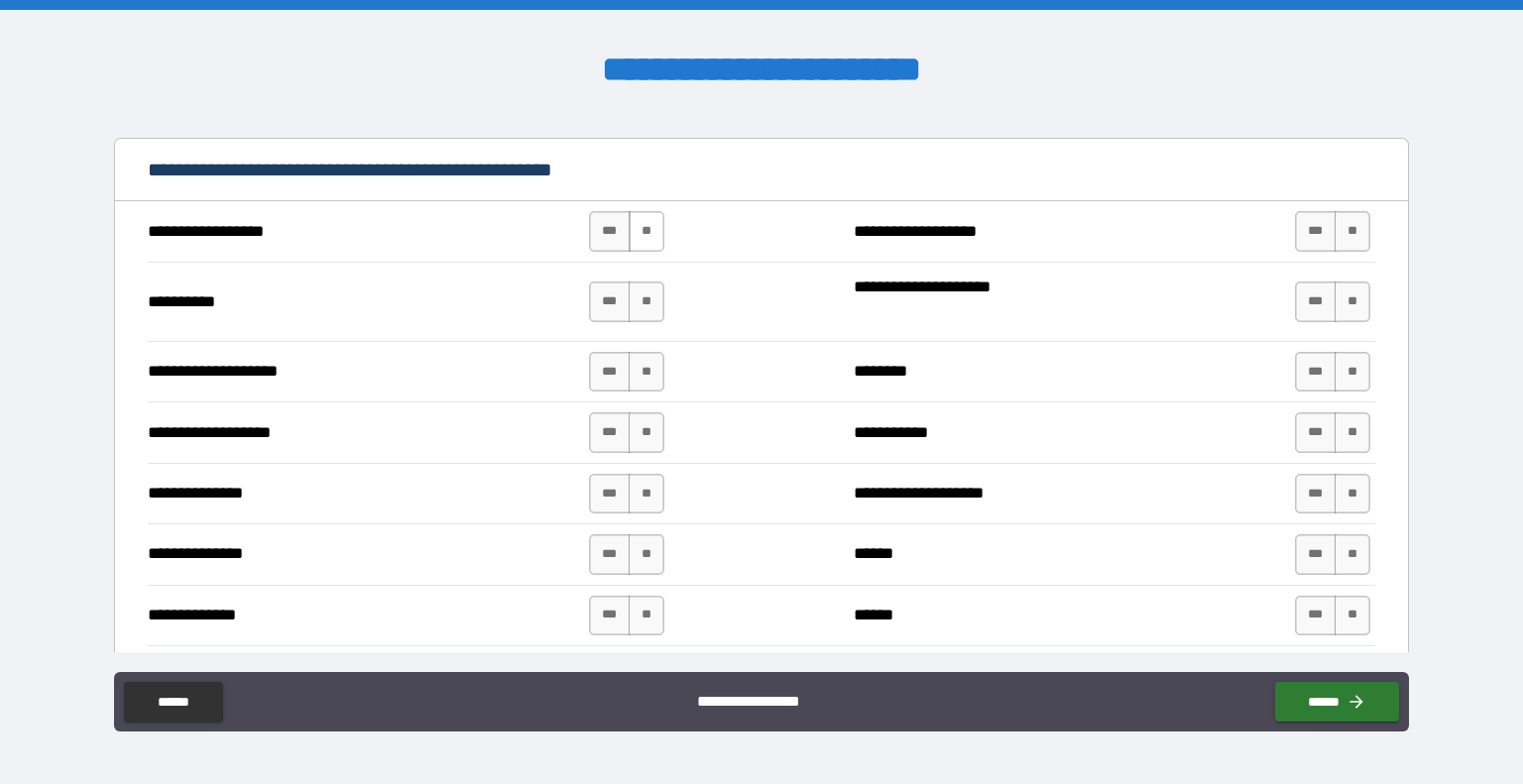 click on "**" at bounding box center [646, 231] 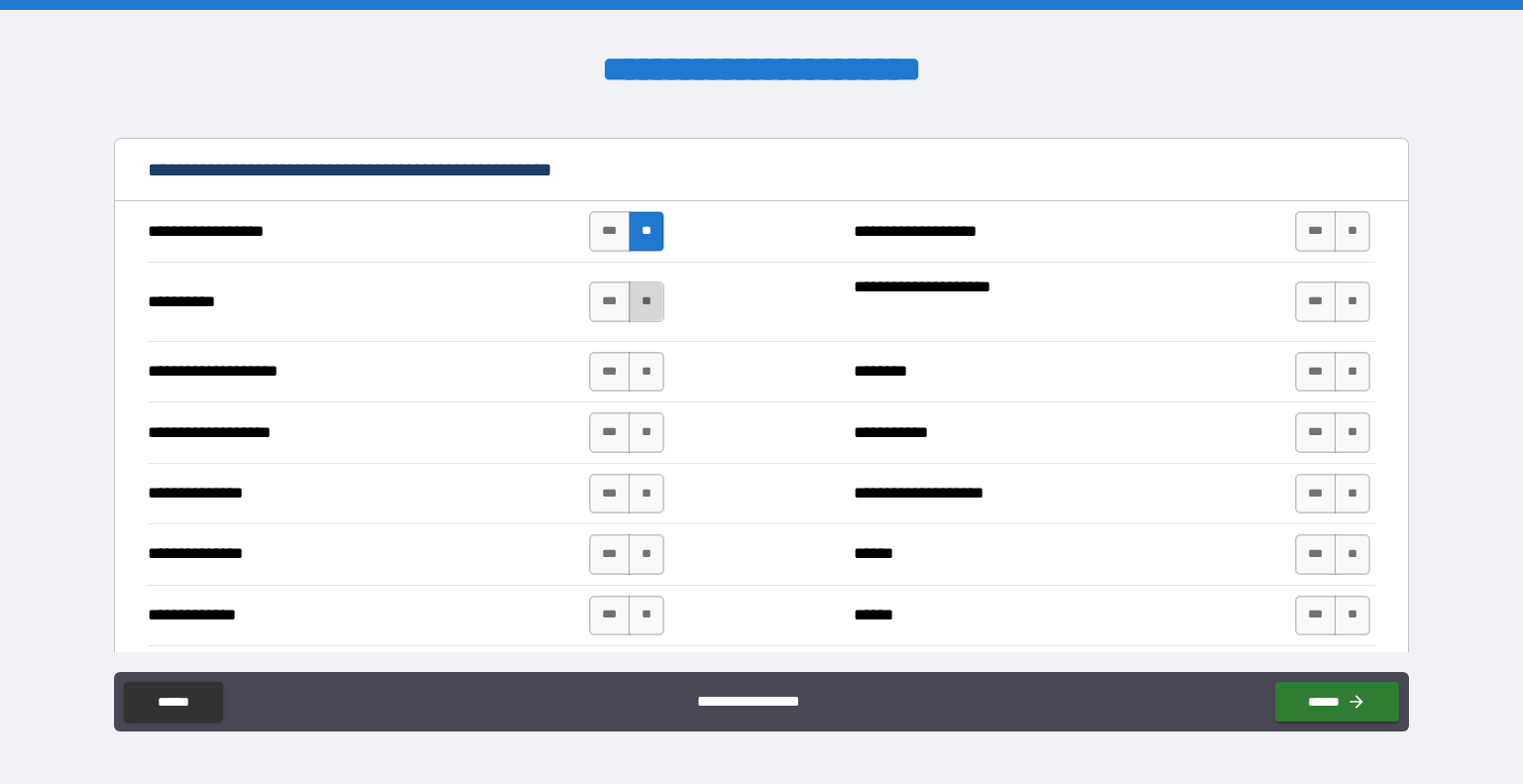 click on "**" at bounding box center (646, 301) 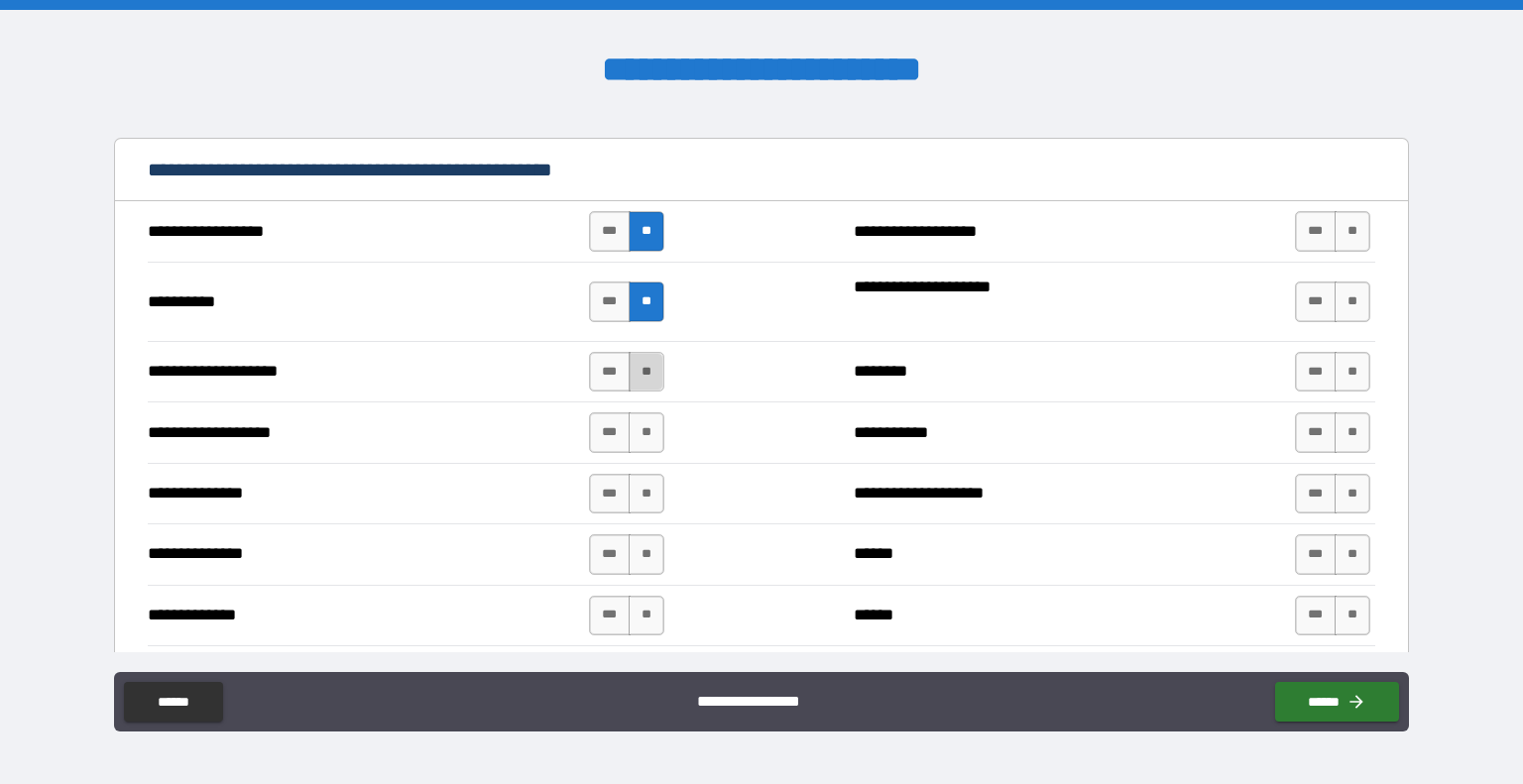 click on "**" at bounding box center (646, 372) 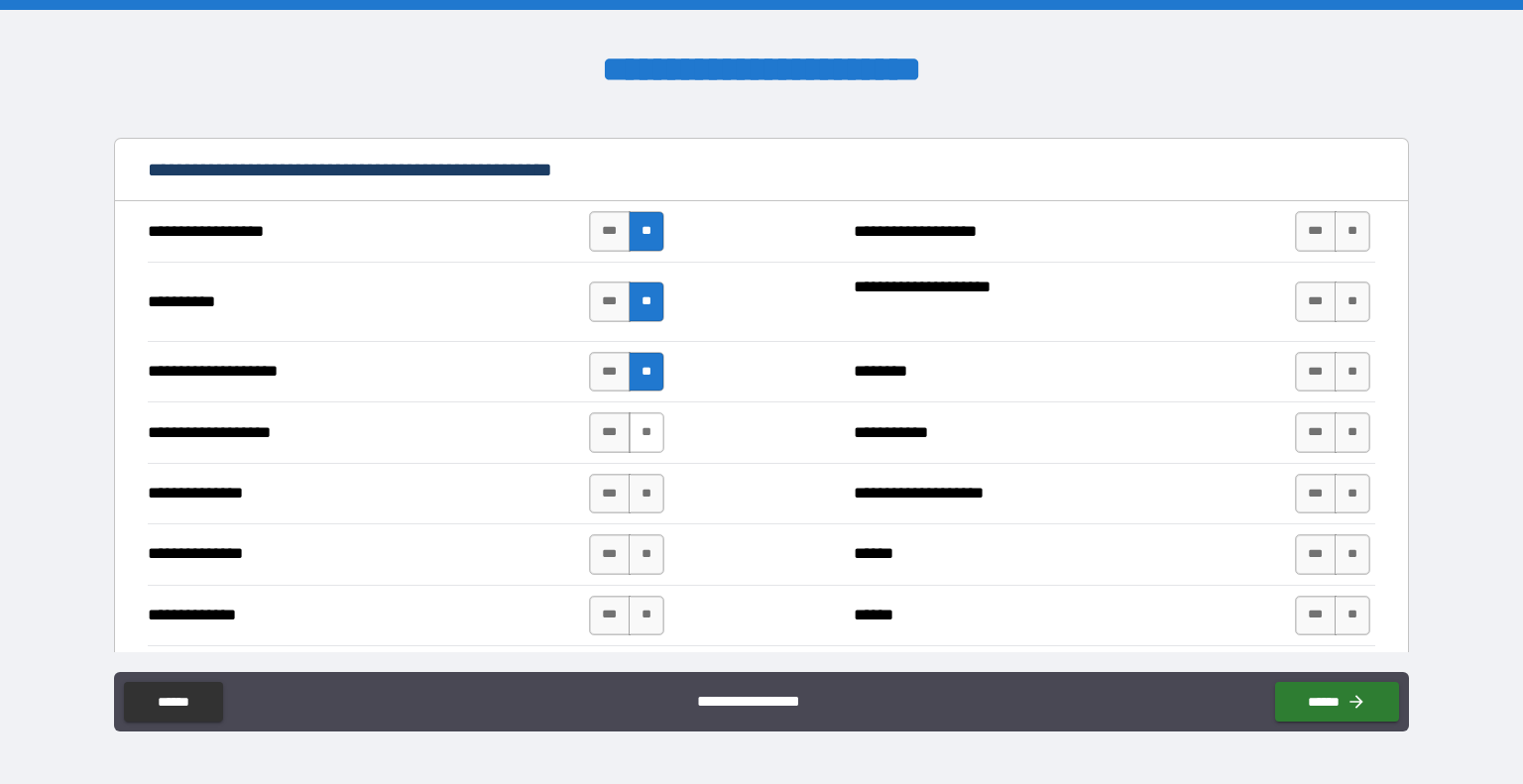click on "**" at bounding box center [646, 432] 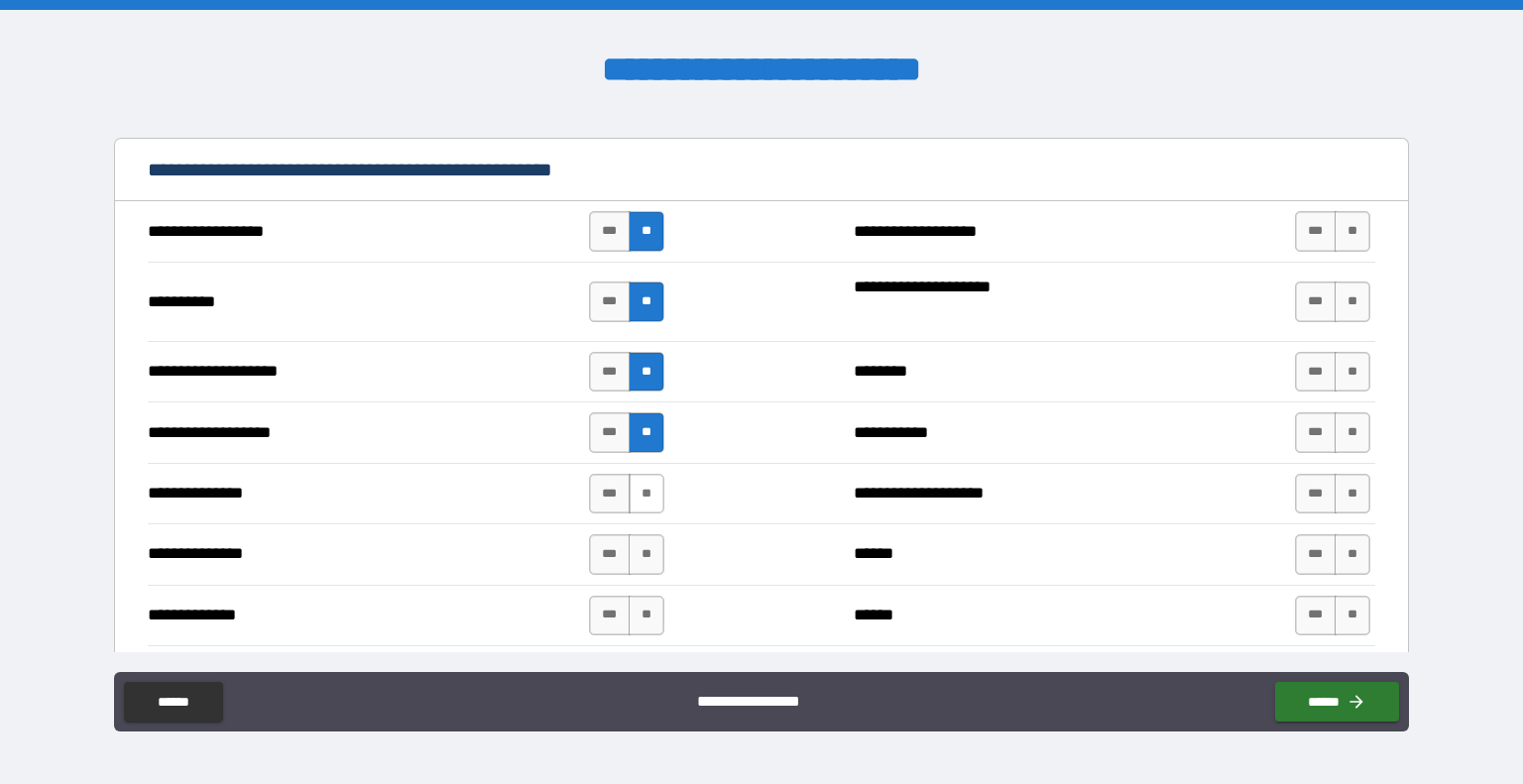 click on "**" at bounding box center (646, 494) 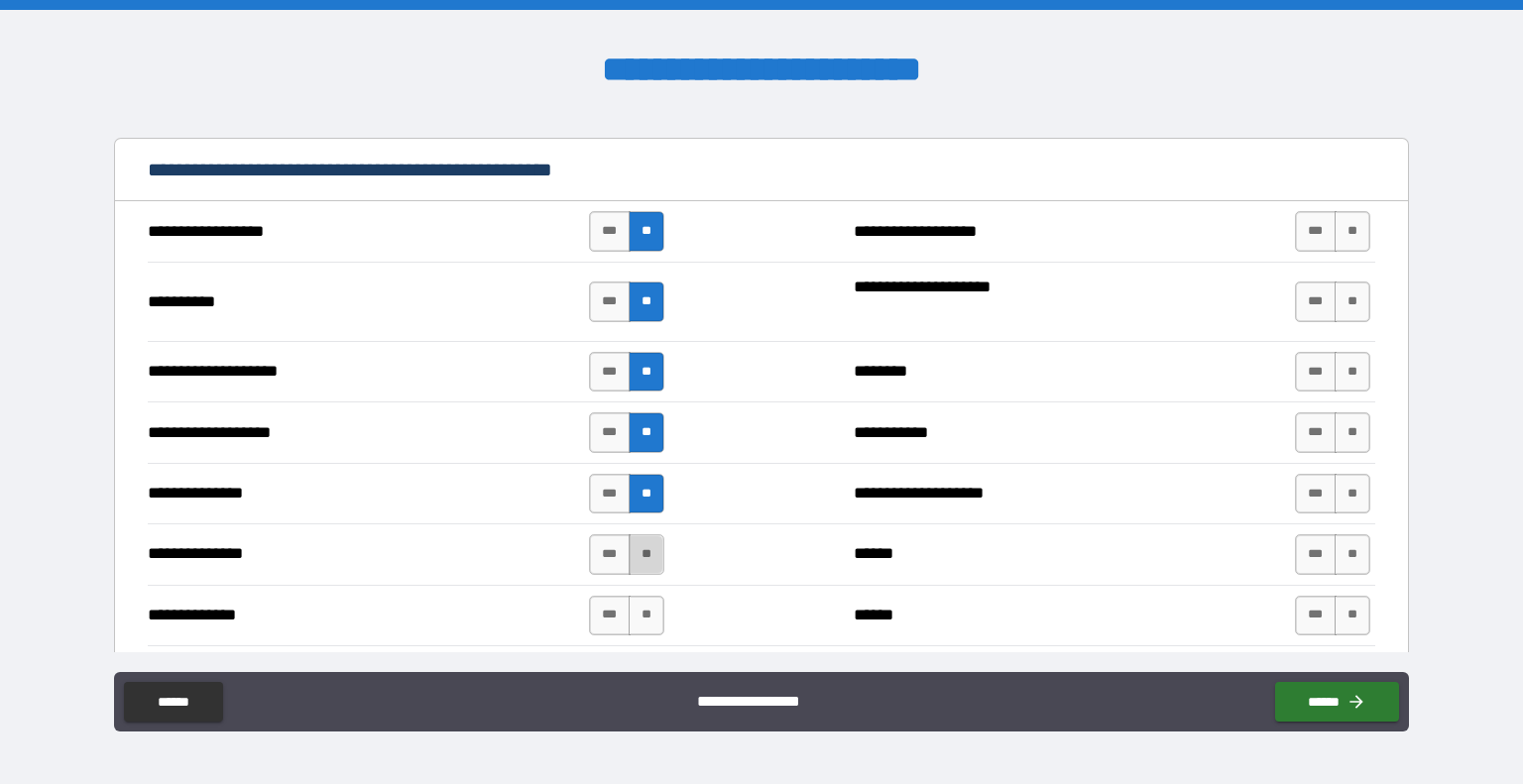 click on "**" at bounding box center [646, 554] 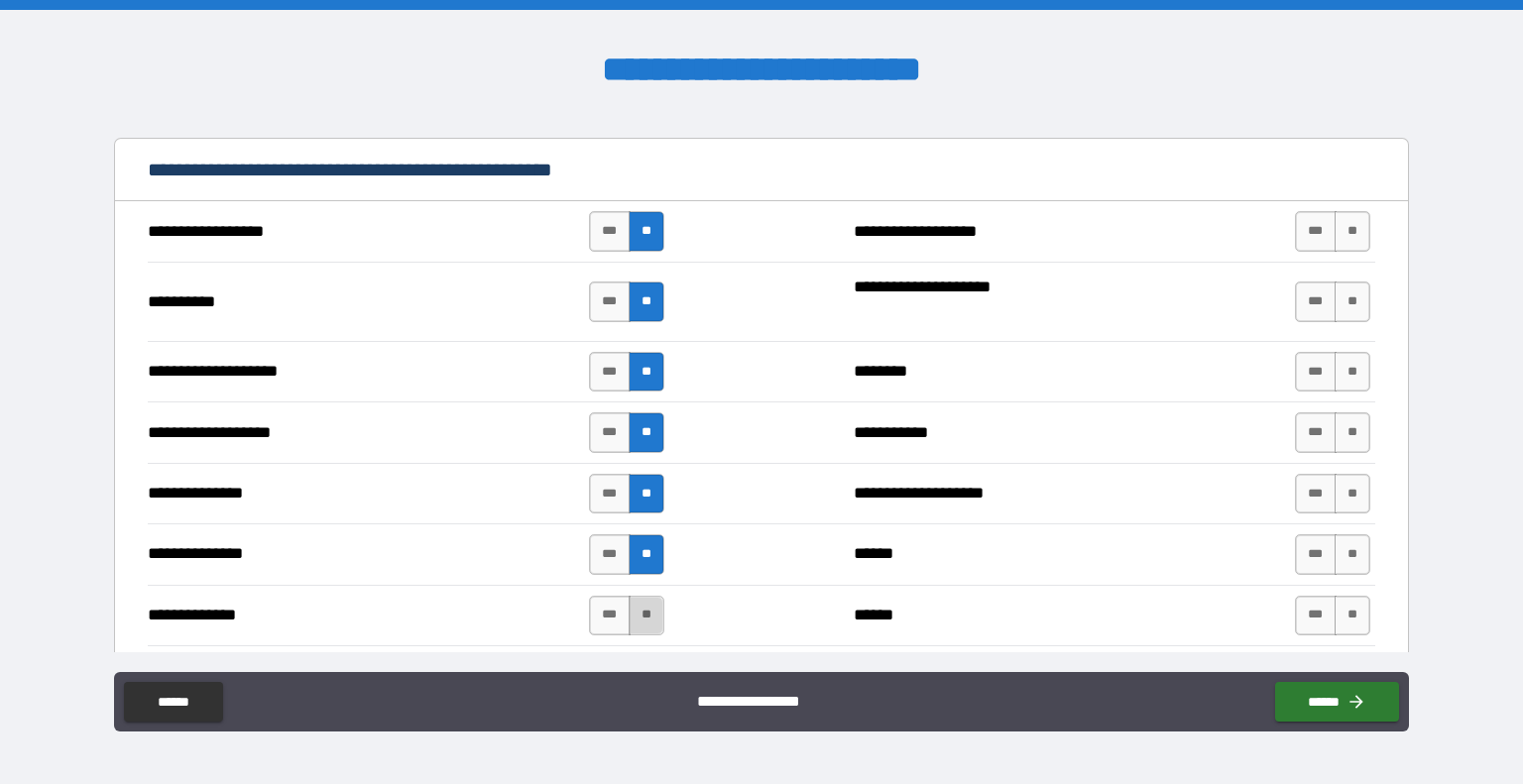 click on "**" at bounding box center (646, 616) 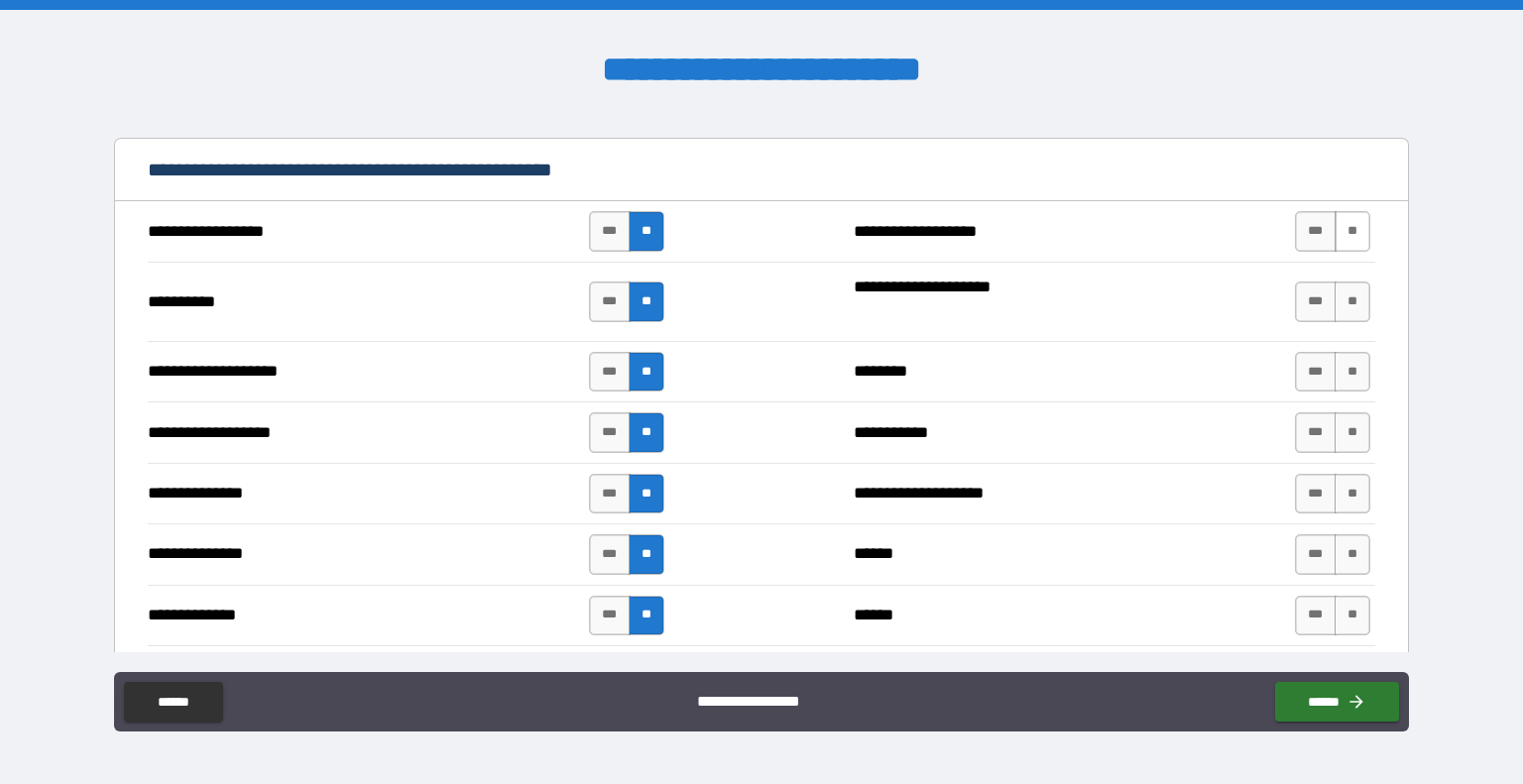 click on "**" at bounding box center (1352, 231) 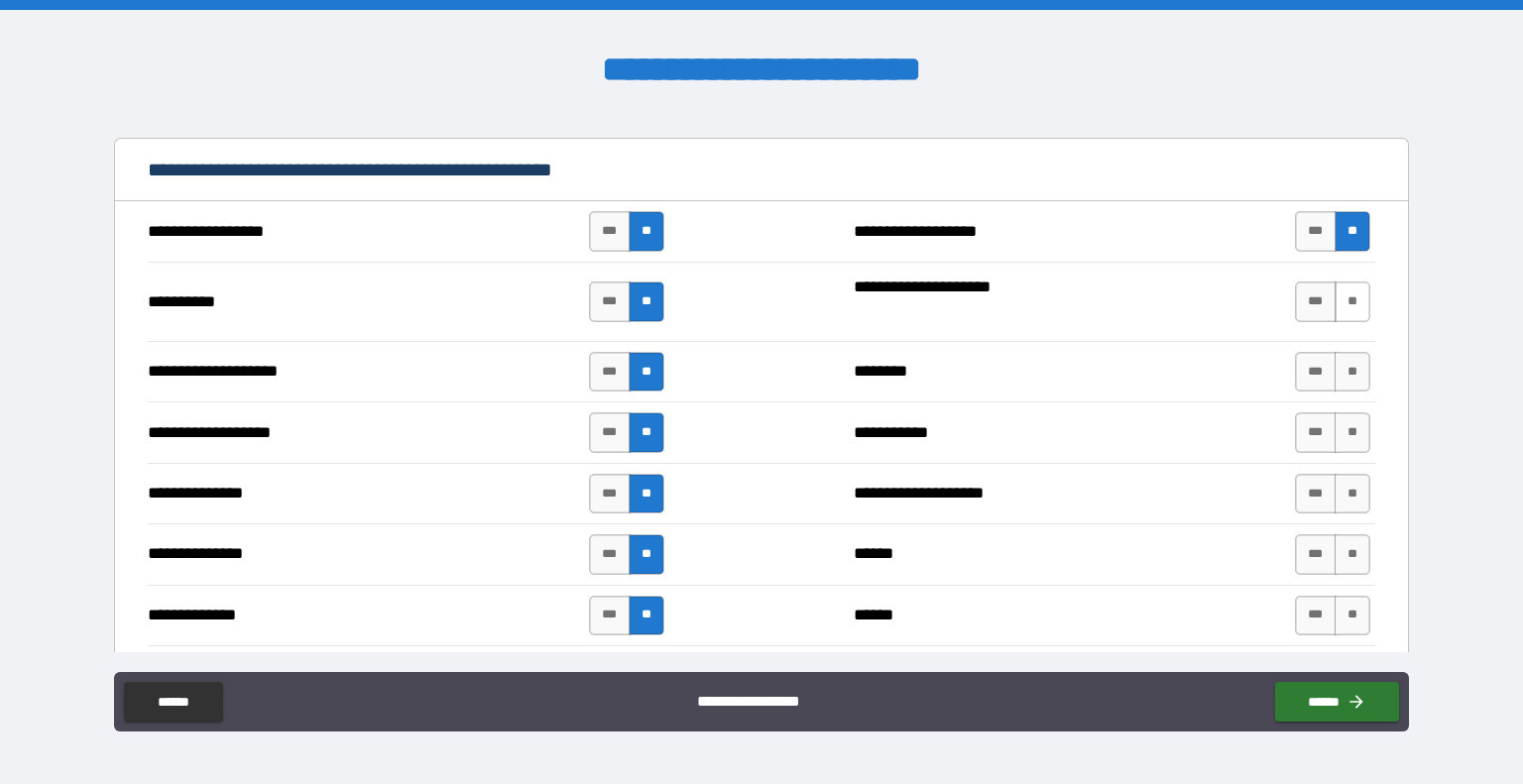 click on "**" at bounding box center (1352, 301) 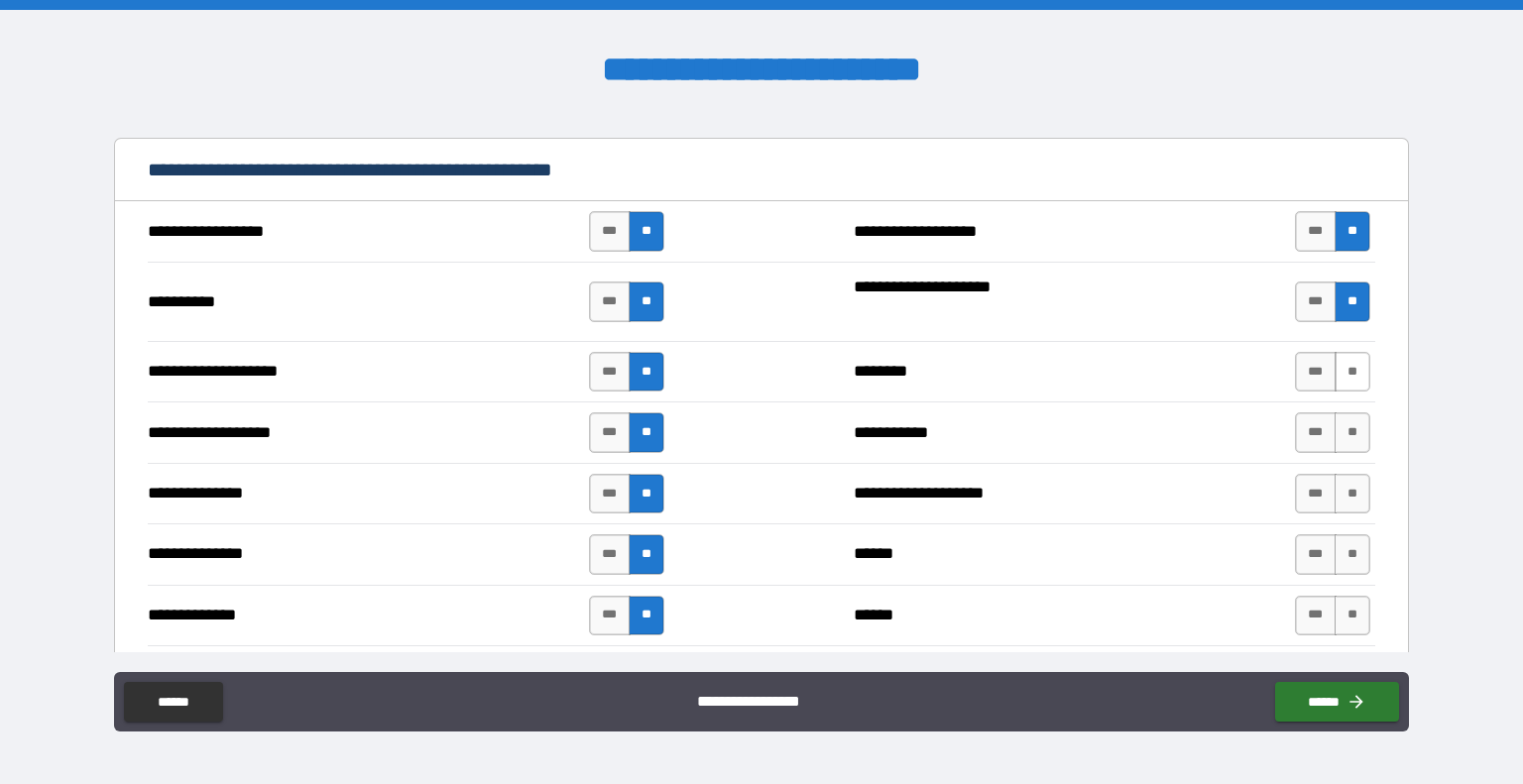 click on "**" at bounding box center [1352, 372] 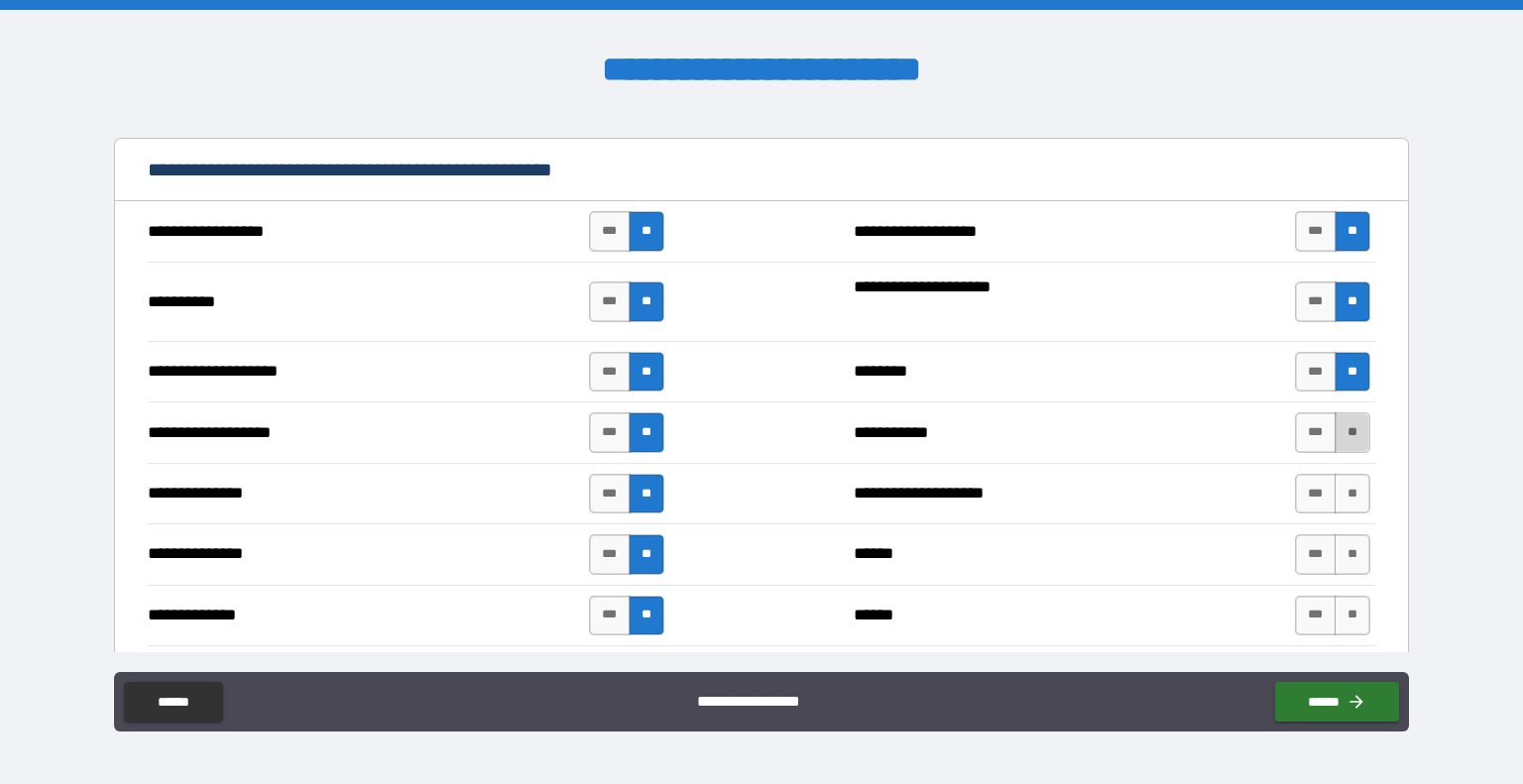 click on "**" at bounding box center (1352, 432) 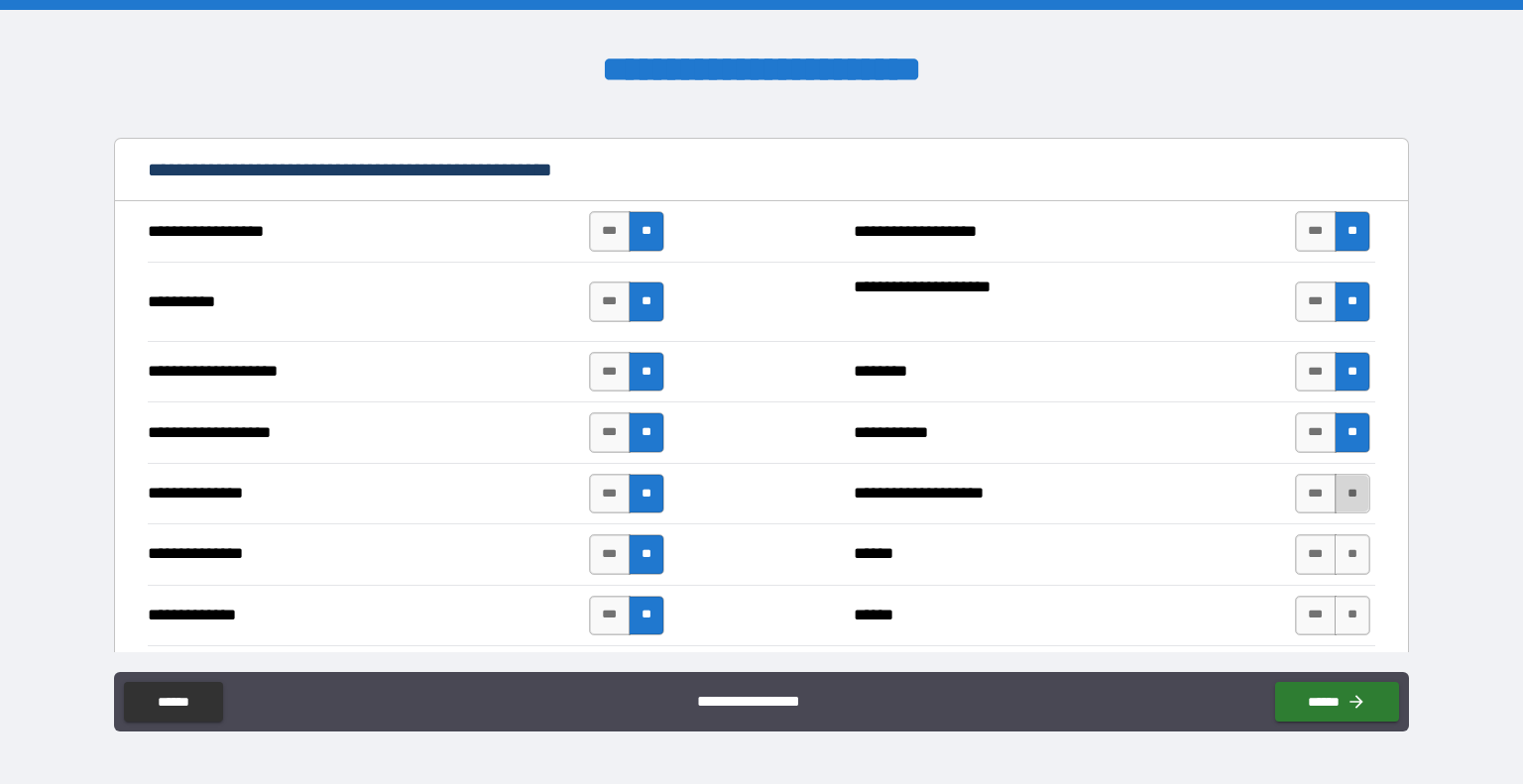 click on "**" at bounding box center [1352, 494] 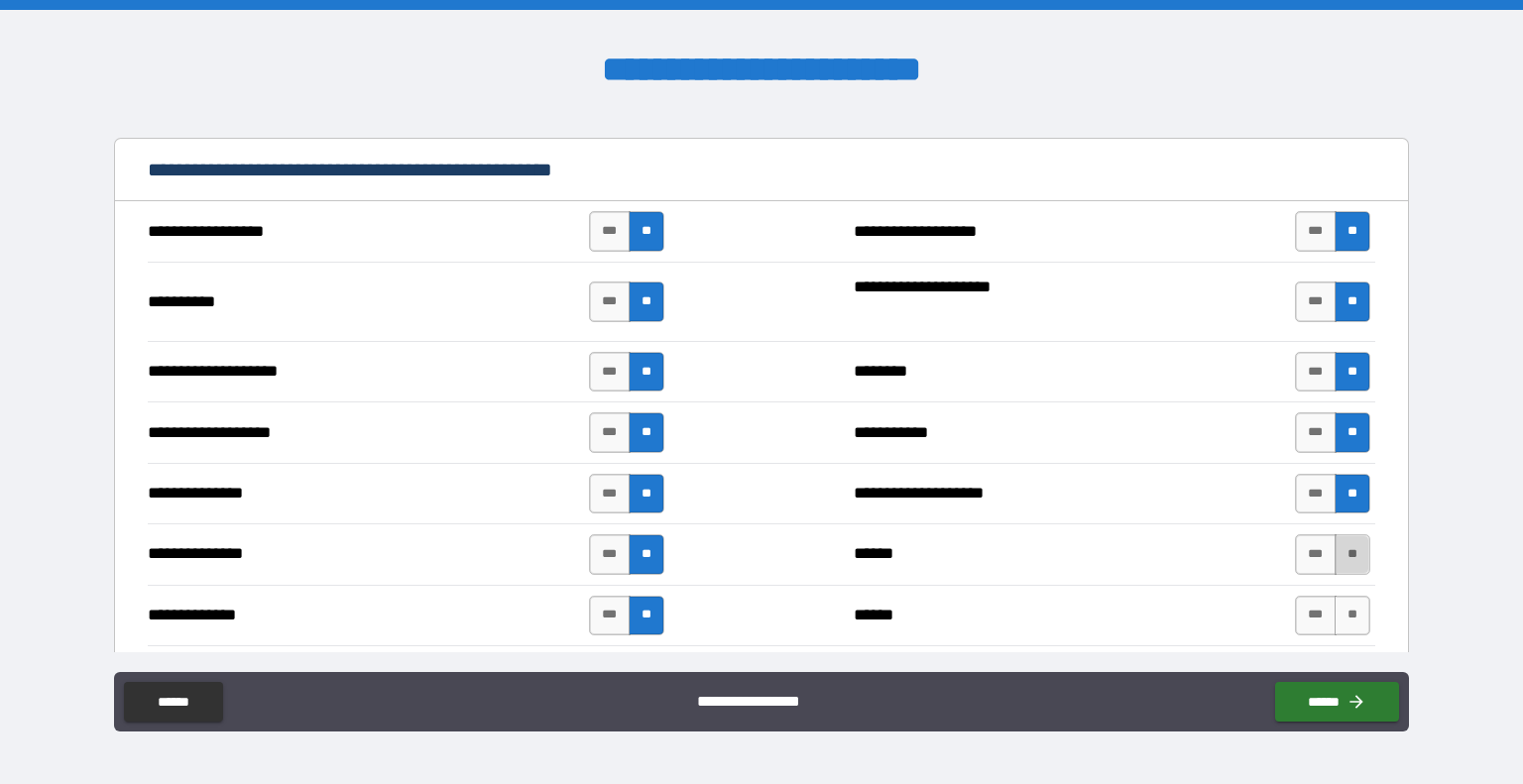 click on "**" at bounding box center (1352, 554) 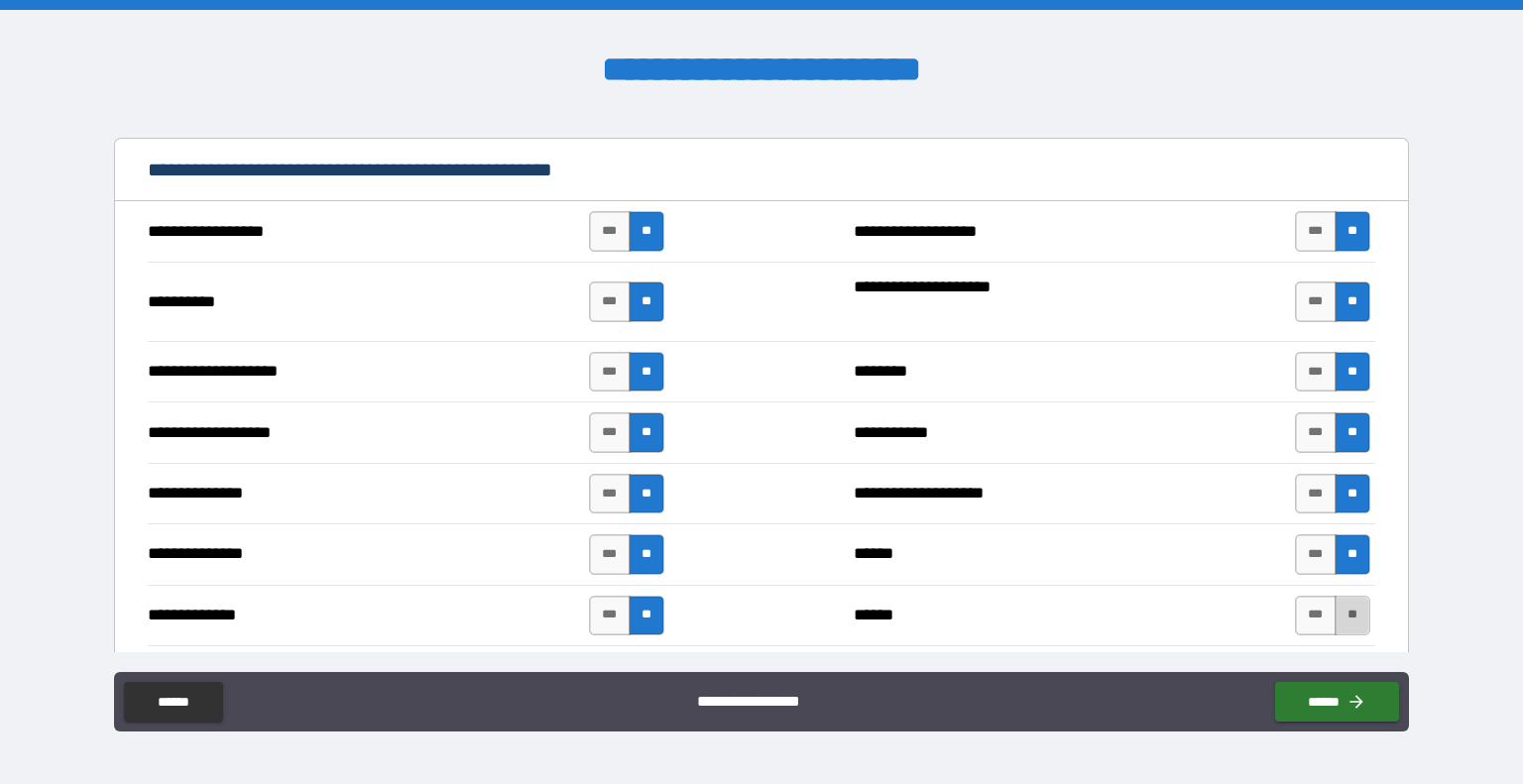 click on "**" at bounding box center [1352, 616] 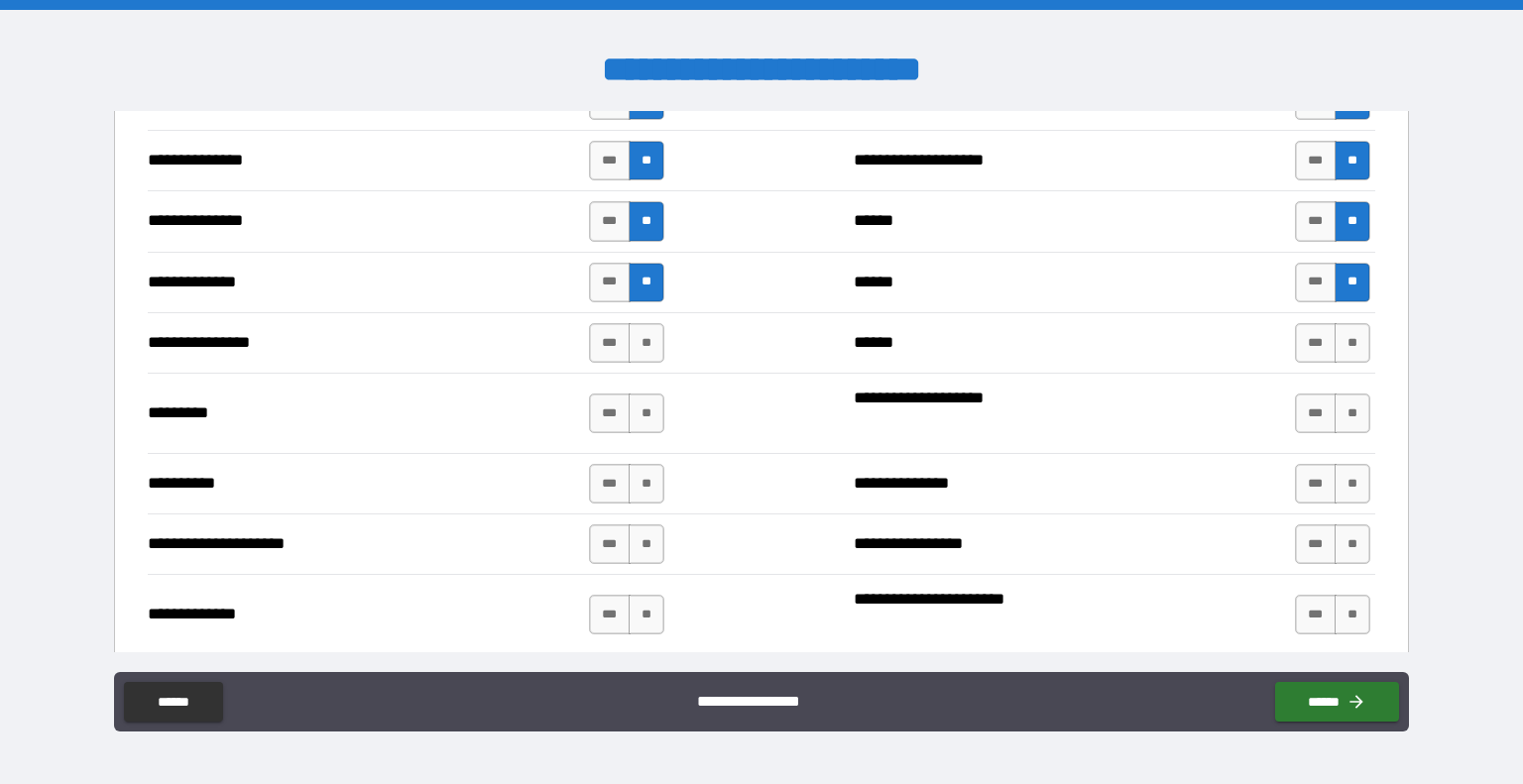 scroll, scrollTop: 2393, scrollLeft: 0, axis: vertical 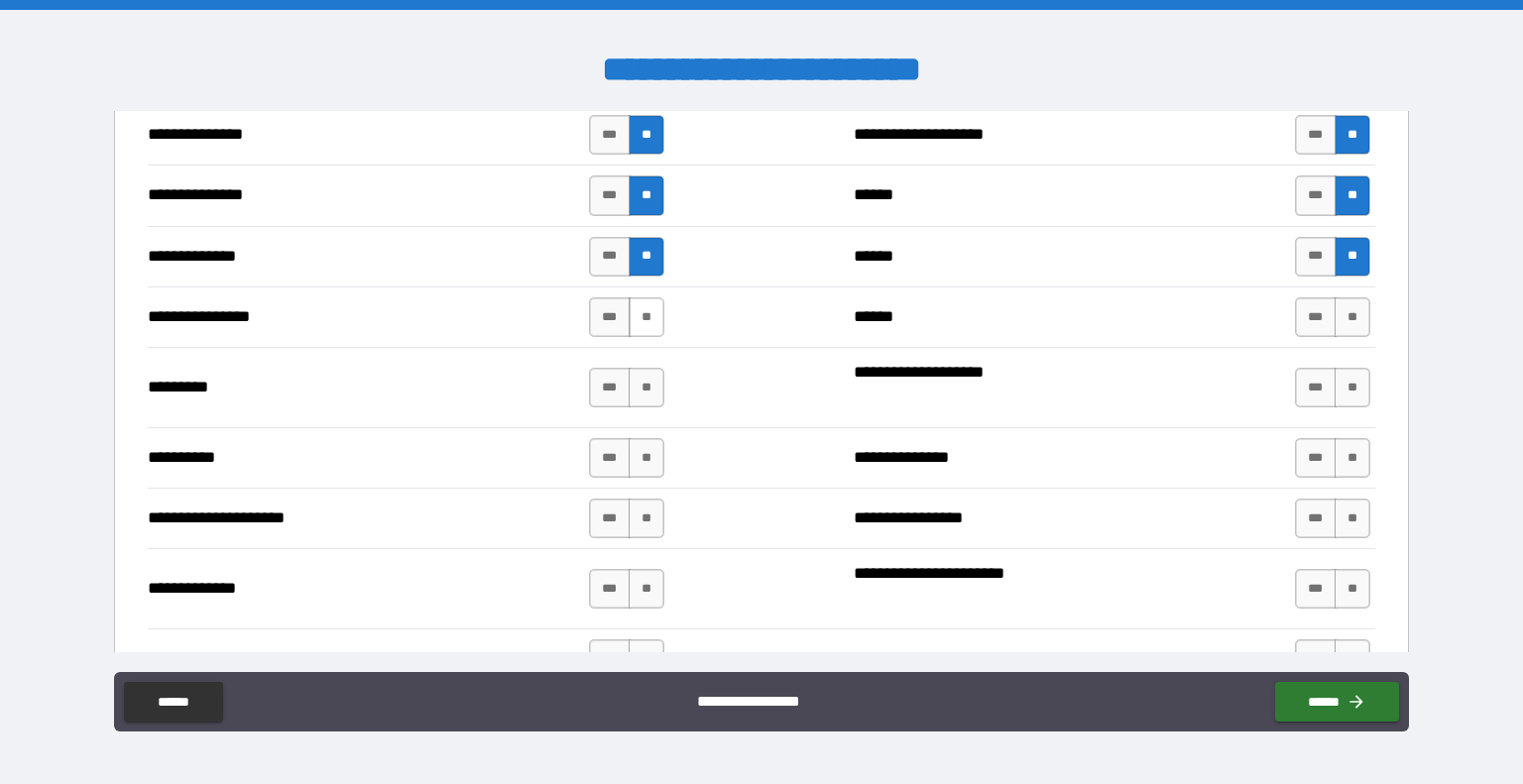 click on "**" at bounding box center (646, 317) 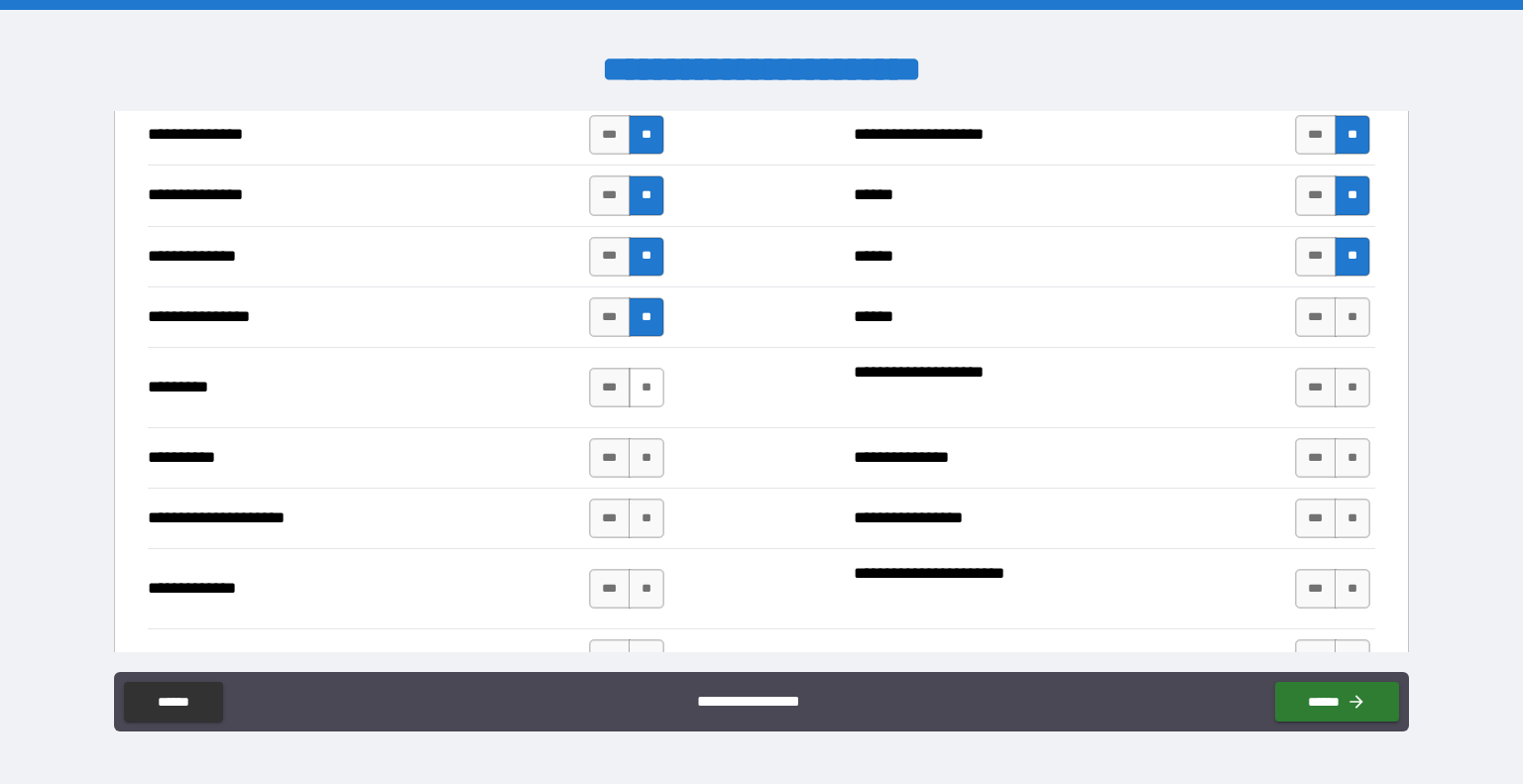 click on "**" at bounding box center (646, 388) 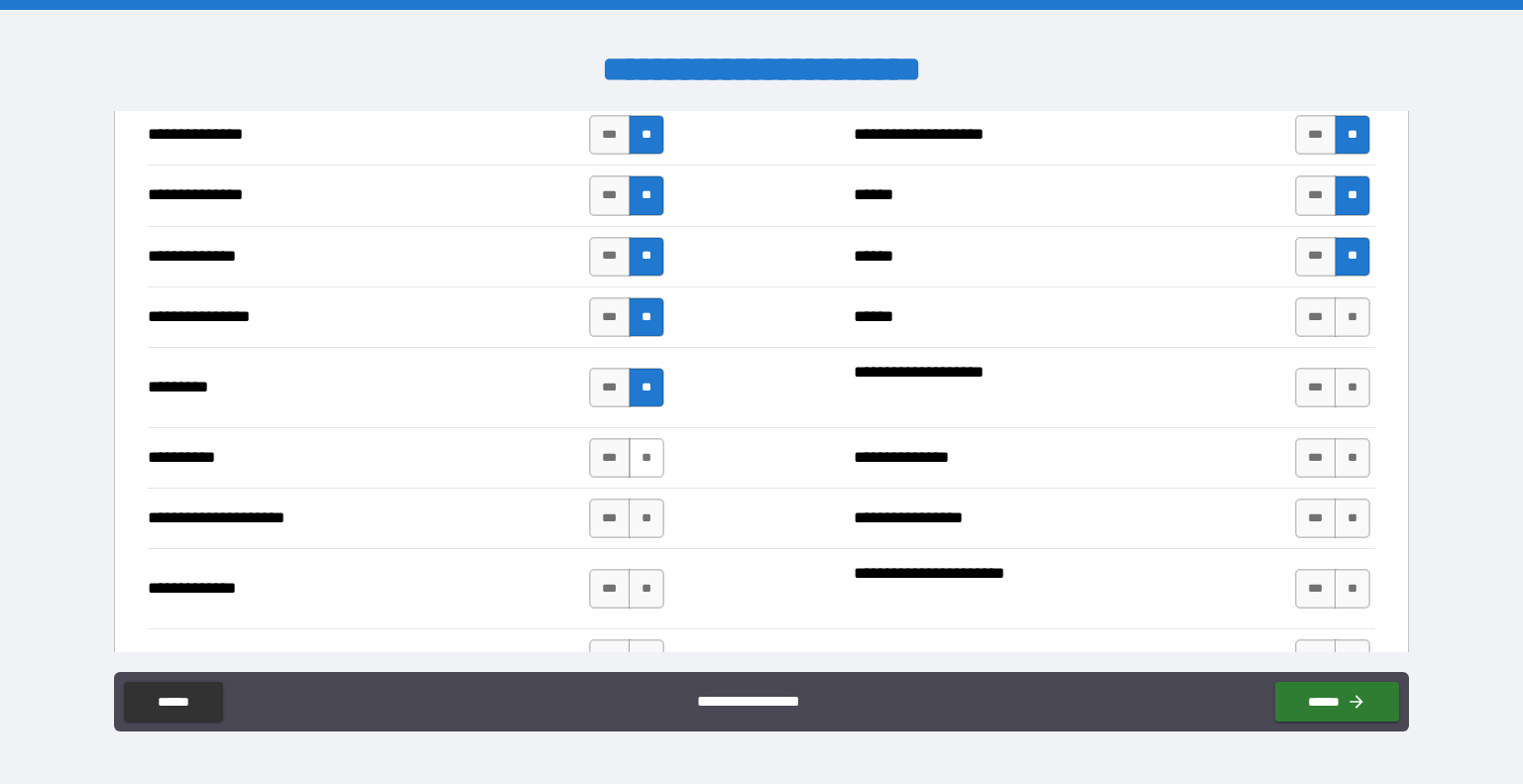 click on "**" at bounding box center (646, 458) 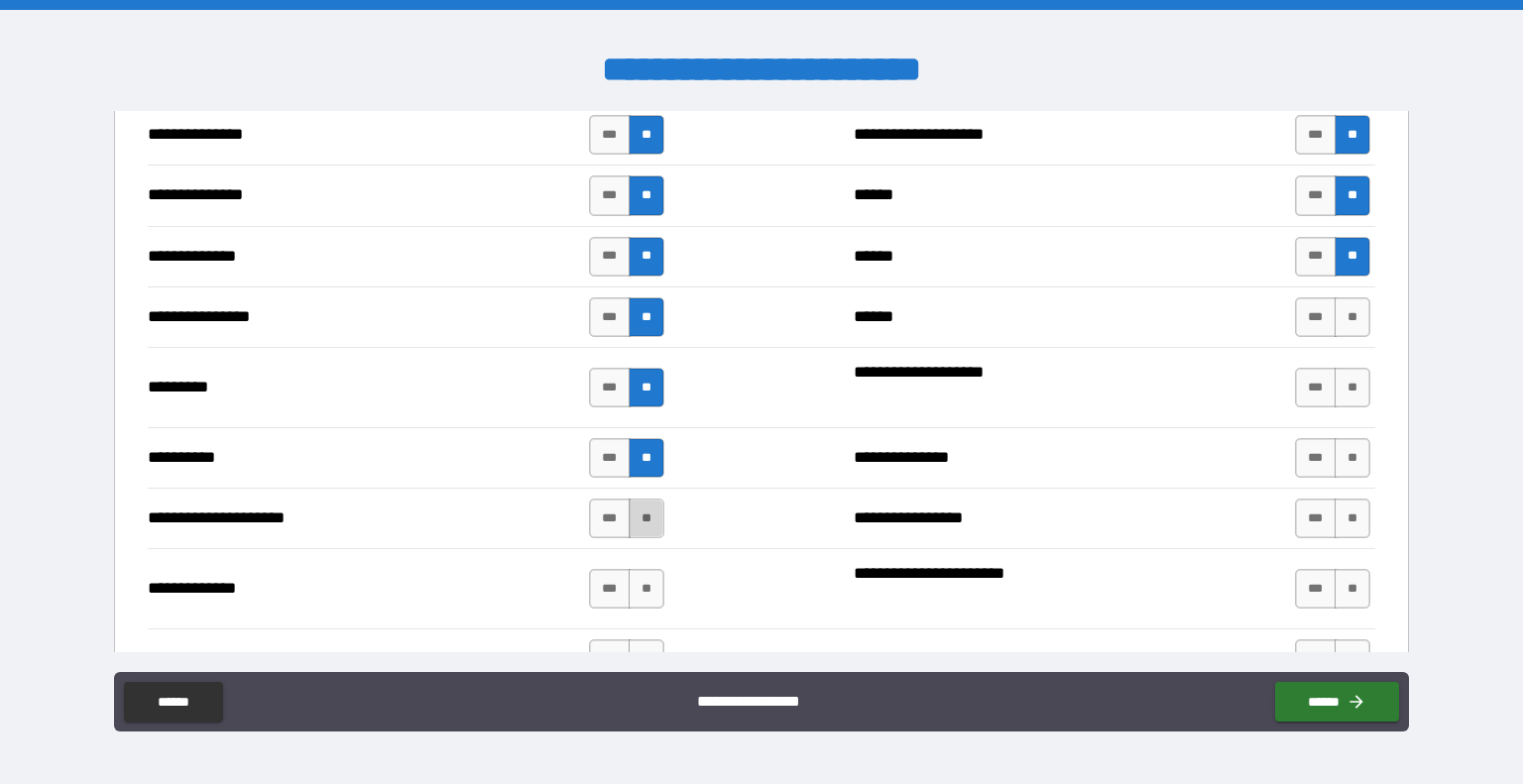 click on "**" at bounding box center (646, 518) 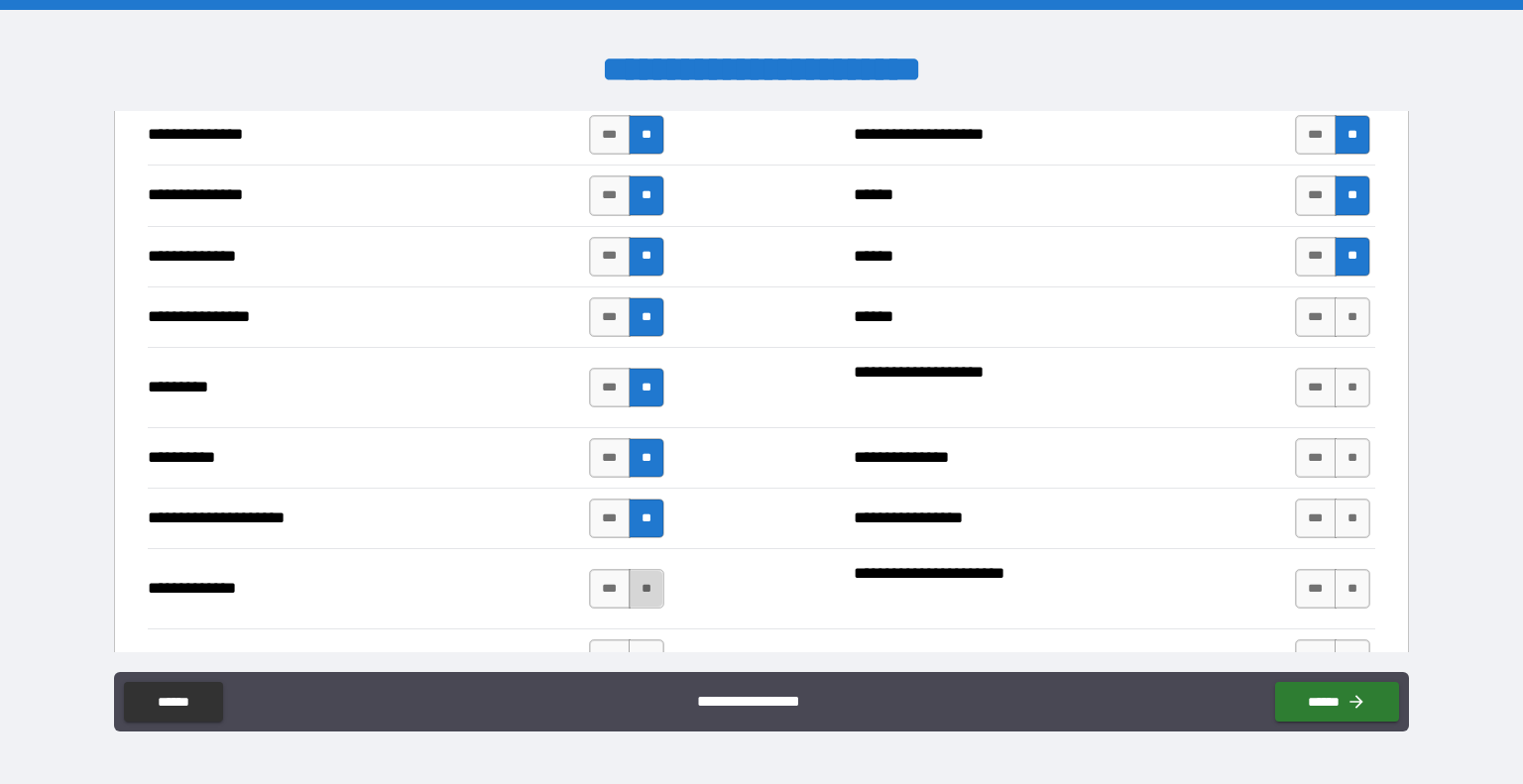 click on "**" at bounding box center [646, 589] 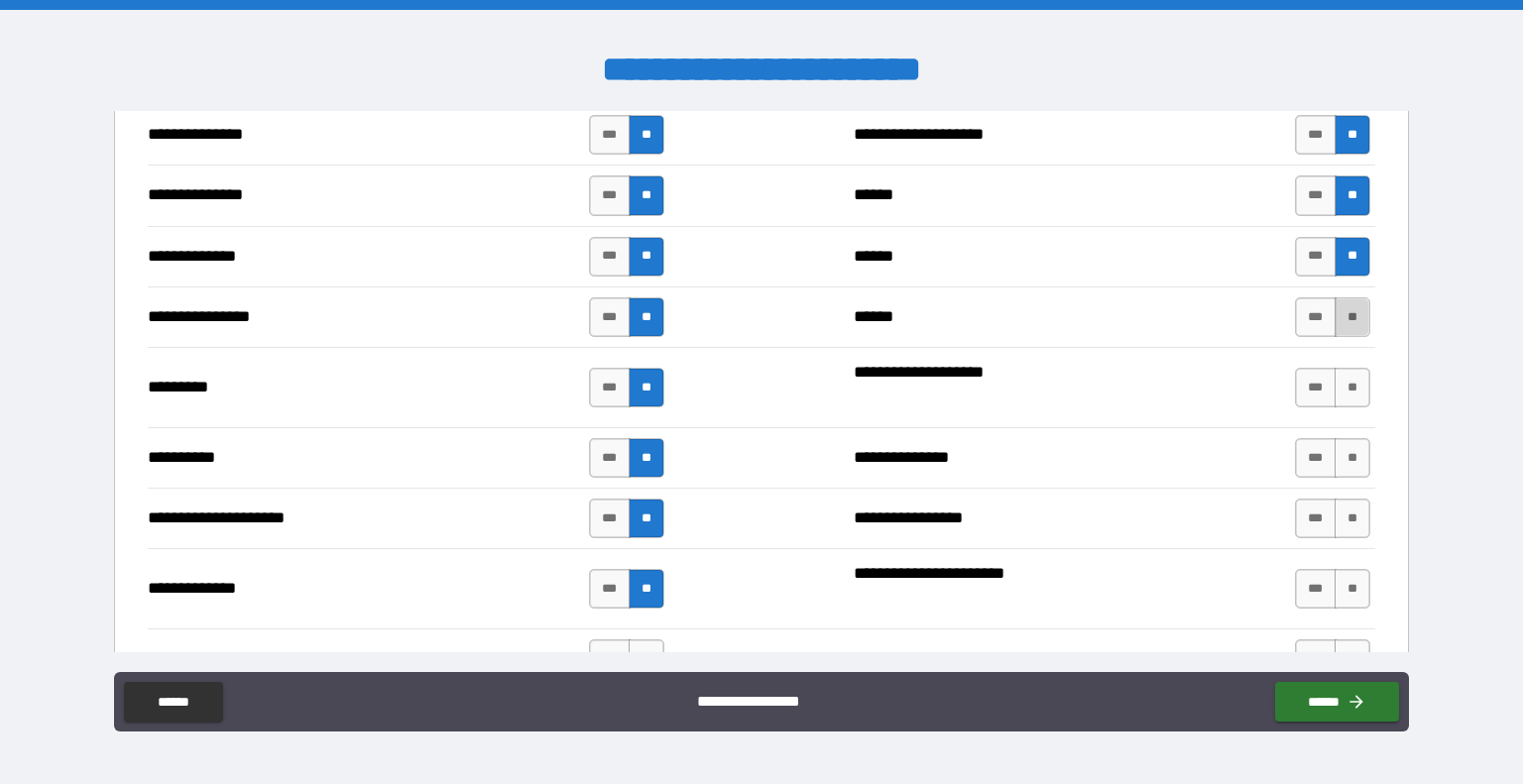 click on "**" at bounding box center (1352, 317) 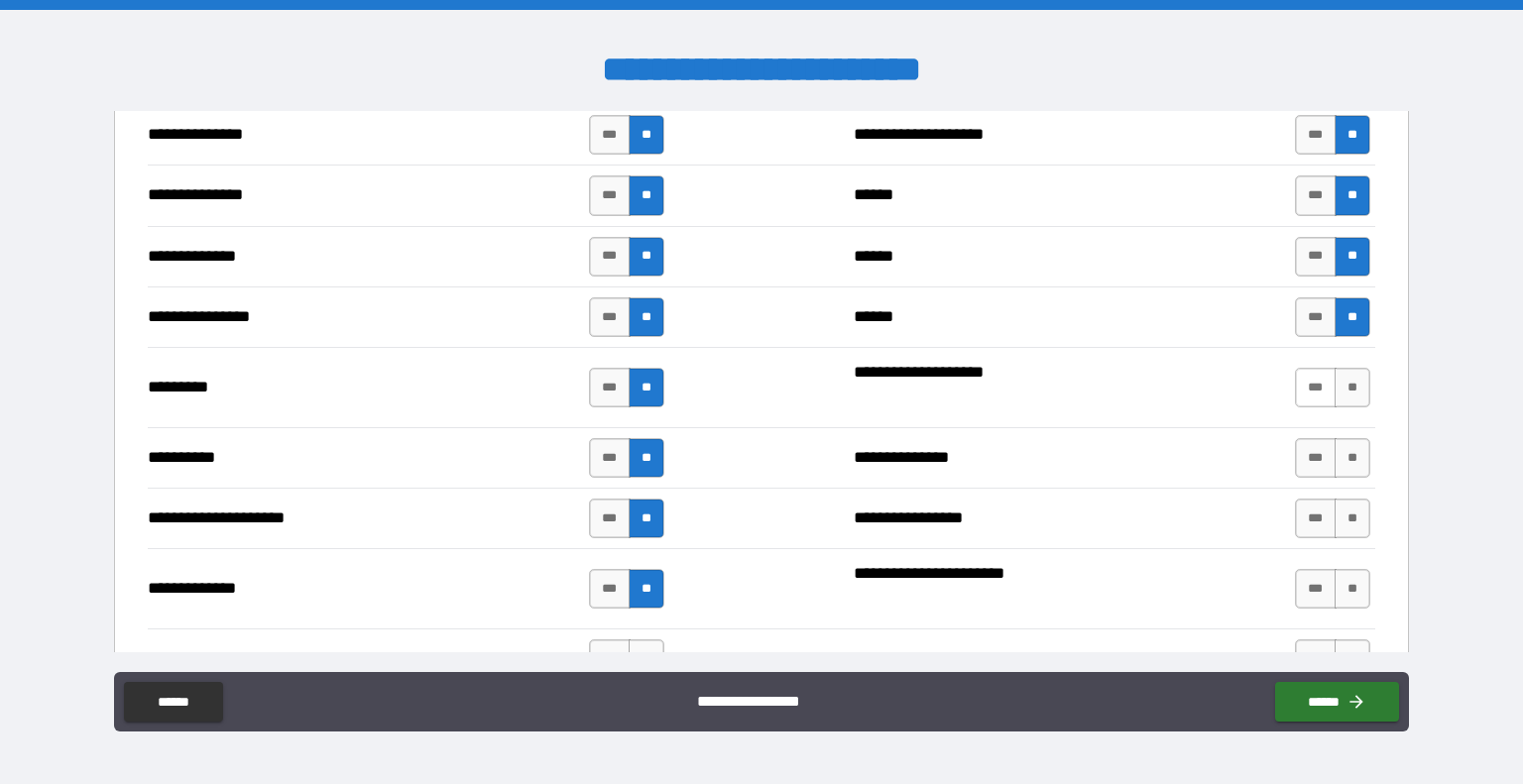click on "***" at bounding box center (1316, 388) 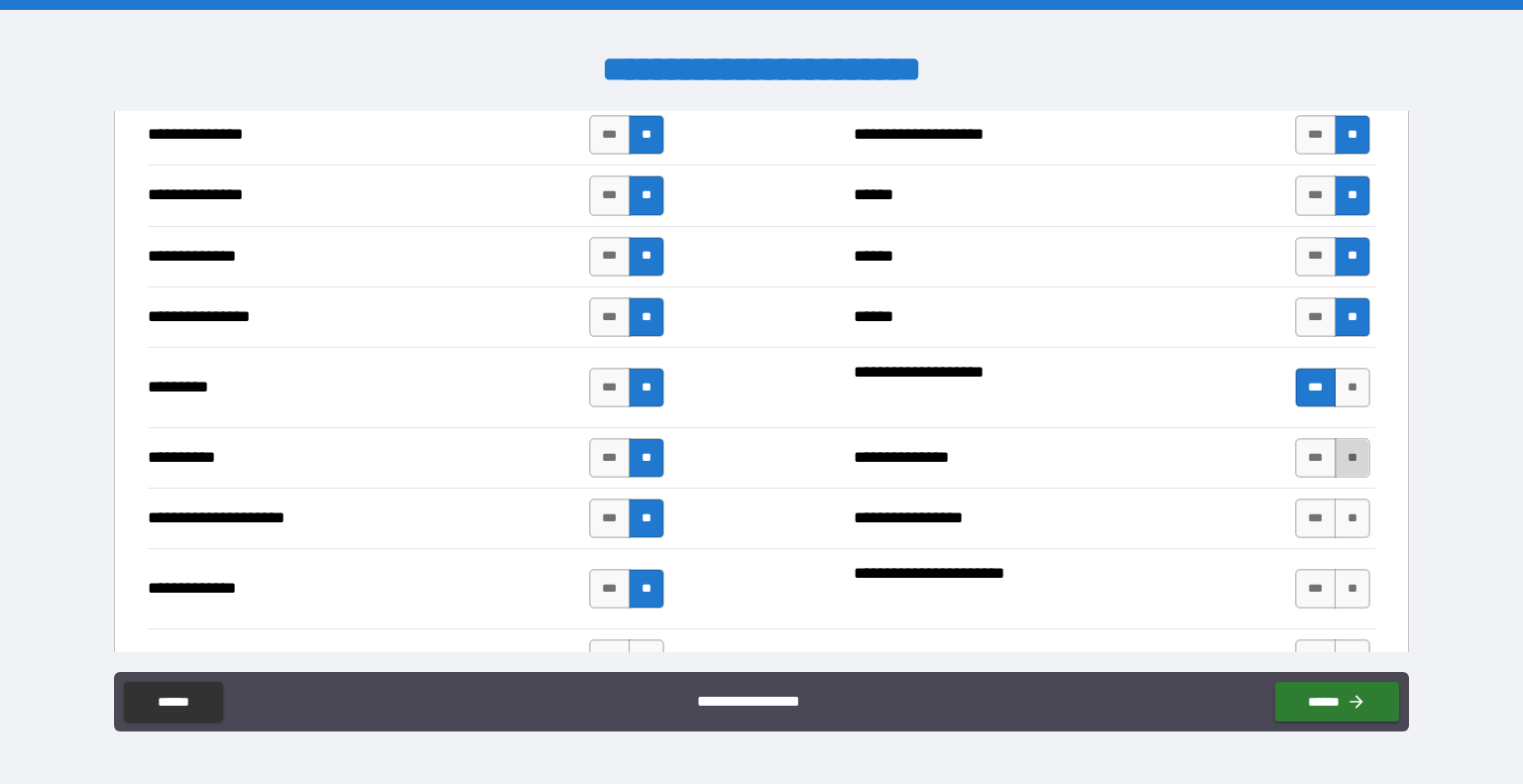 click on "**" at bounding box center [1352, 458] 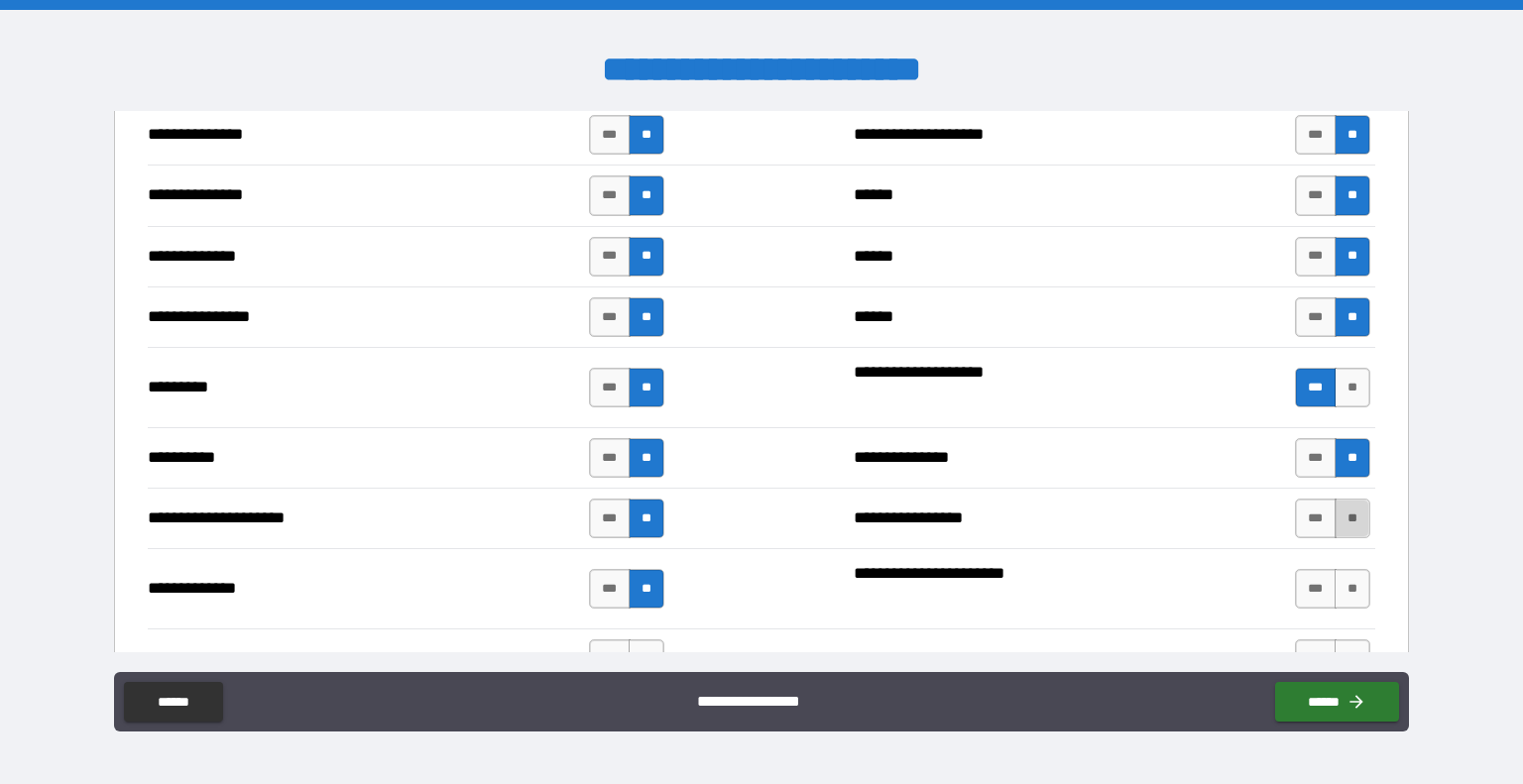 click on "**" at bounding box center [1352, 518] 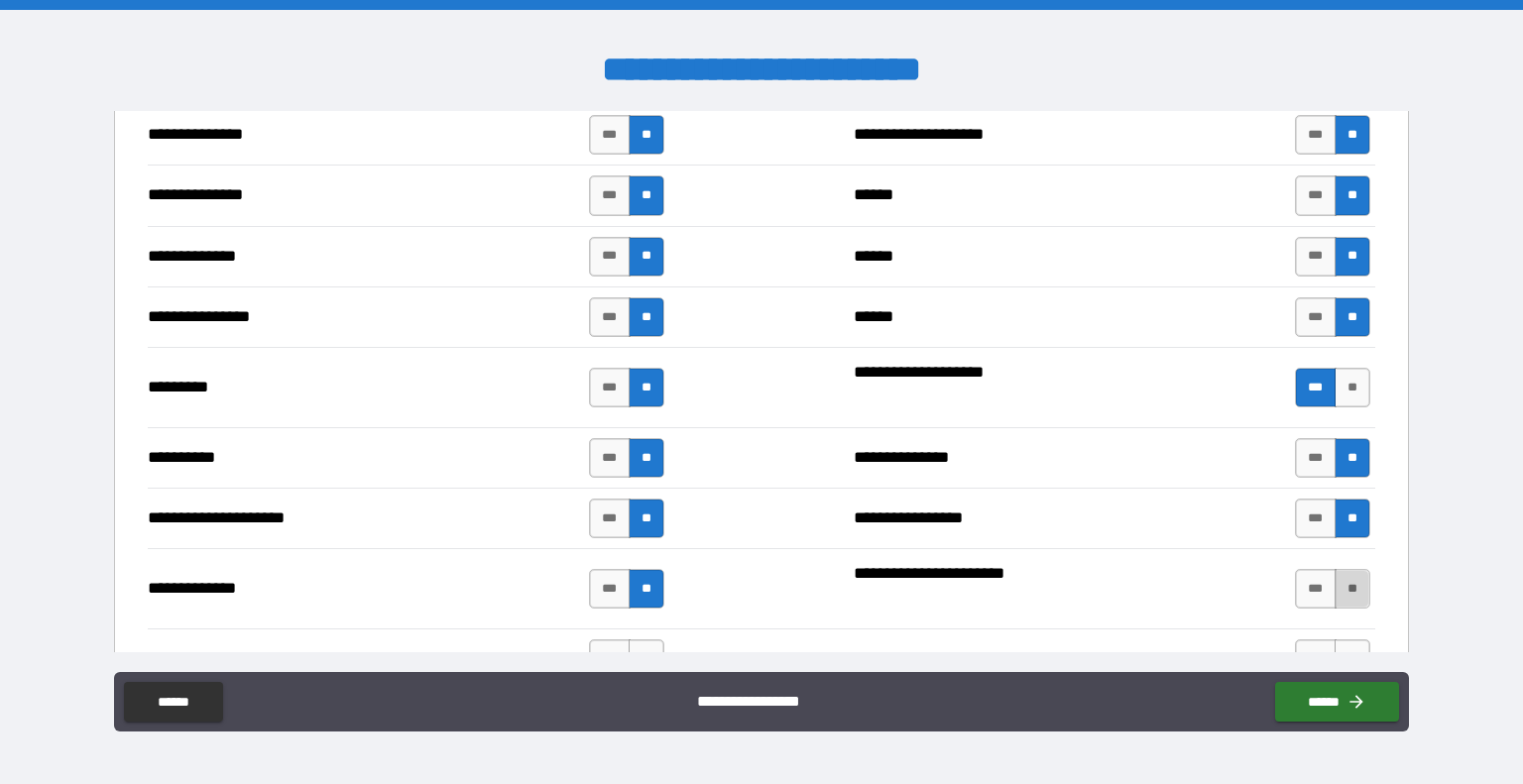 click on "**" at bounding box center (1352, 589) 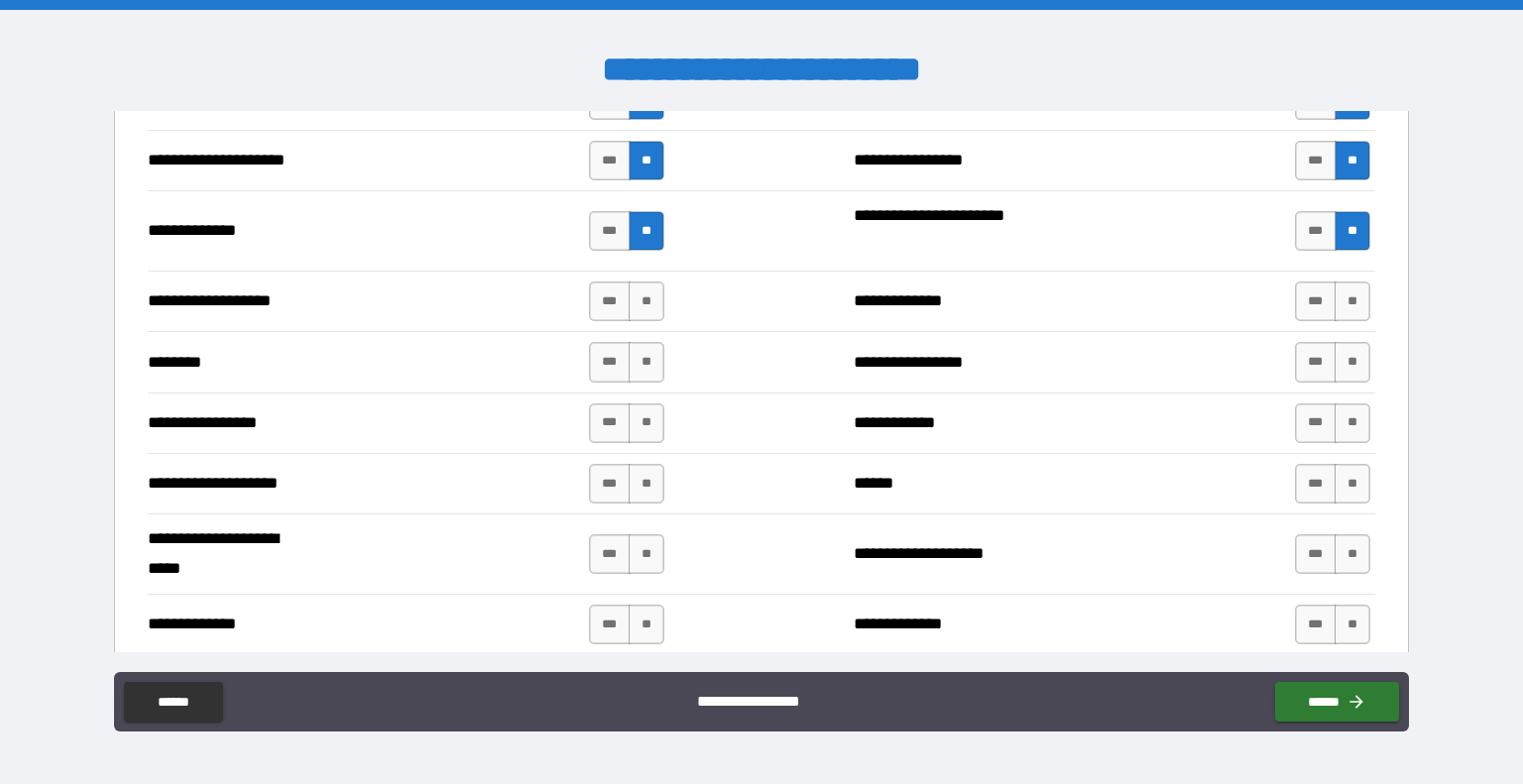 scroll, scrollTop: 2758, scrollLeft: 0, axis: vertical 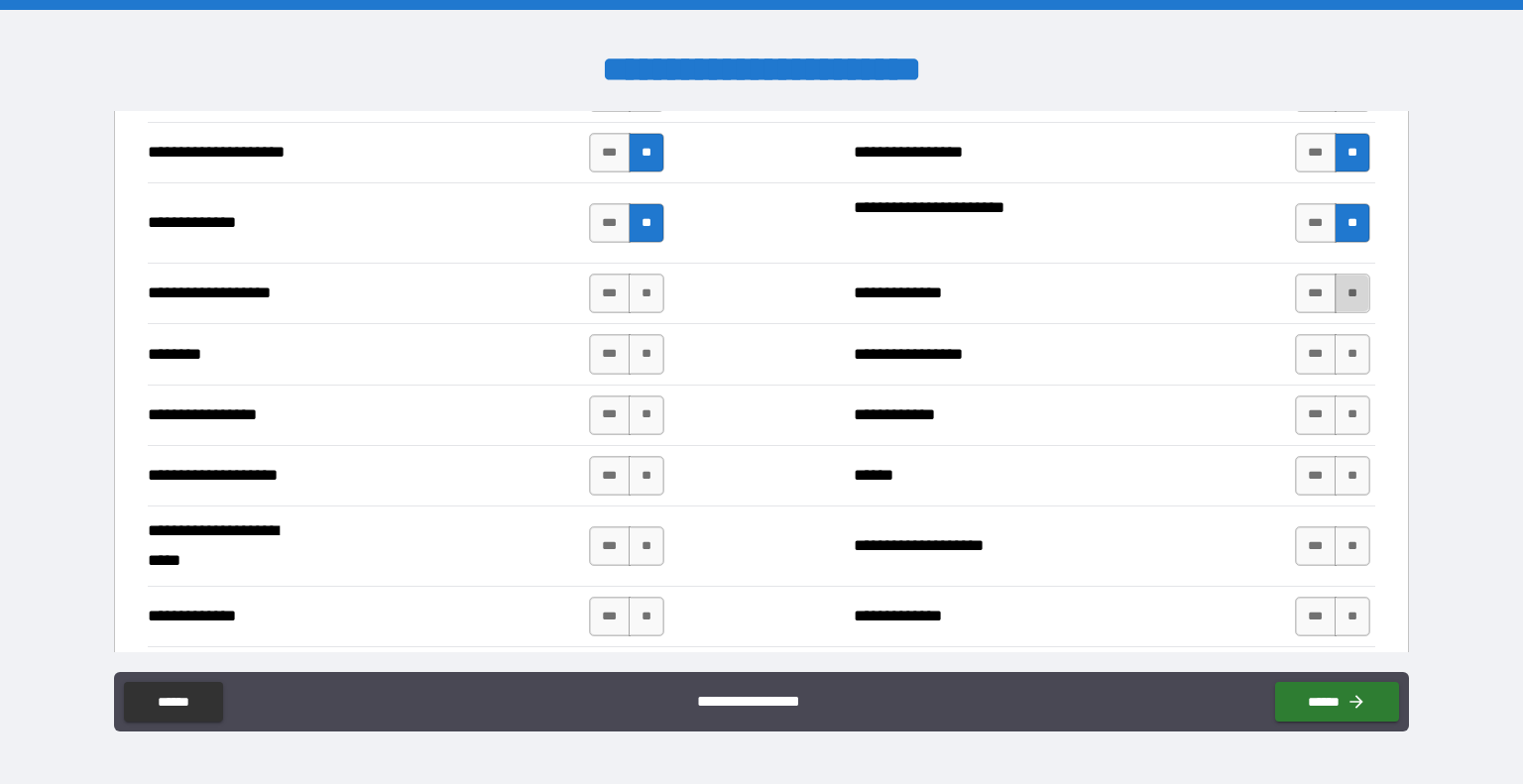 click on "**" at bounding box center (1352, 293) 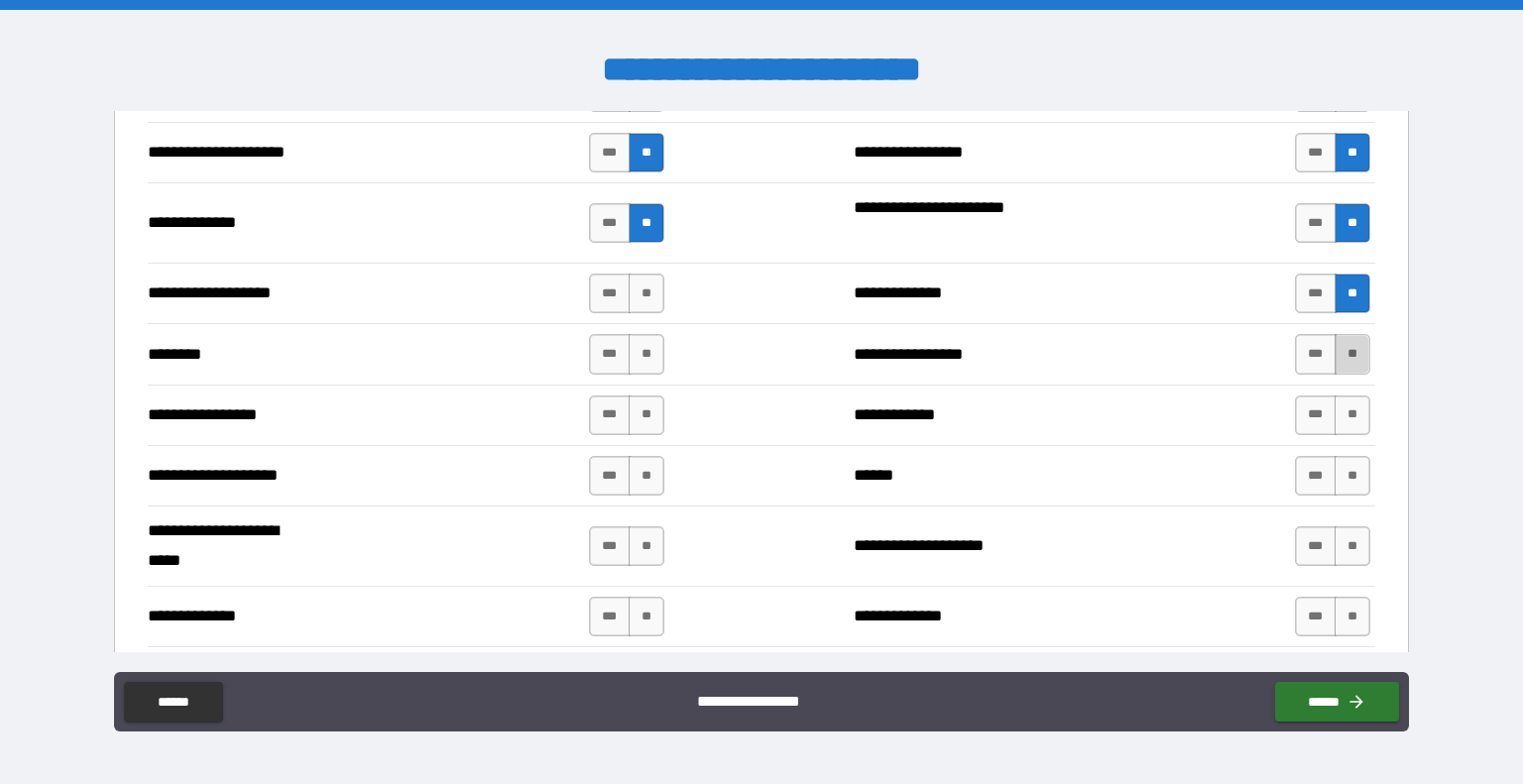 click on "**" at bounding box center (1352, 354) 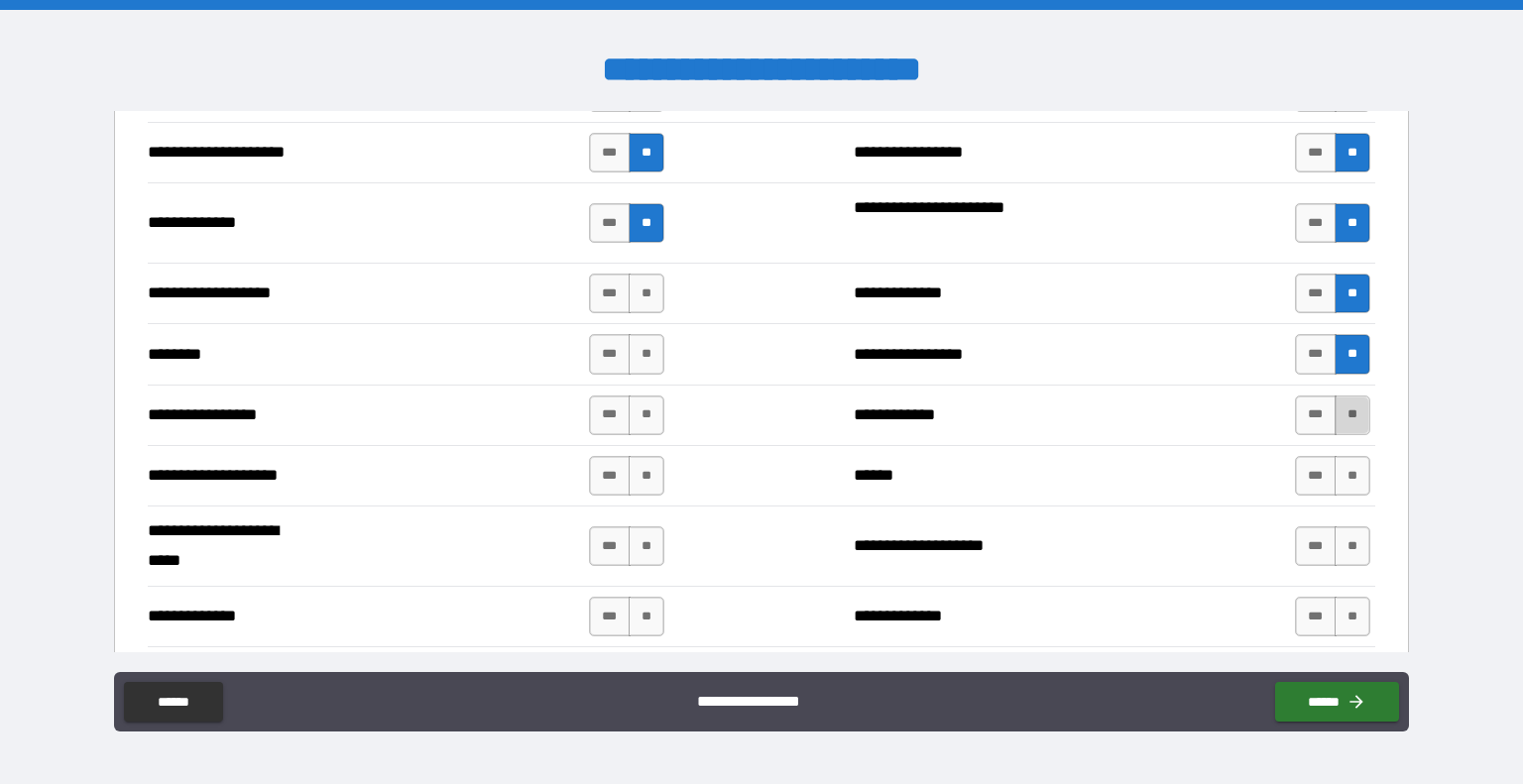 click on "**" at bounding box center [1352, 415] 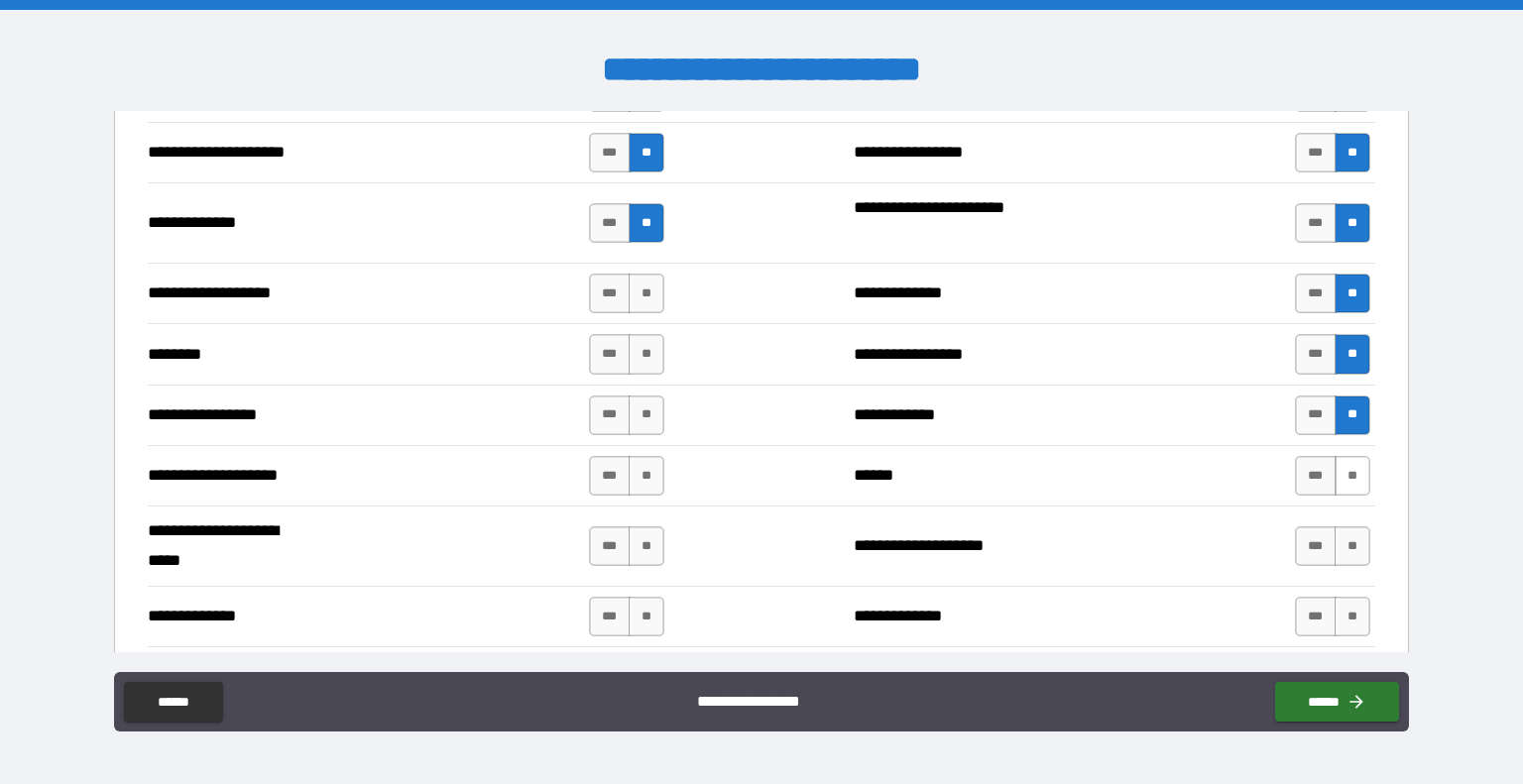 click on "**" at bounding box center [1352, 476] 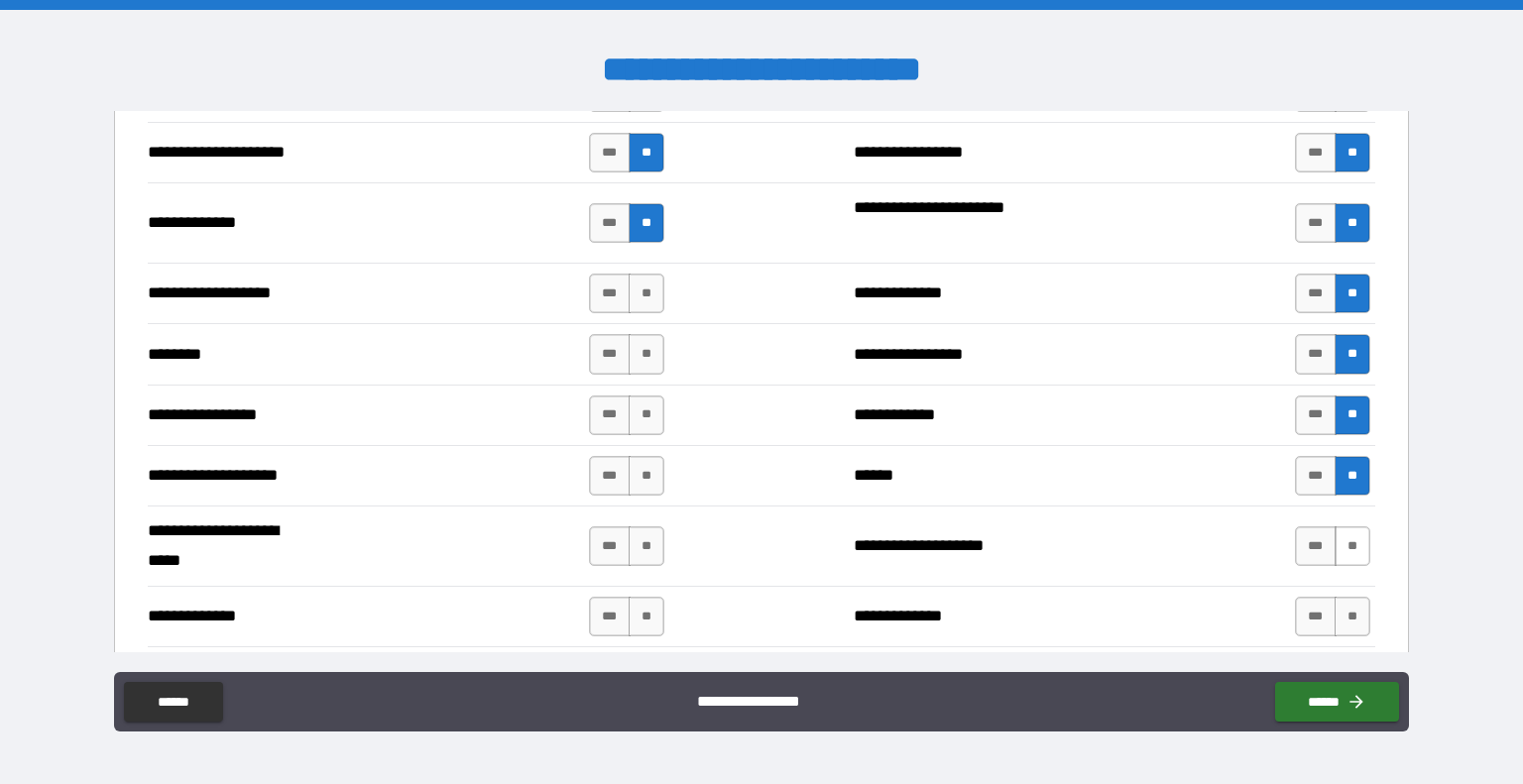 click on "**" at bounding box center [1352, 546] 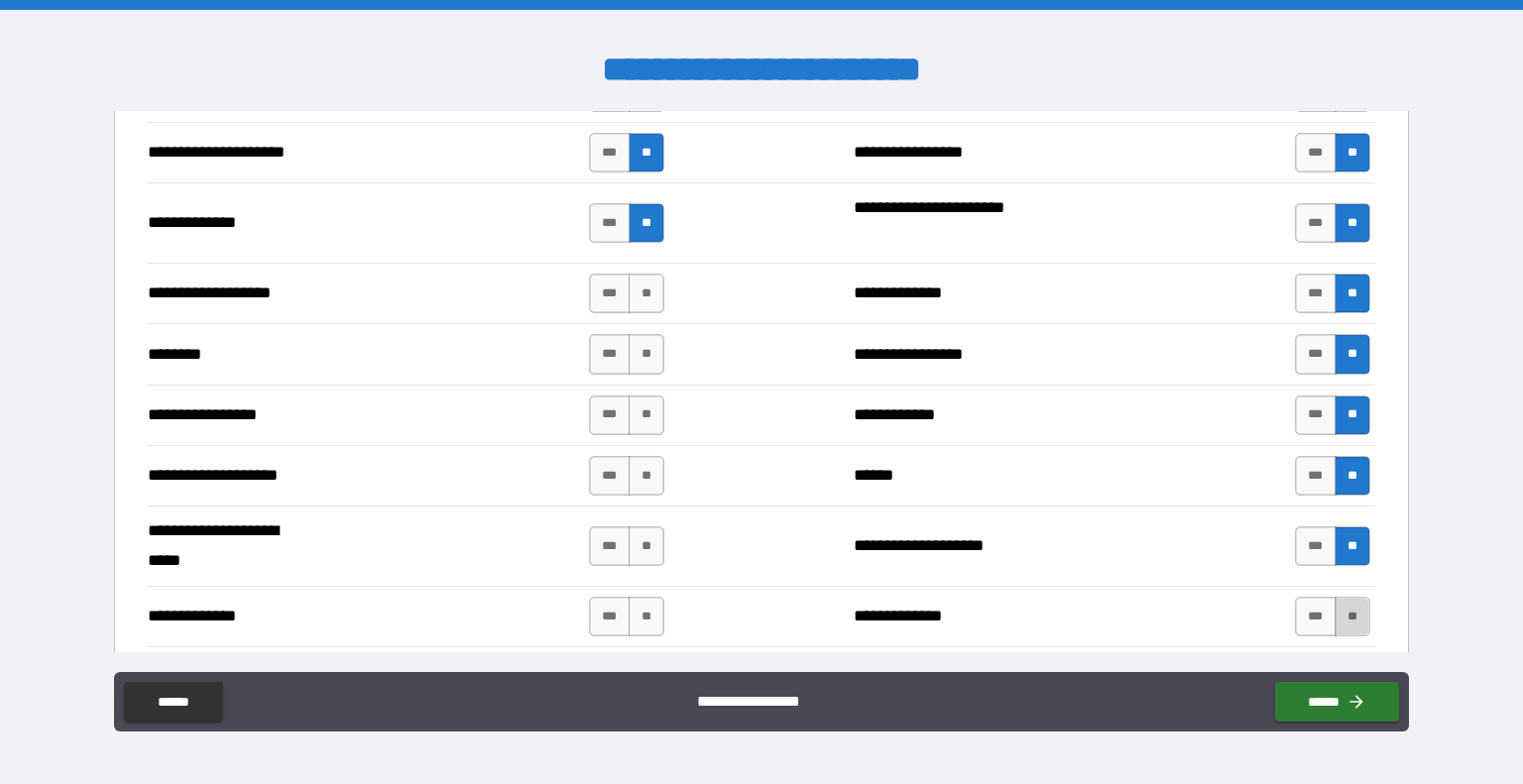 click on "**" at bounding box center (1352, 616) 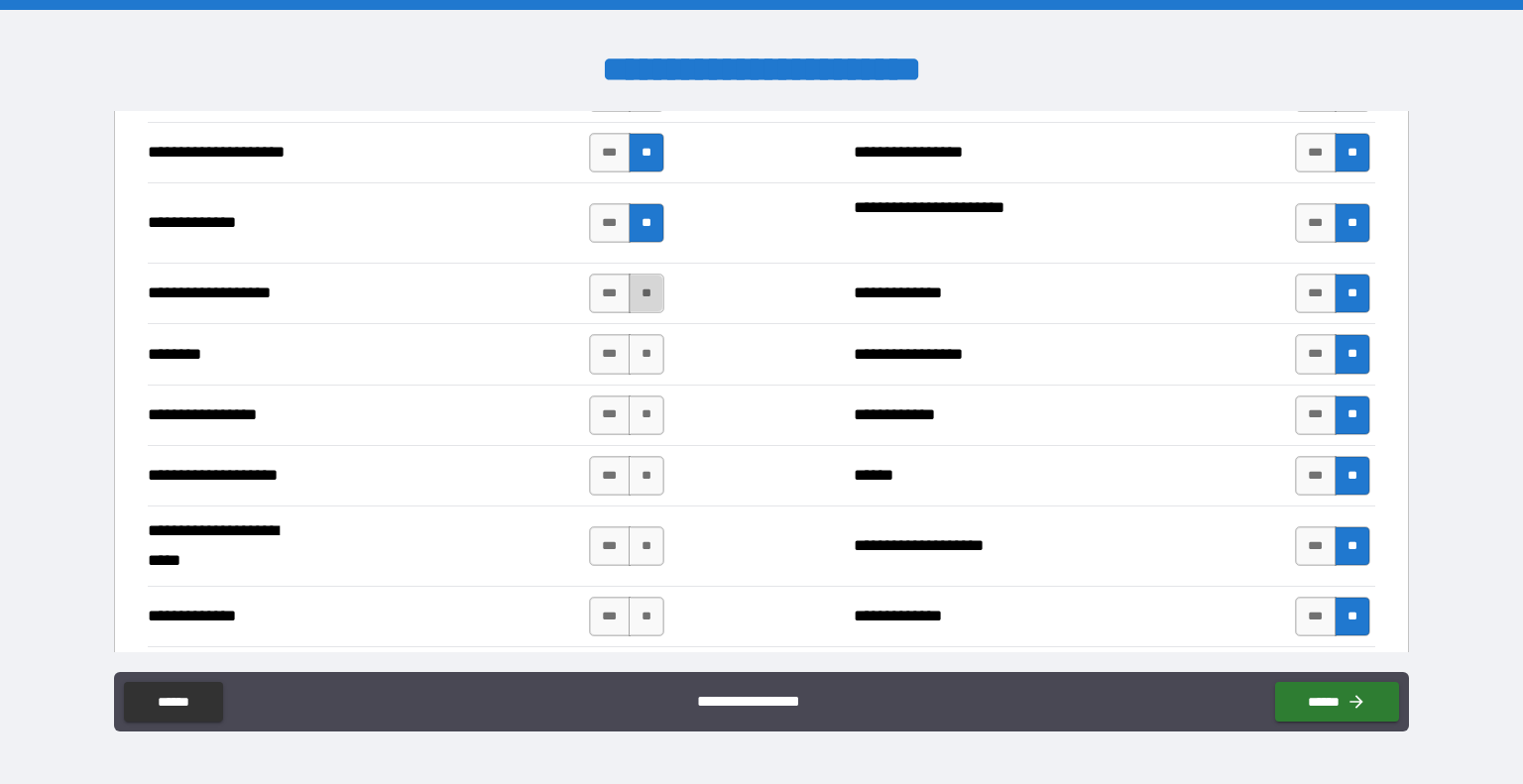 click on "**" at bounding box center [646, 293] 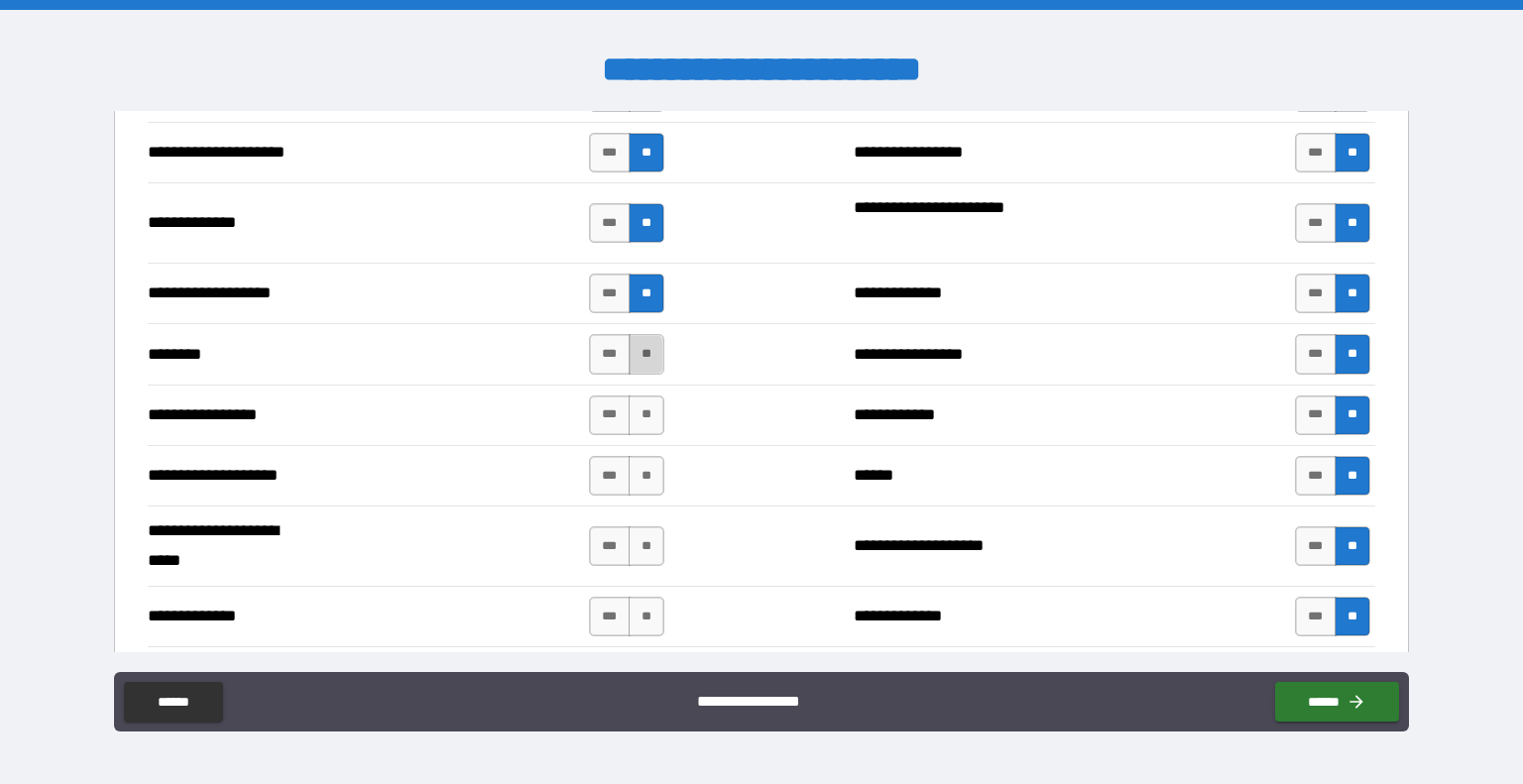click on "**" at bounding box center (646, 354) 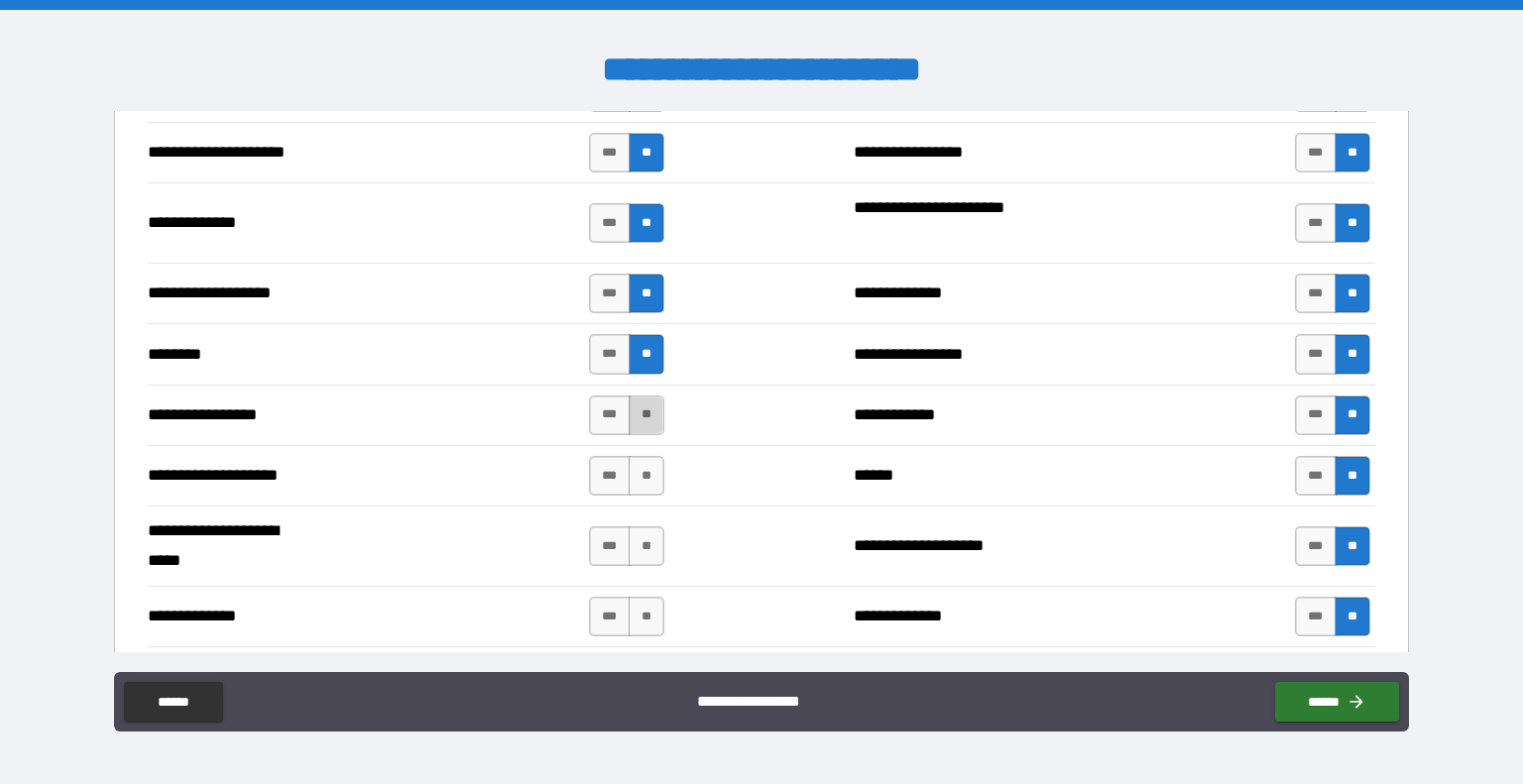 click on "**" at bounding box center (646, 415) 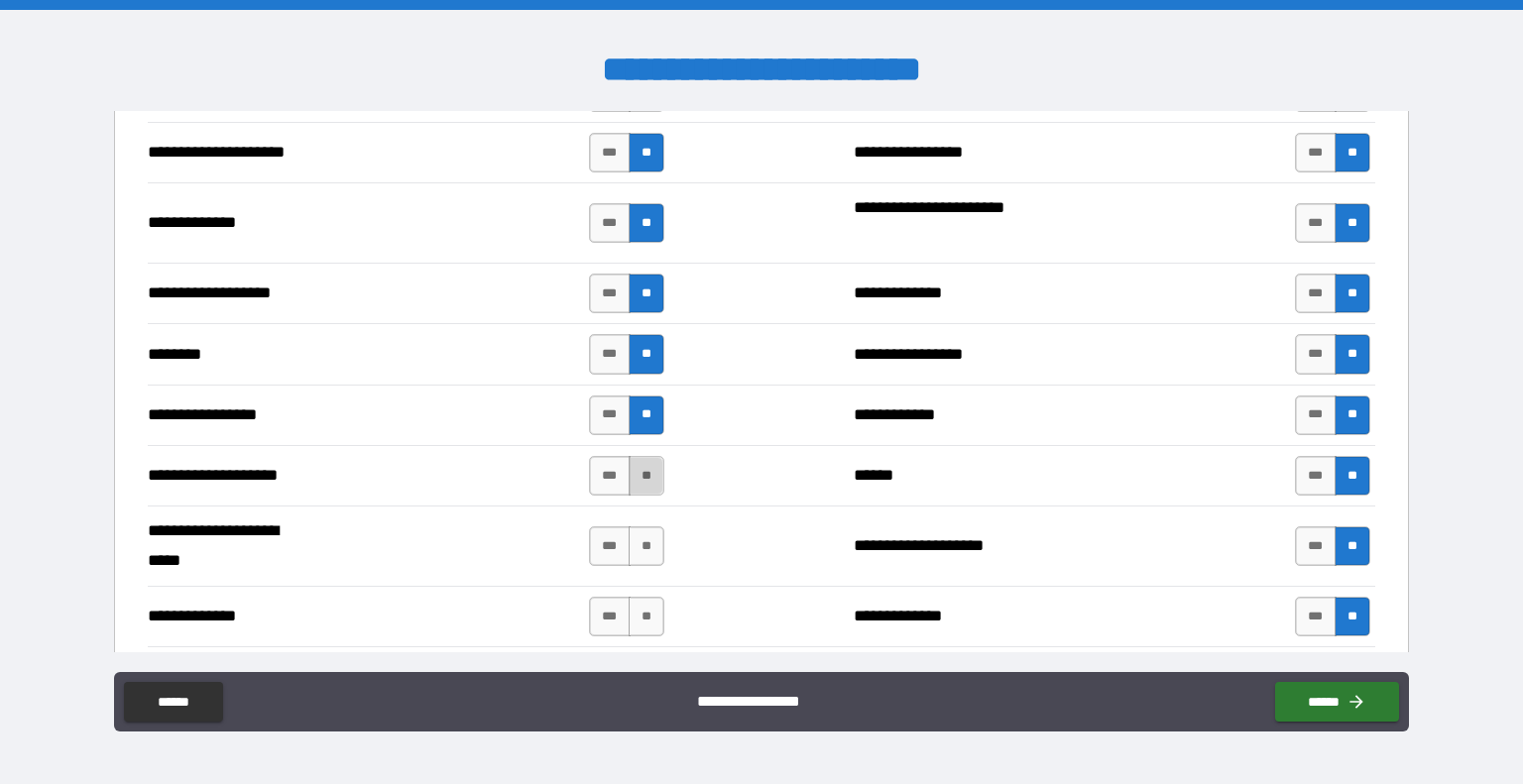 click on "**" at bounding box center [646, 476] 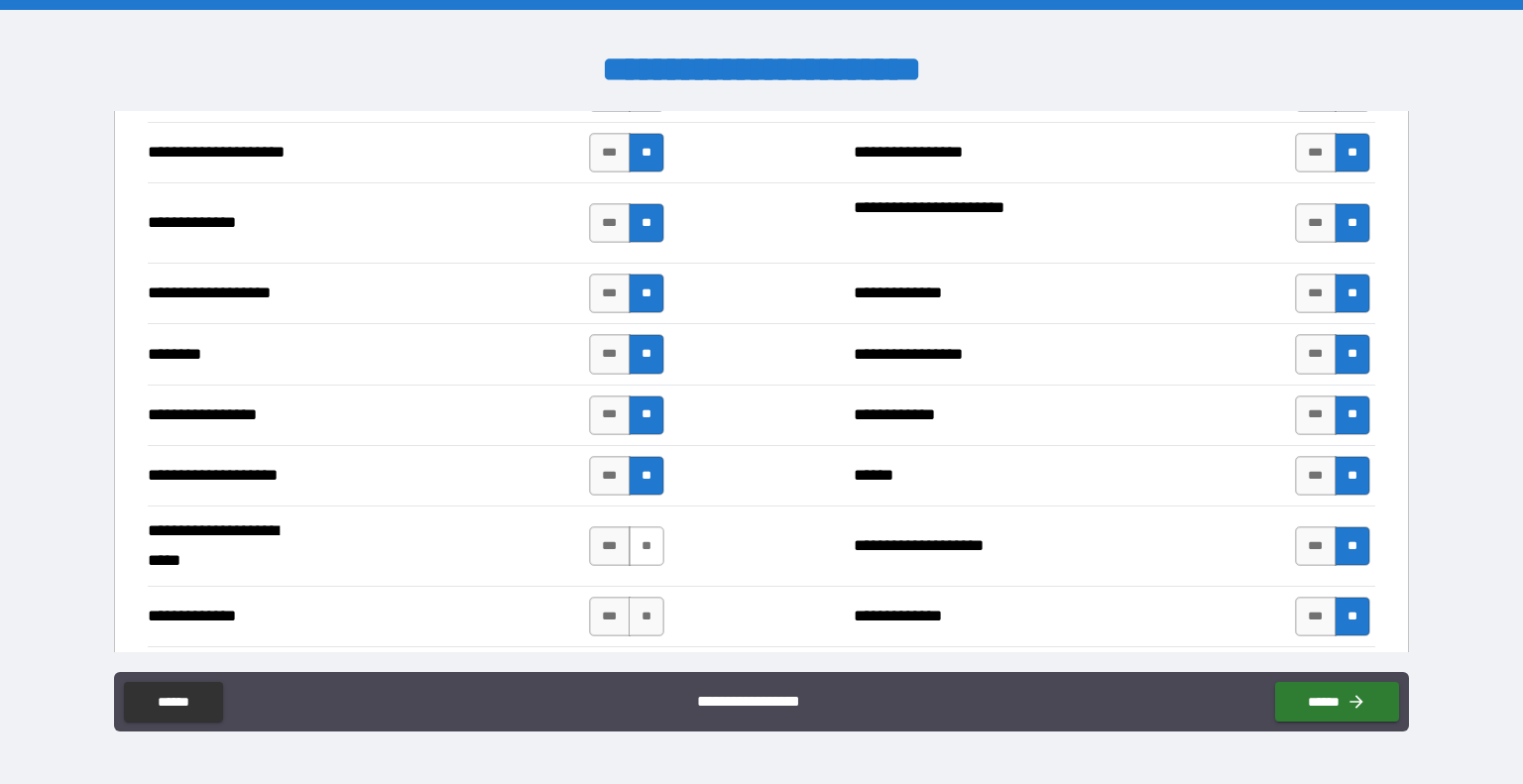 click on "**" at bounding box center [646, 546] 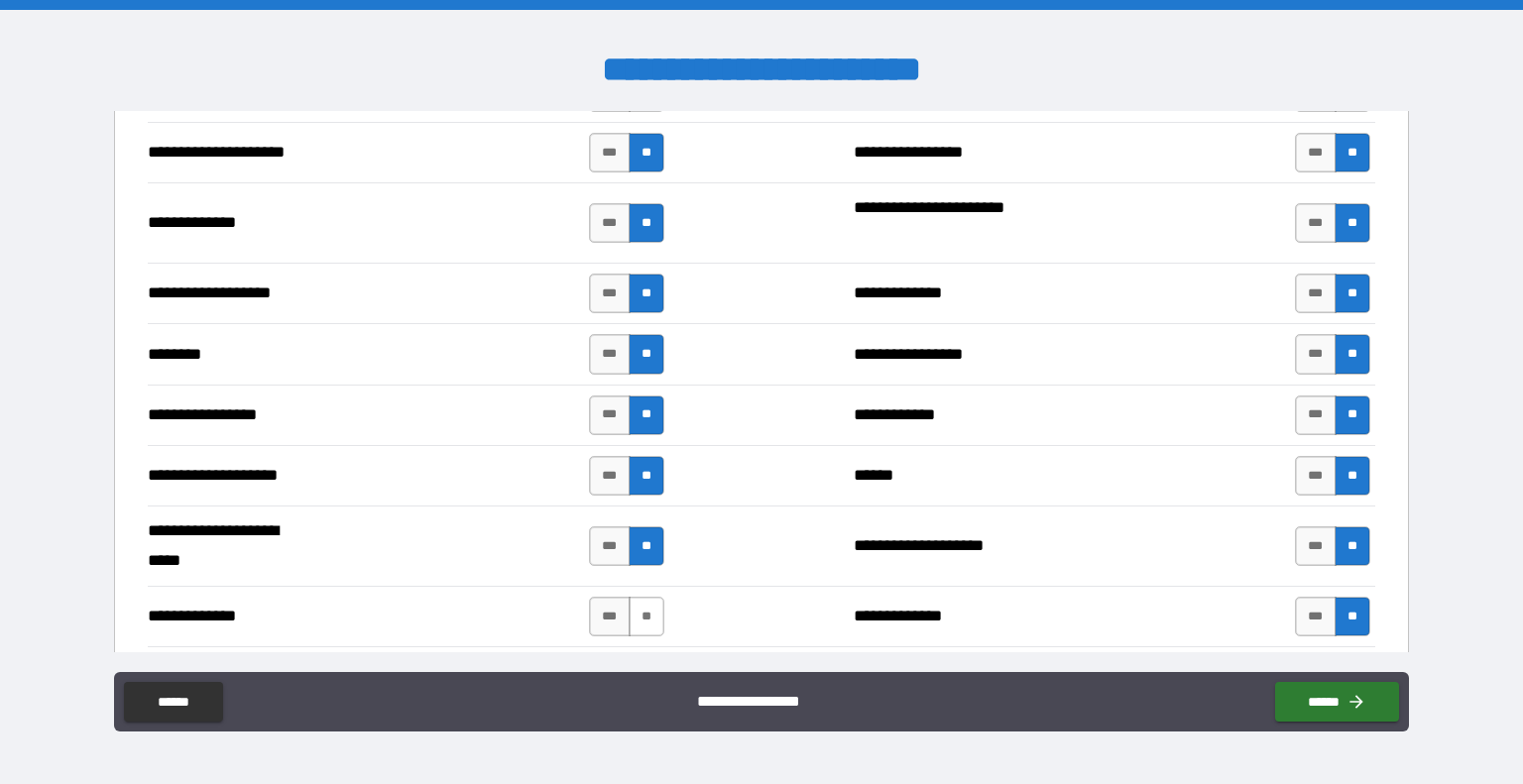 click on "**" at bounding box center [646, 616] 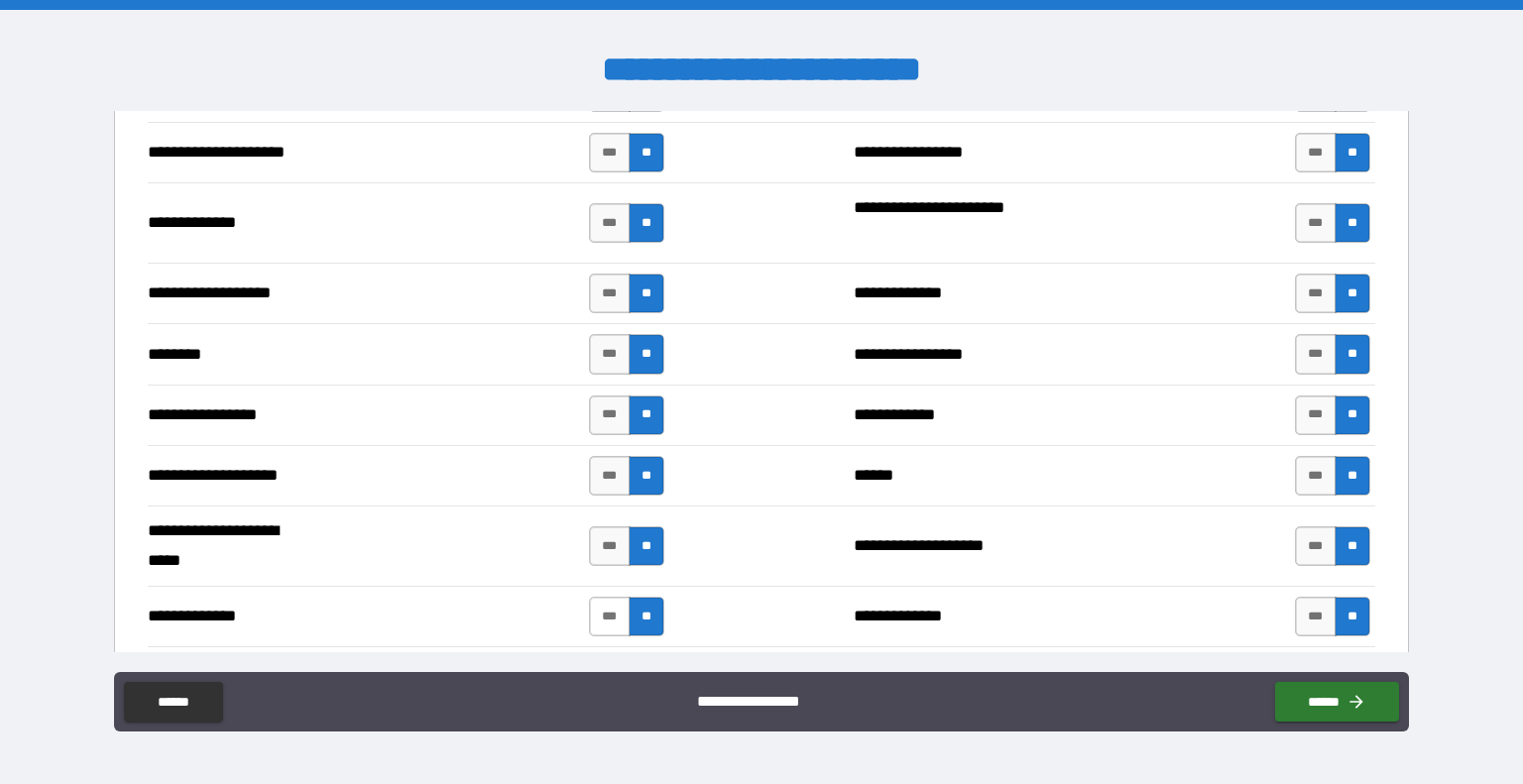 click on "***" at bounding box center [610, 616] 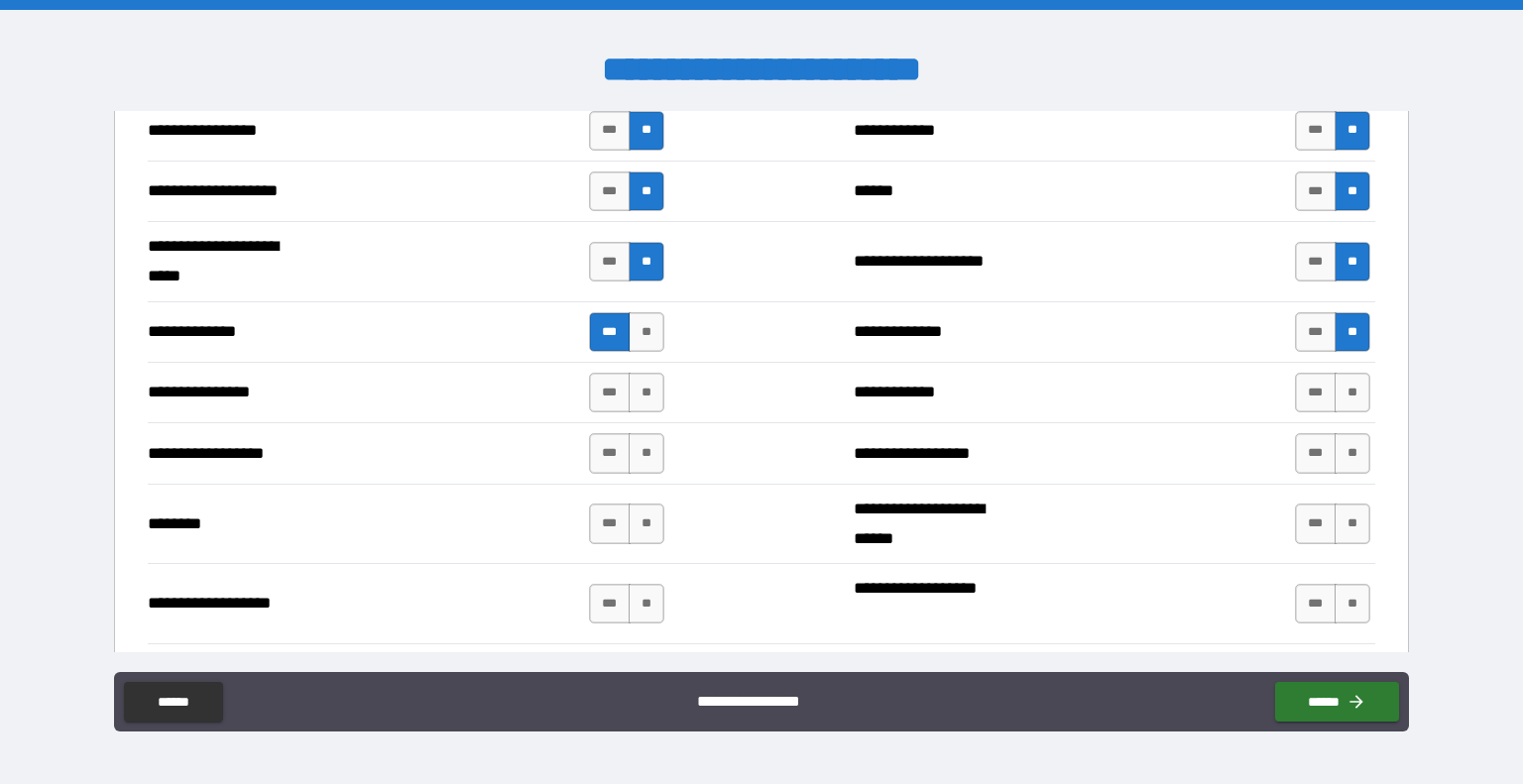 scroll, scrollTop: 3019, scrollLeft: 0, axis: vertical 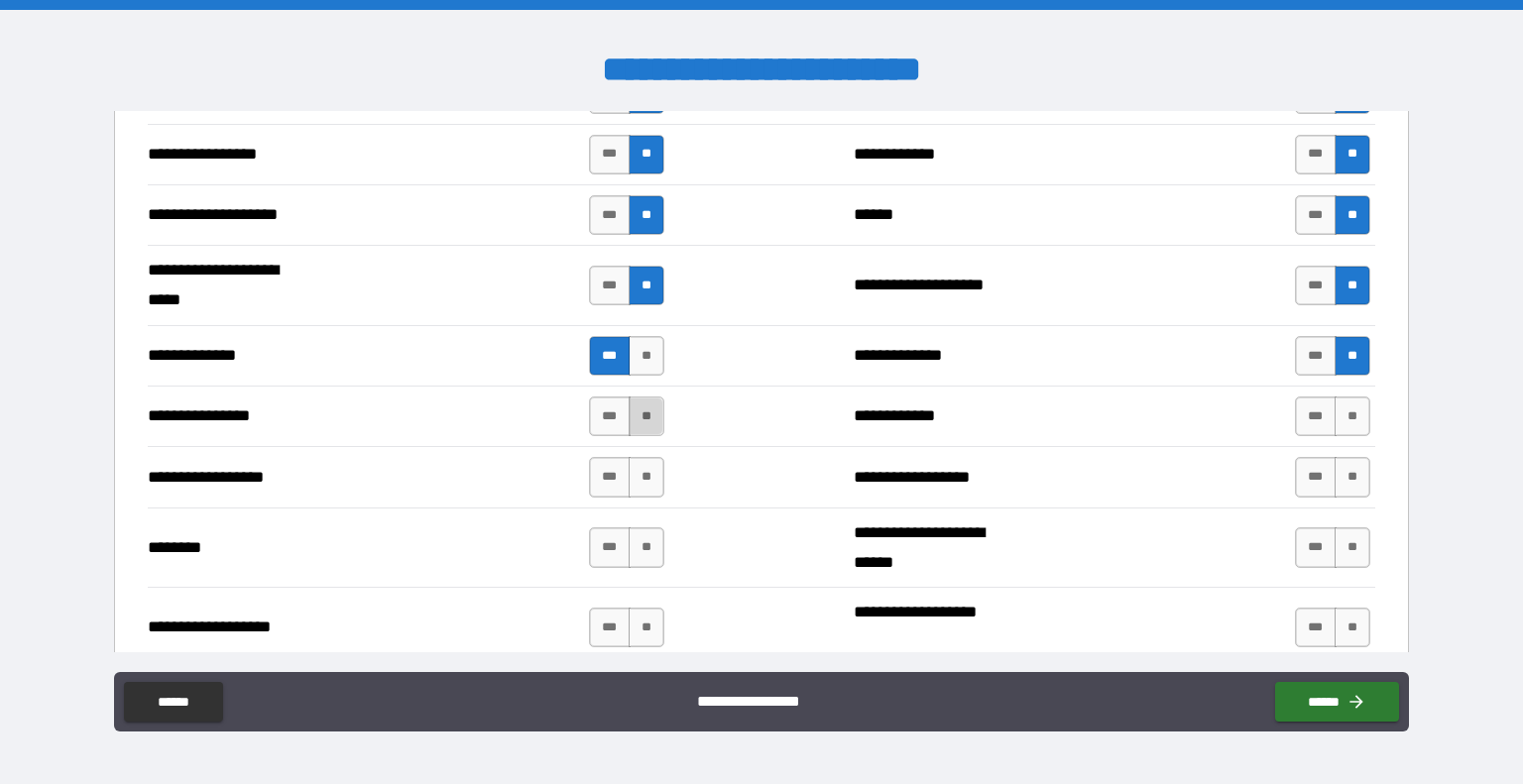 click on "**" at bounding box center (646, 416) 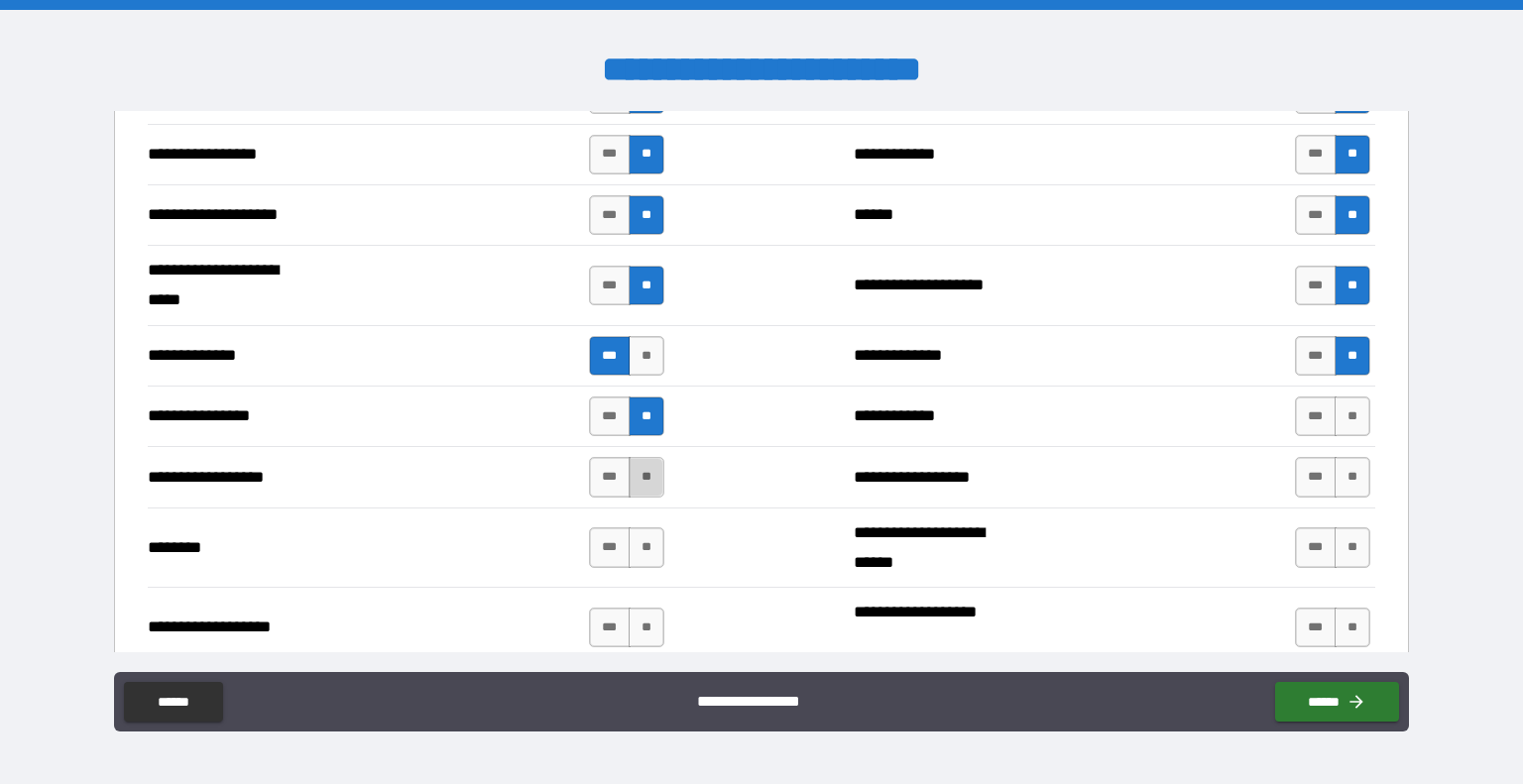 click on "**" at bounding box center (646, 477) 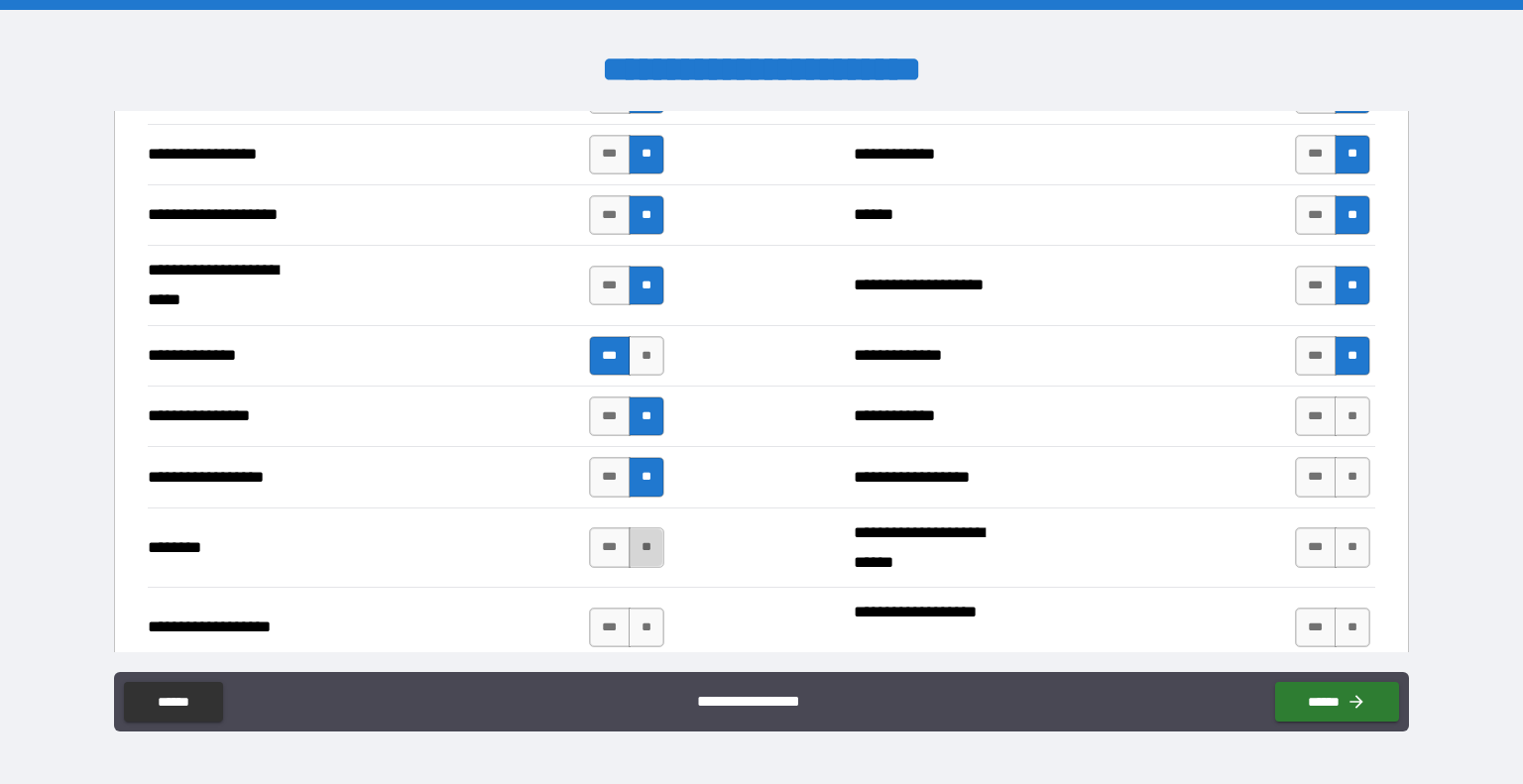 click on "**" at bounding box center (646, 547) 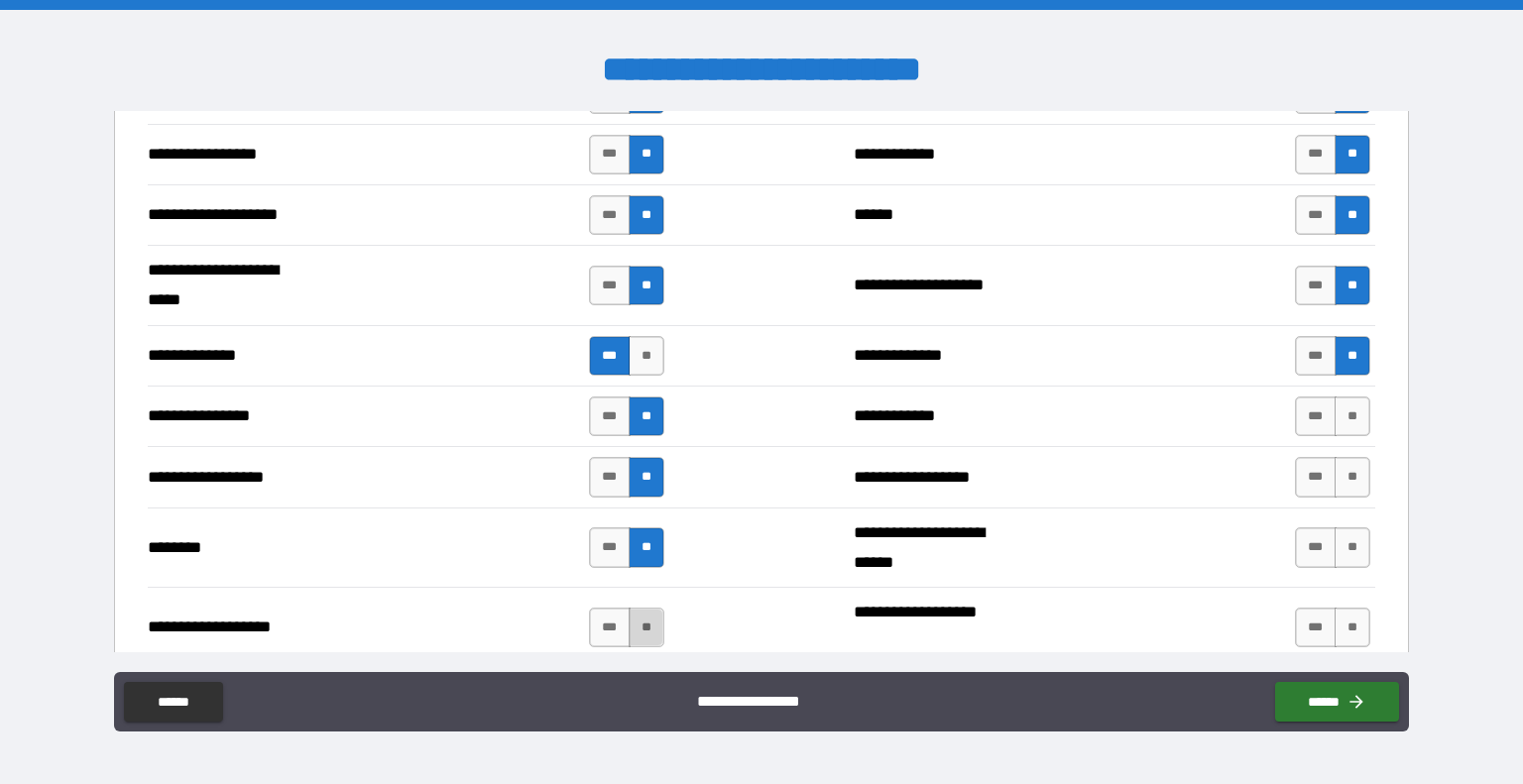 click on "**" at bounding box center (646, 627) 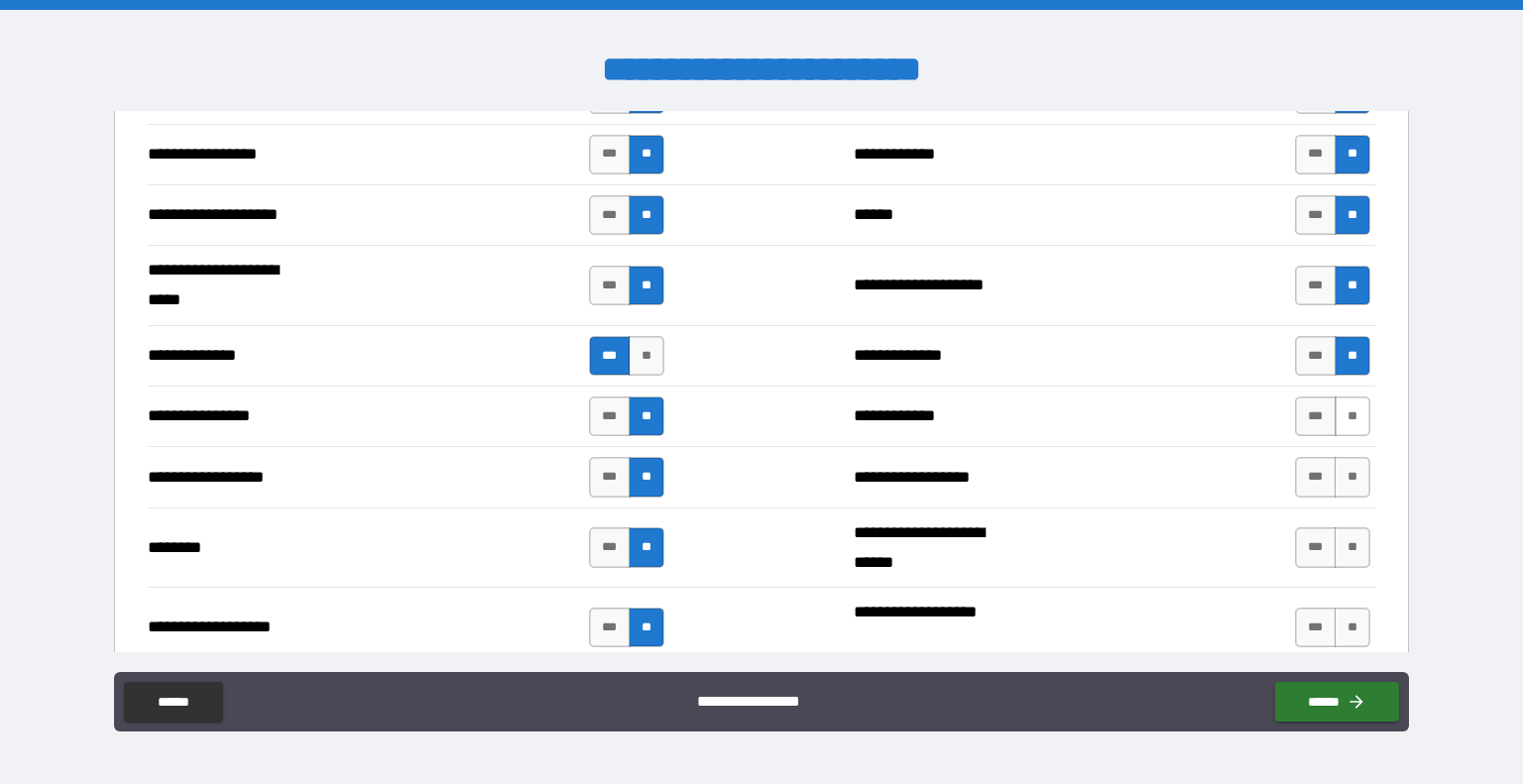 click on "**" at bounding box center (1352, 416) 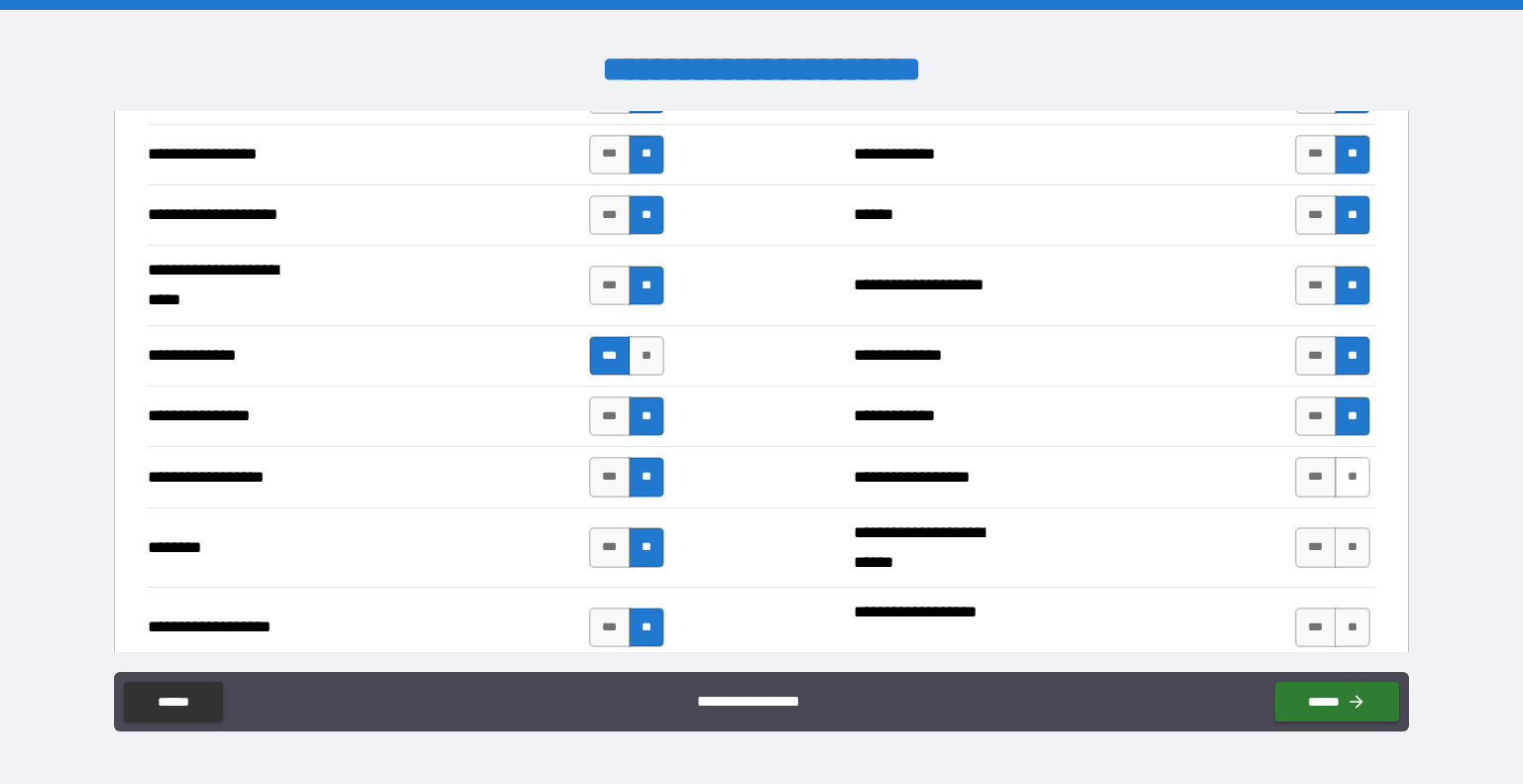 click on "**" at bounding box center [1352, 477] 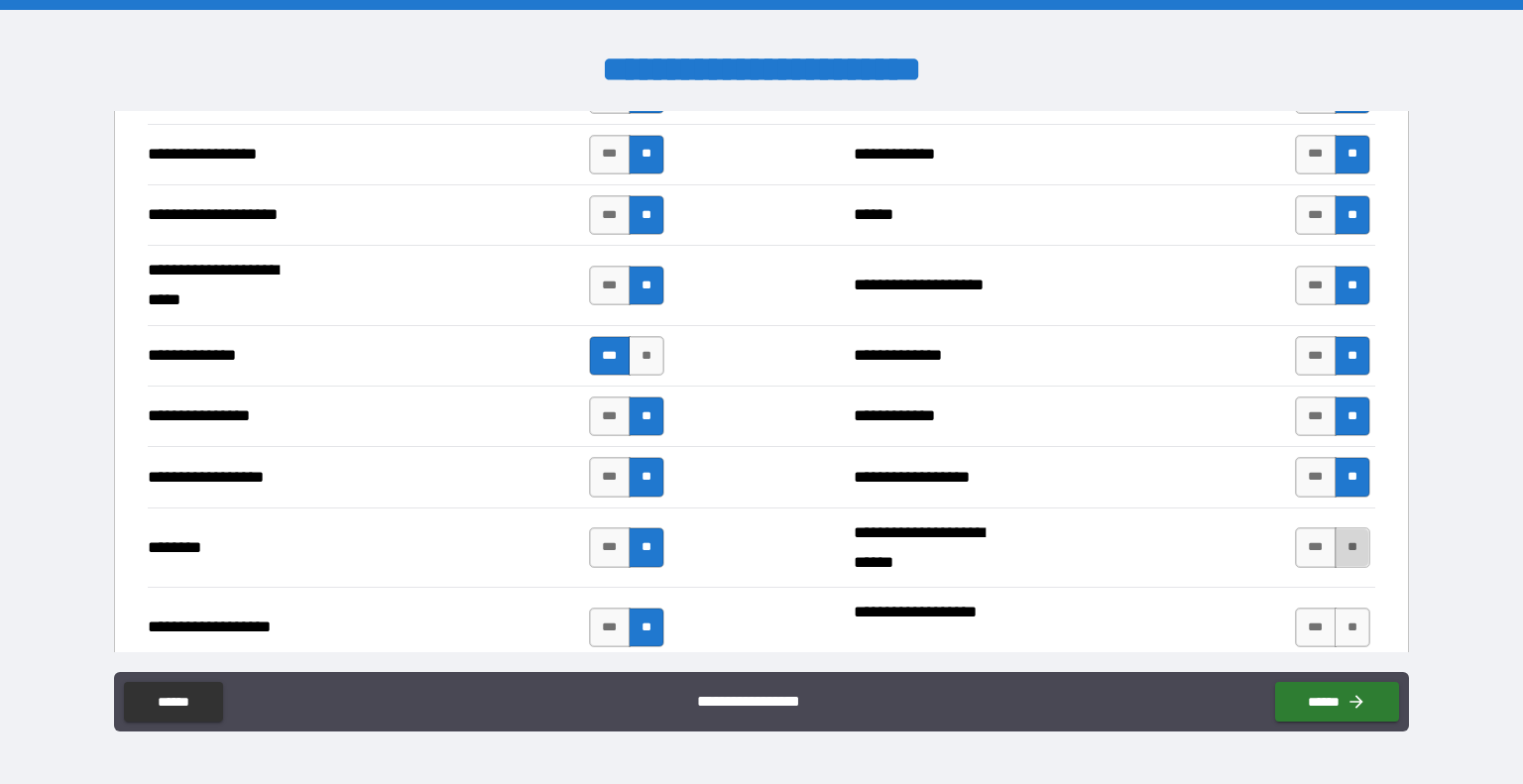 click on "**" at bounding box center [1352, 547] 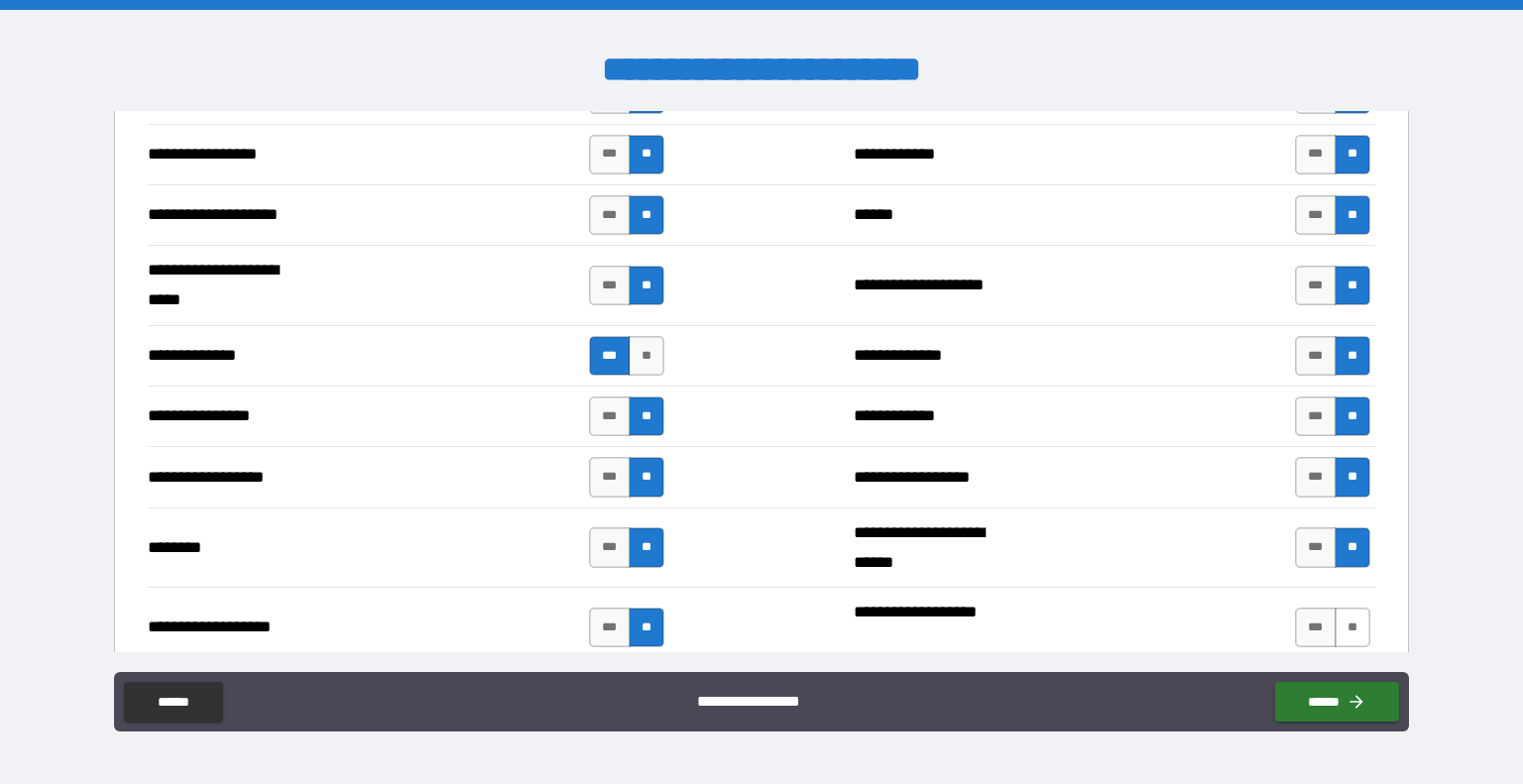 click on "**" at bounding box center [1352, 627] 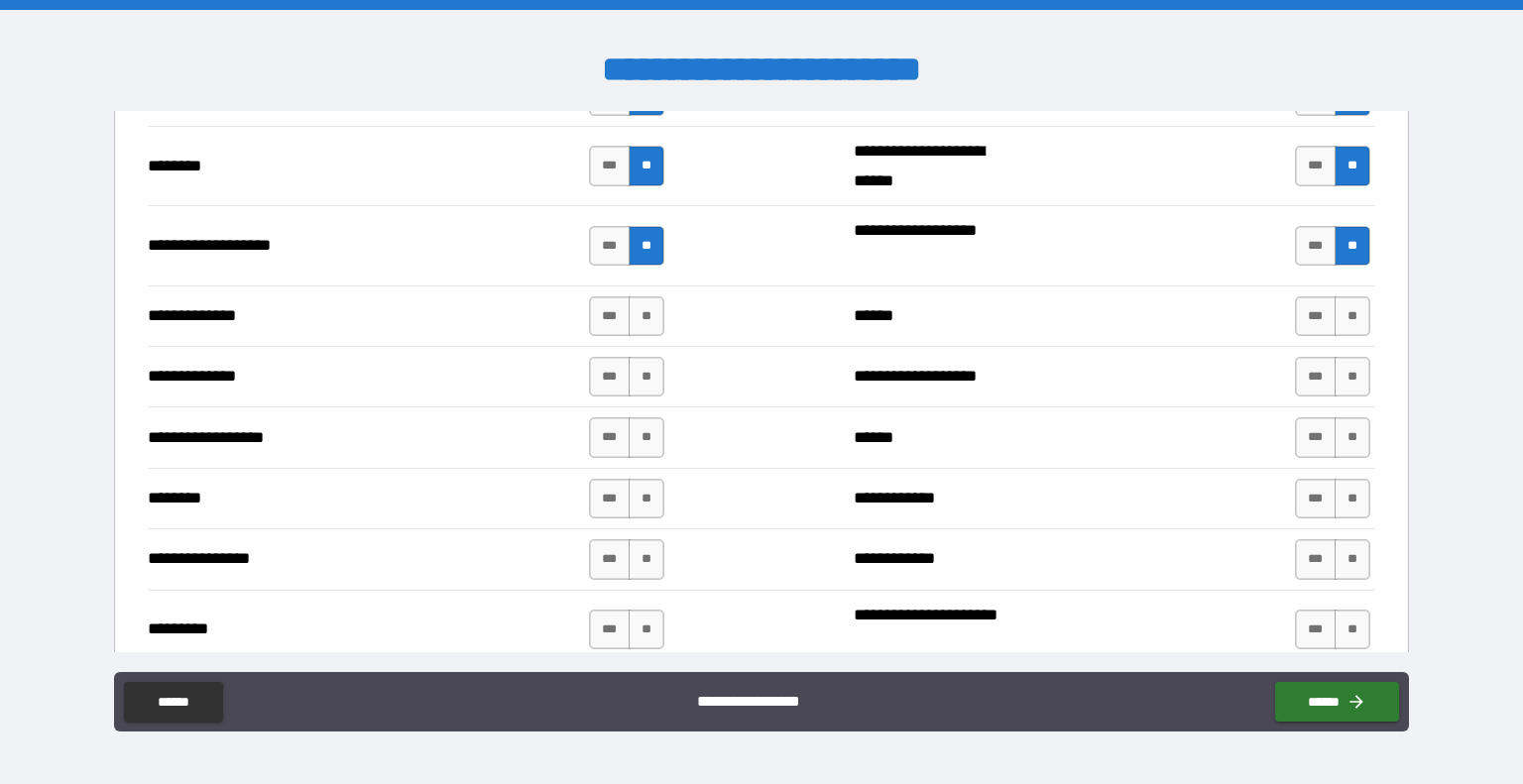 scroll, scrollTop: 3410, scrollLeft: 0, axis: vertical 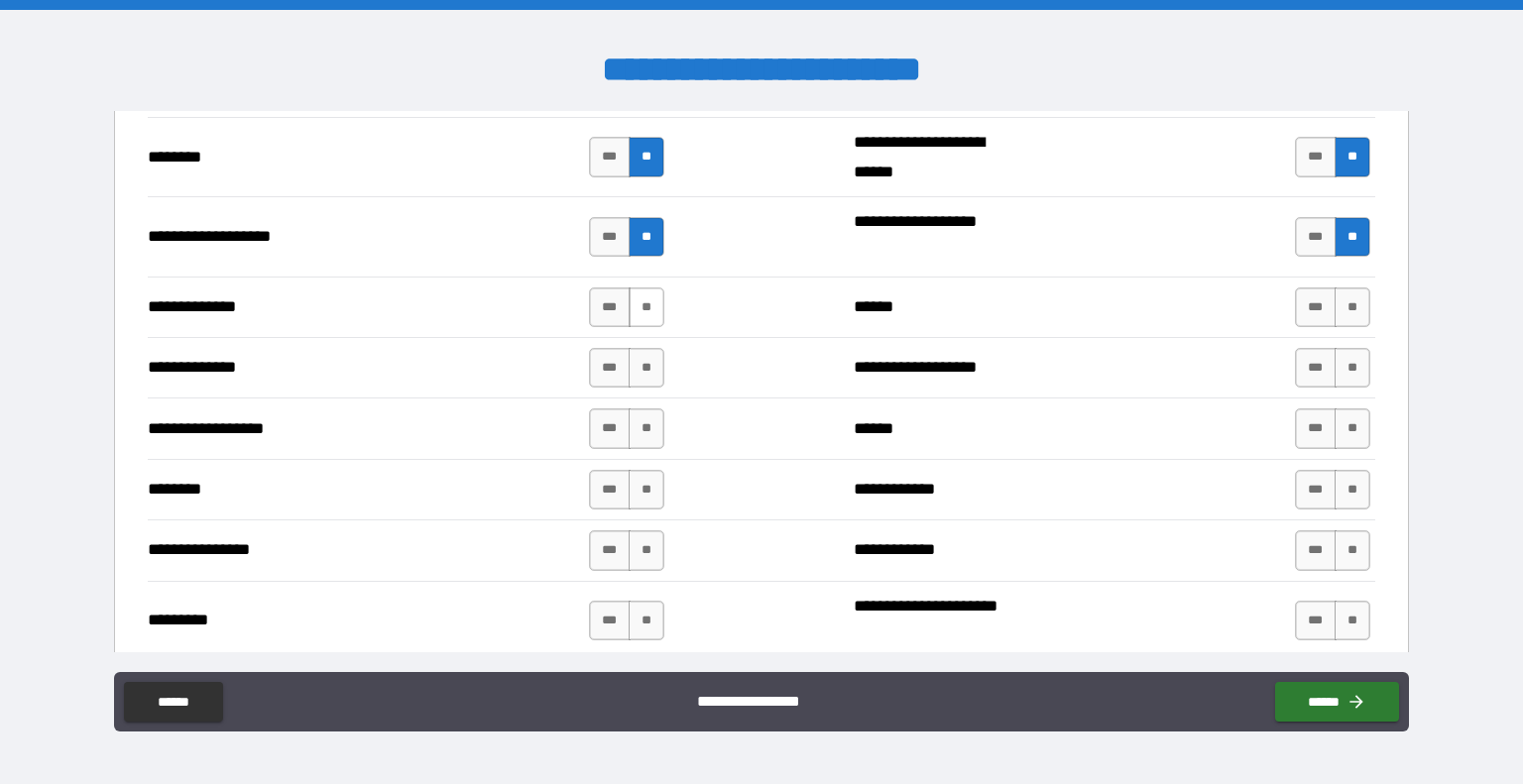 click on "**" at bounding box center (646, 307) 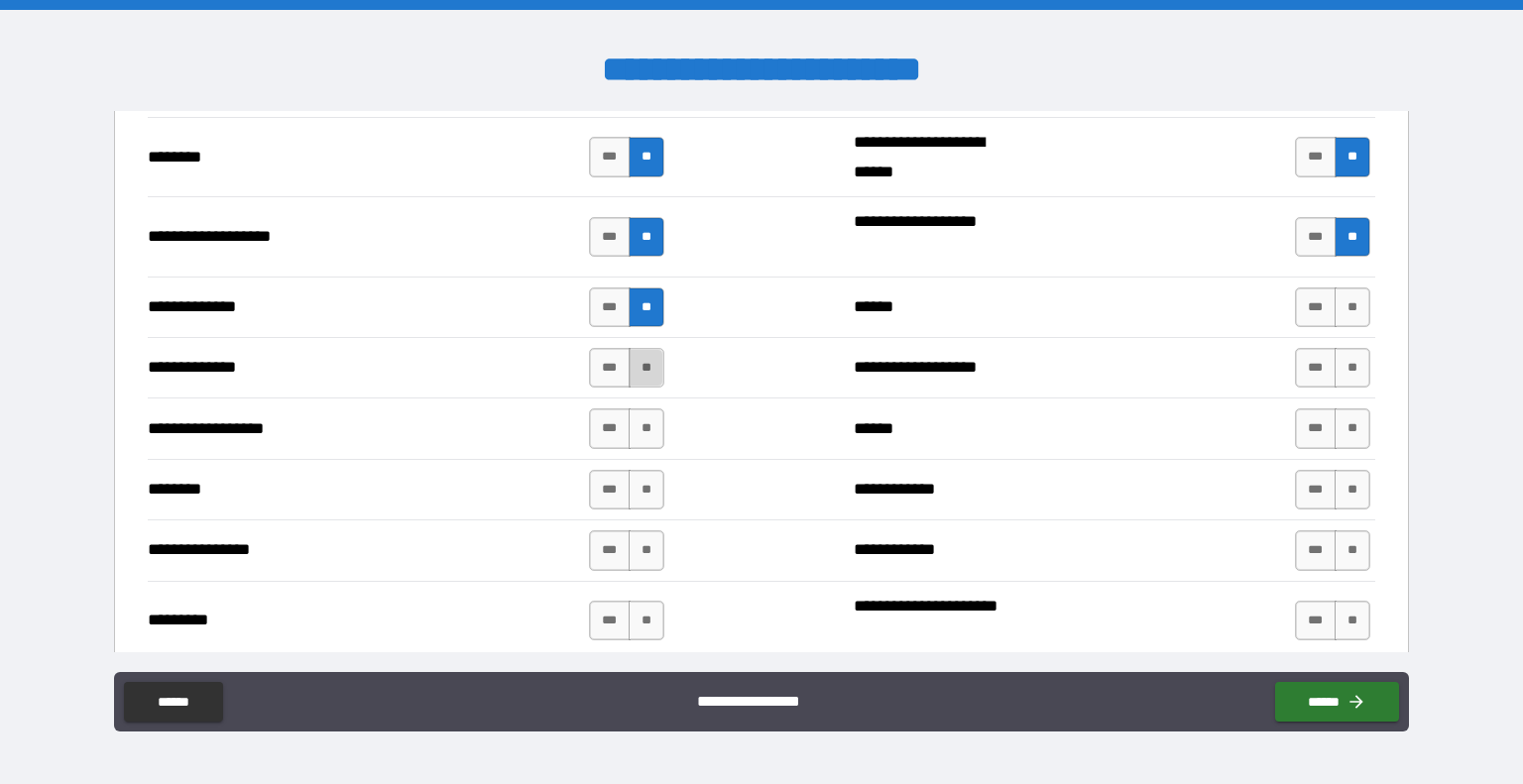 click on "**" at bounding box center (646, 368) 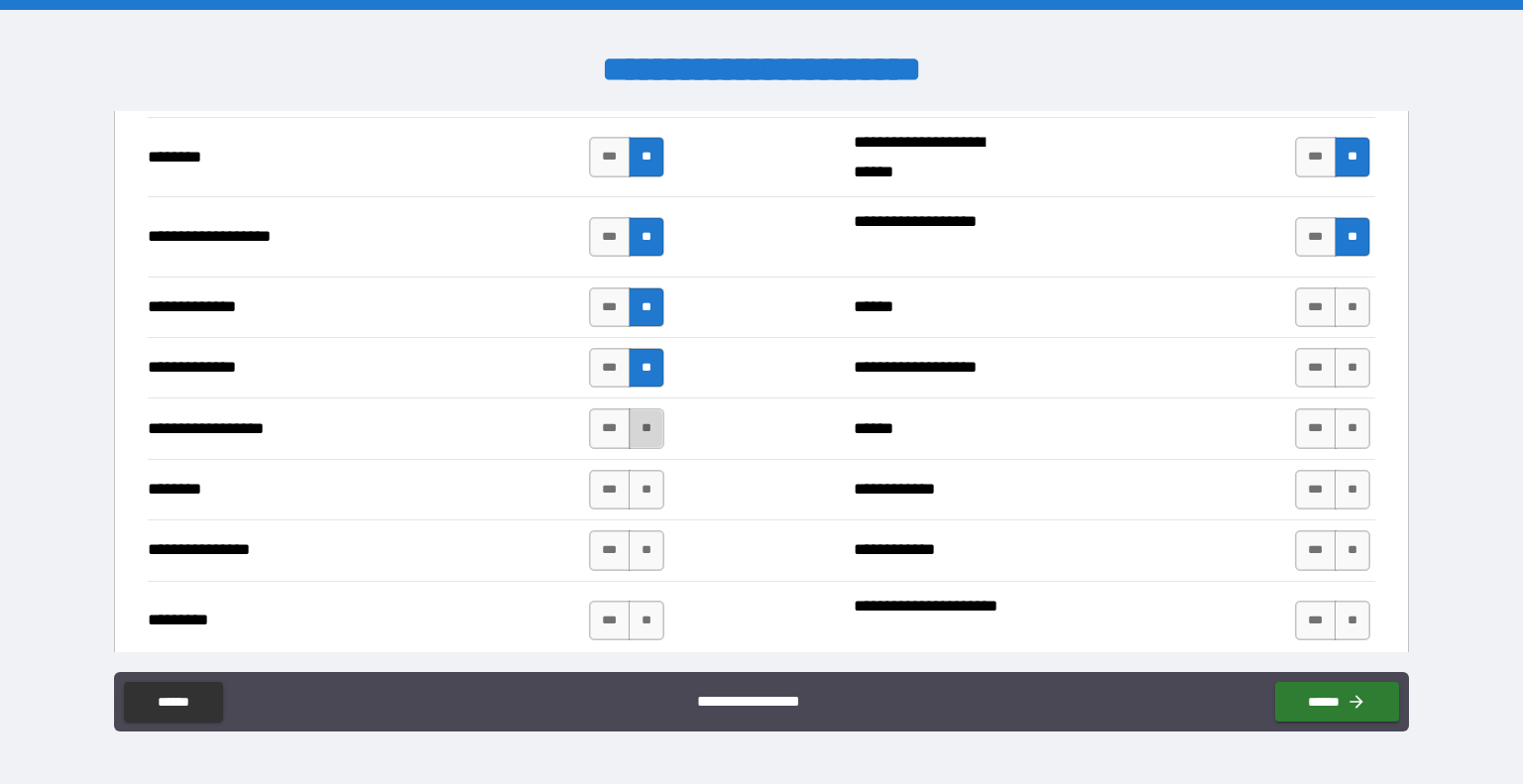 click on "**" at bounding box center [646, 428] 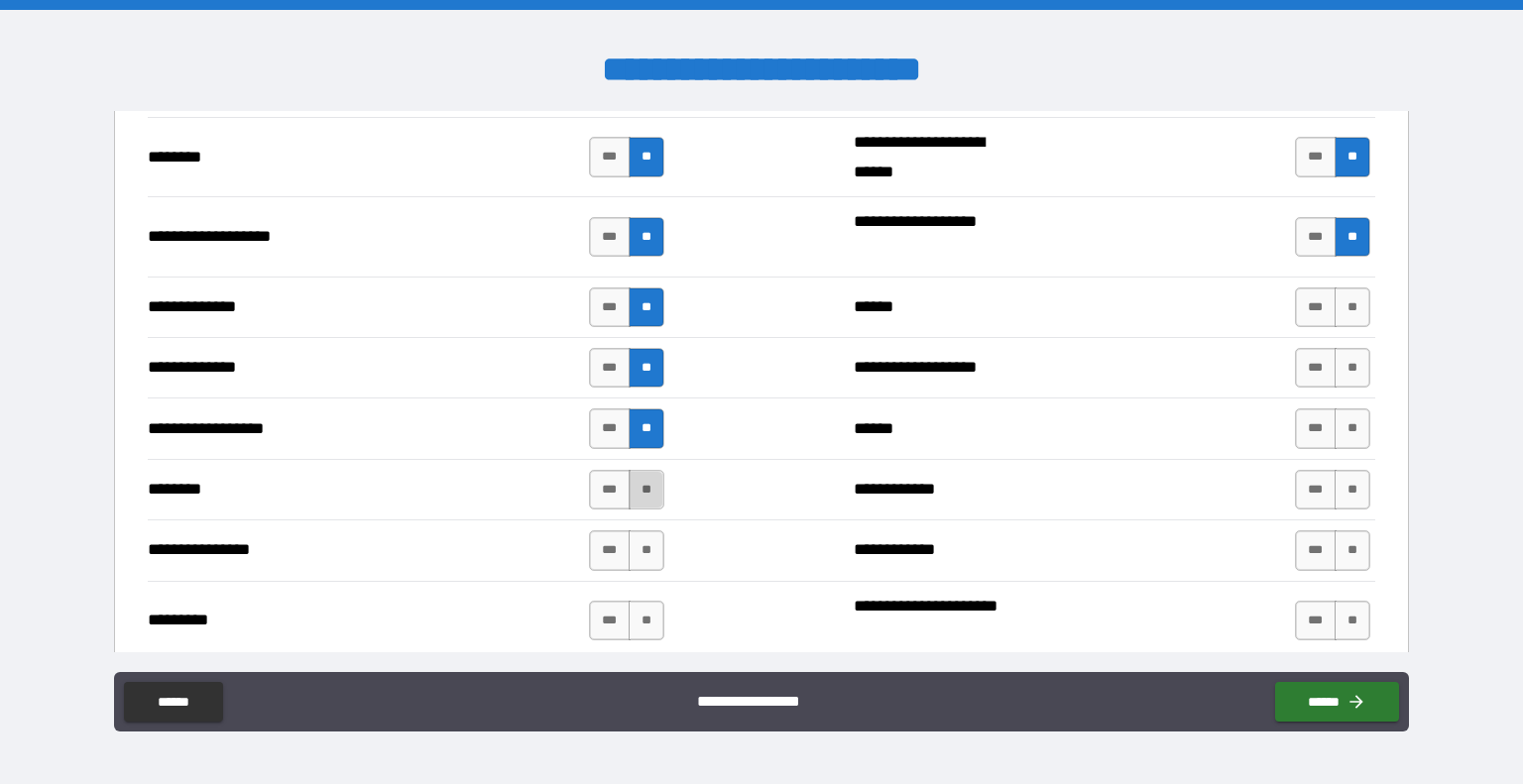 click on "**" at bounding box center [646, 490] 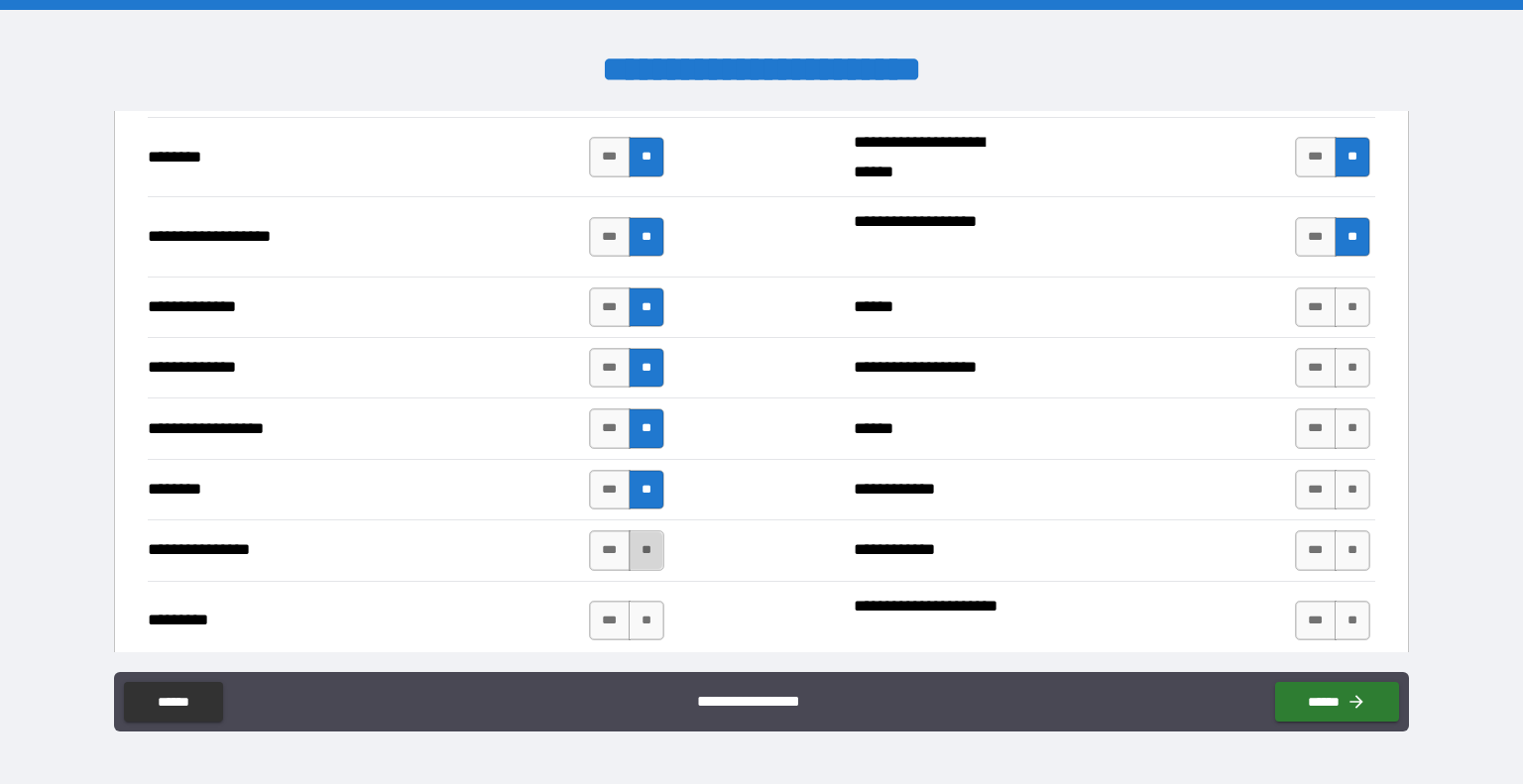click on "**" at bounding box center [646, 550] 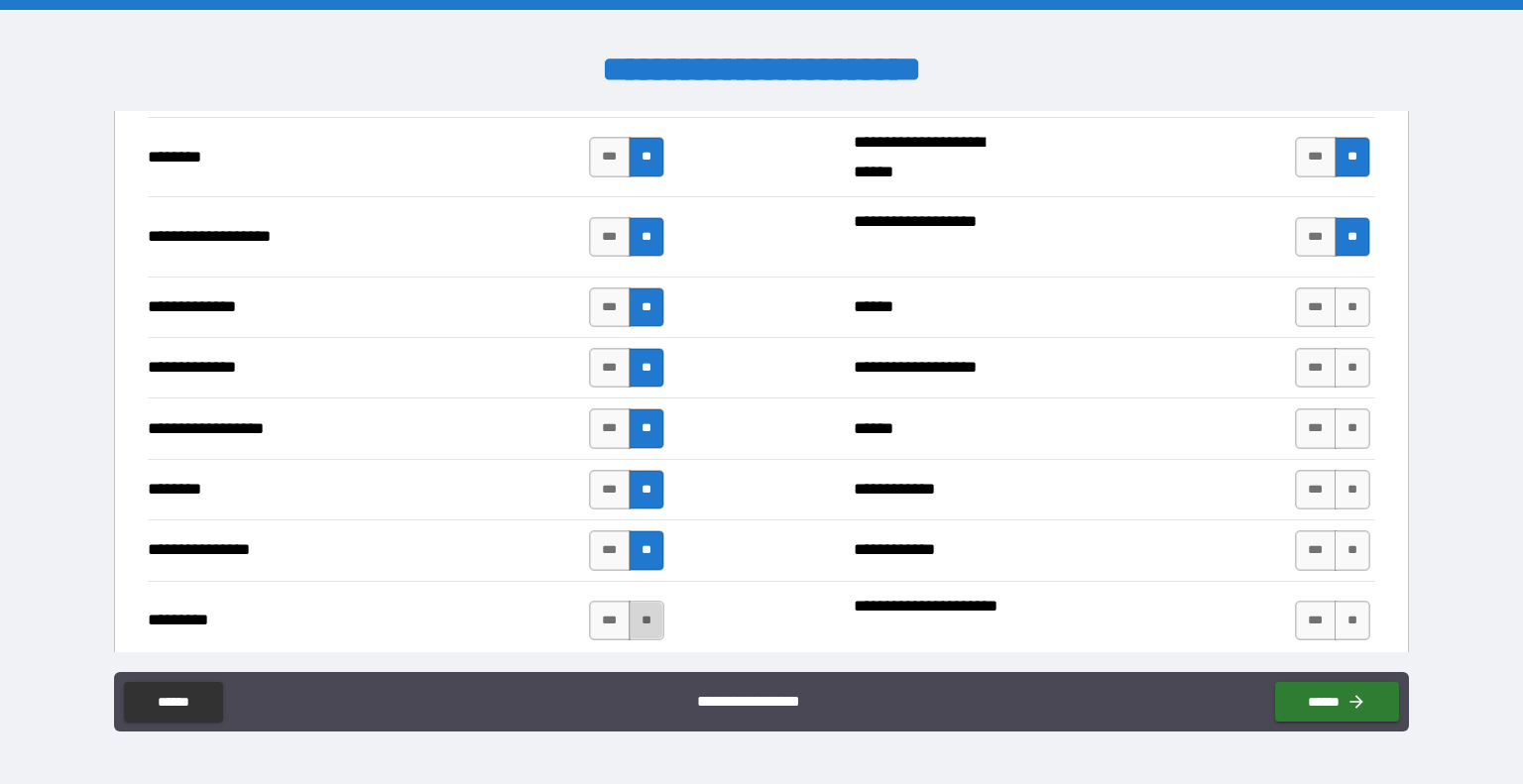 click on "**" at bounding box center (646, 620) 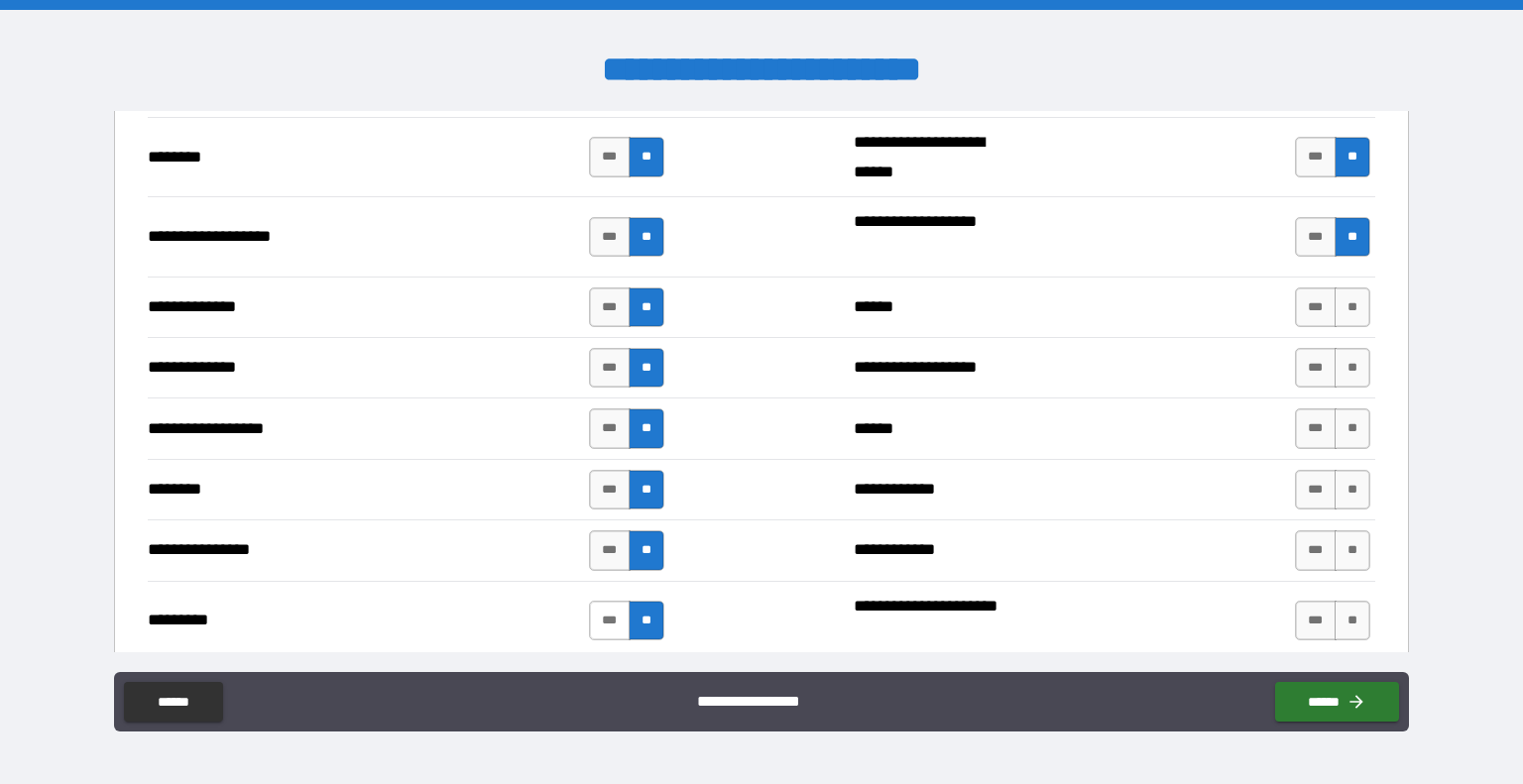 click on "***" at bounding box center [610, 620] 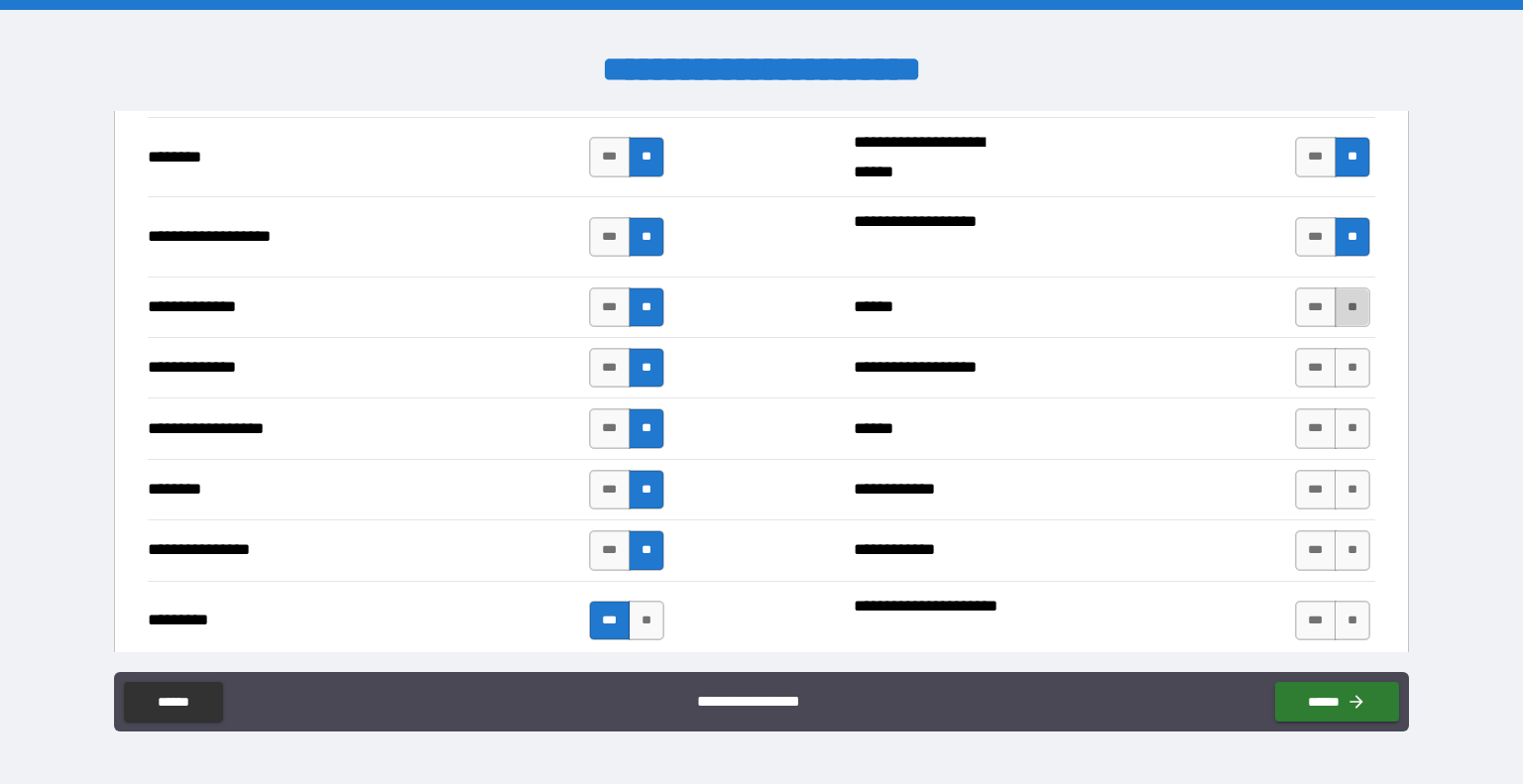 click on "**" at bounding box center [1352, 307] 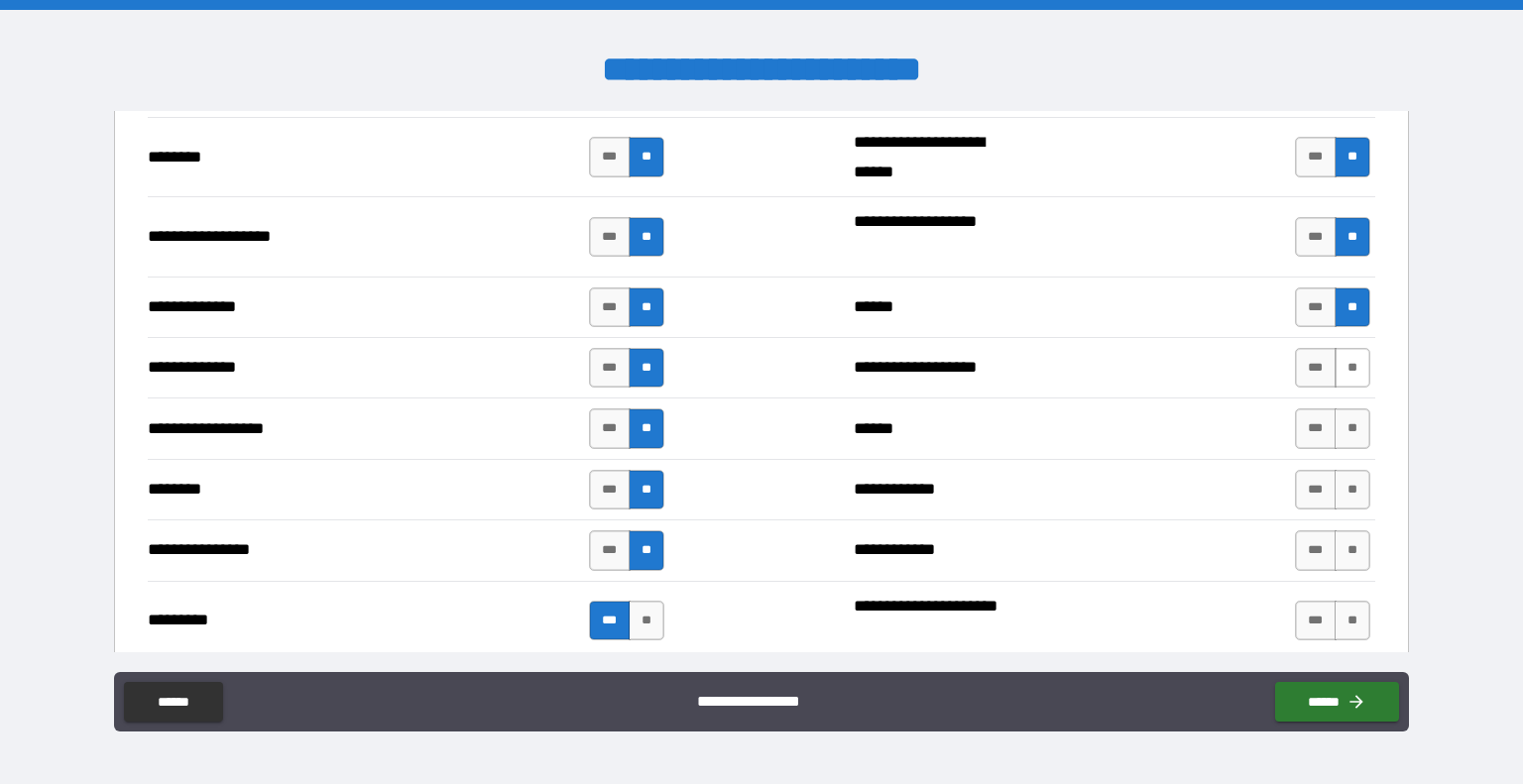 click on "**" at bounding box center [1352, 368] 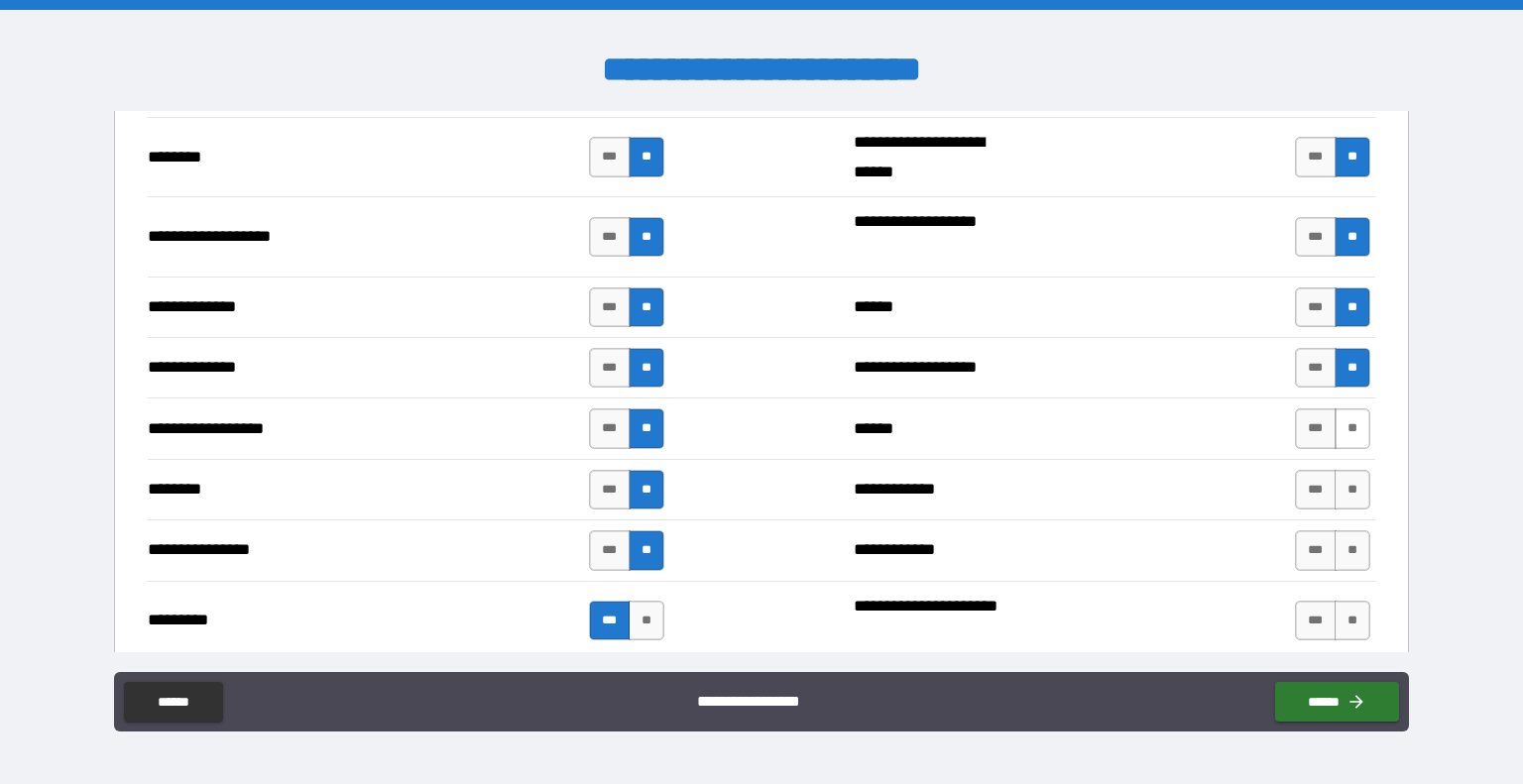 click on "**" at bounding box center [1352, 428] 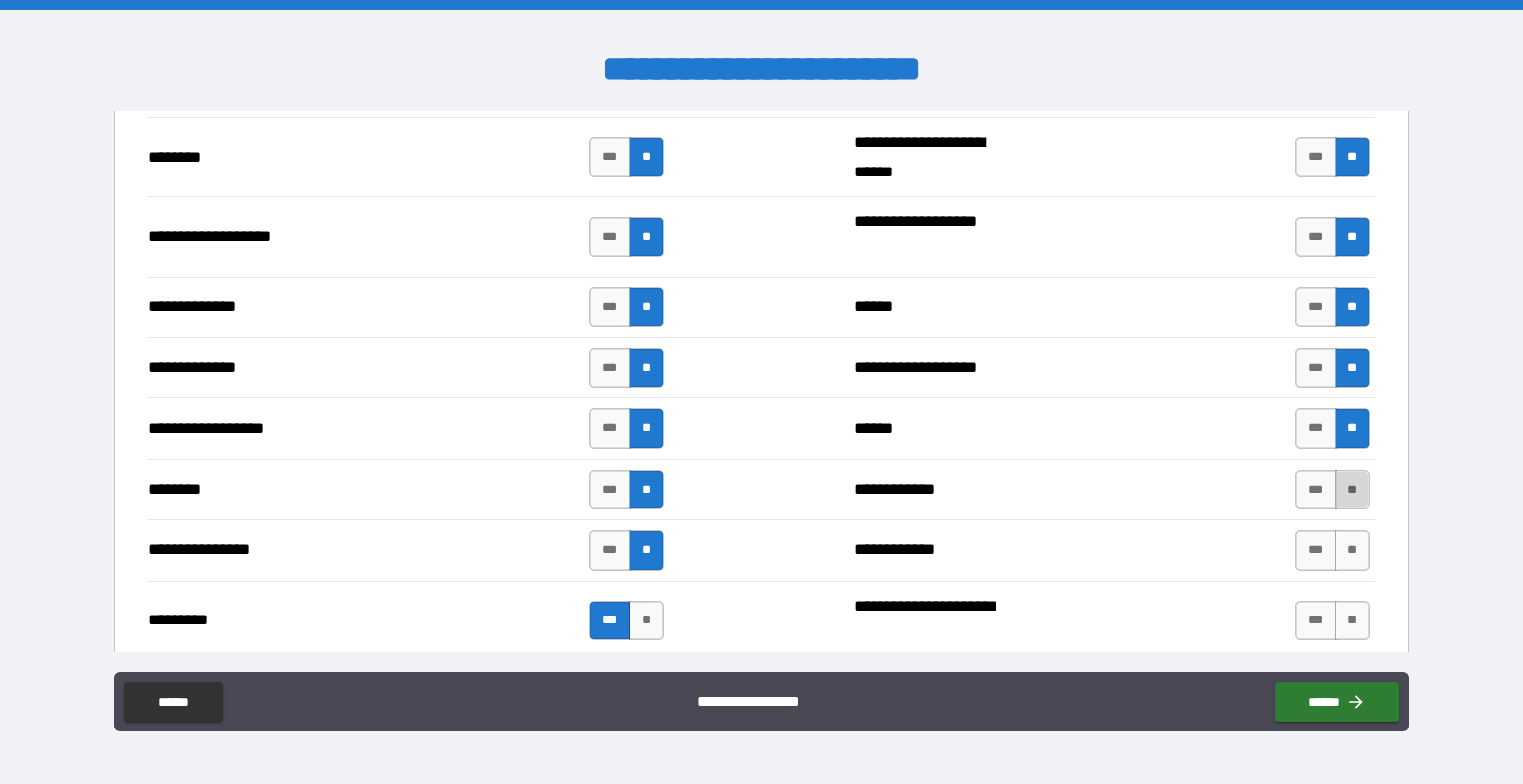 click on "**" at bounding box center [1352, 490] 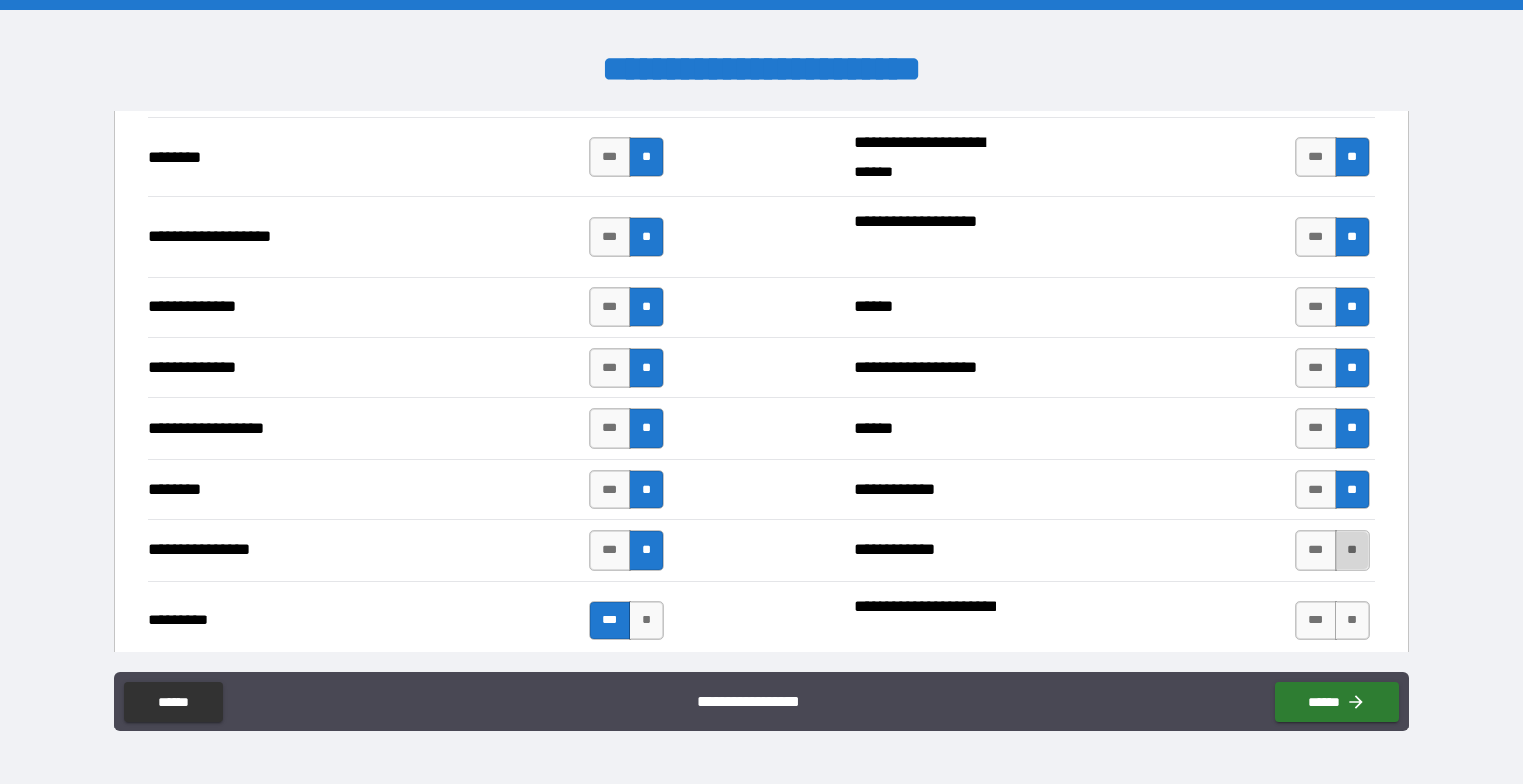 click on "**" at bounding box center (1352, 550) 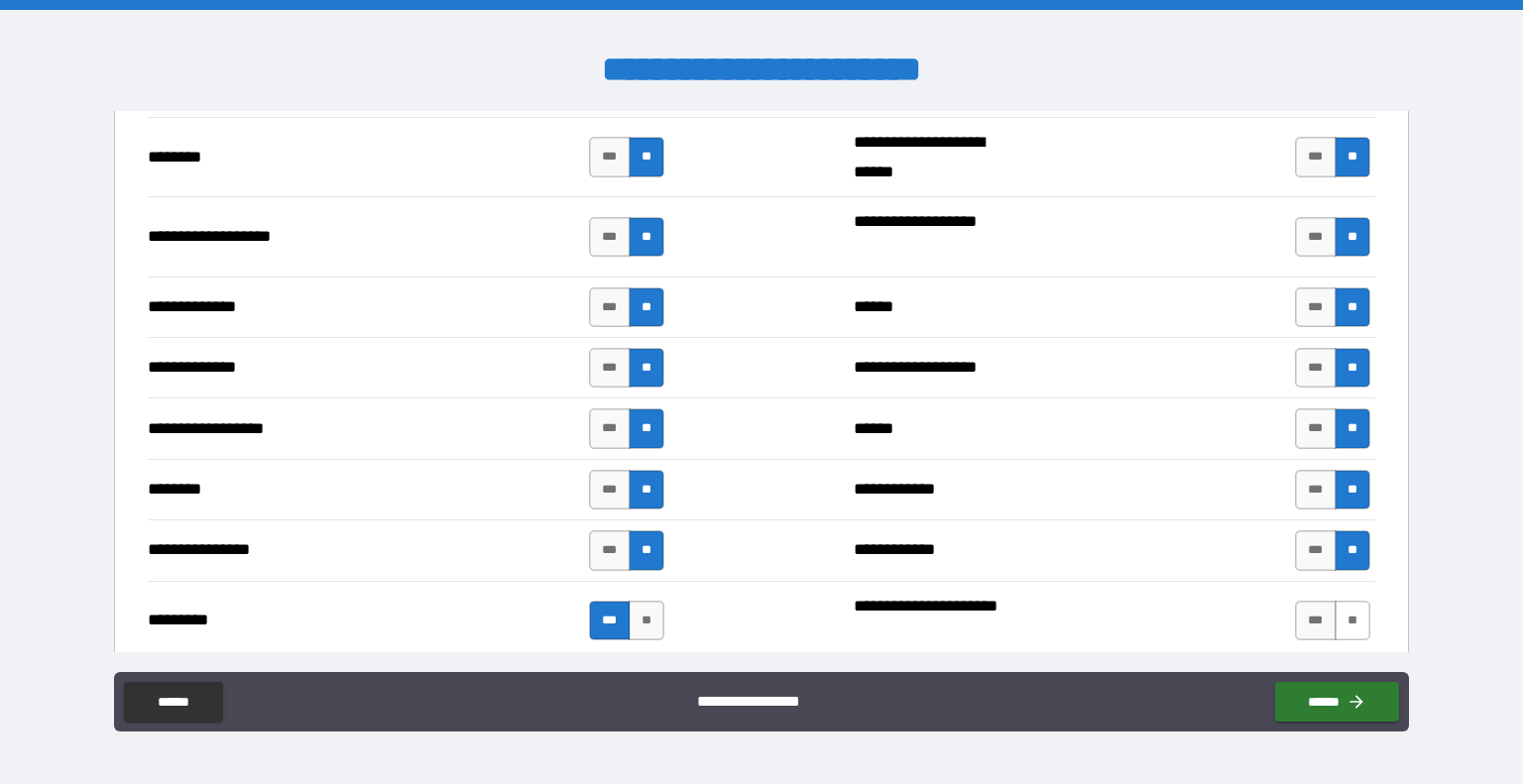 click on "**" at bounding box center (1352, 620) 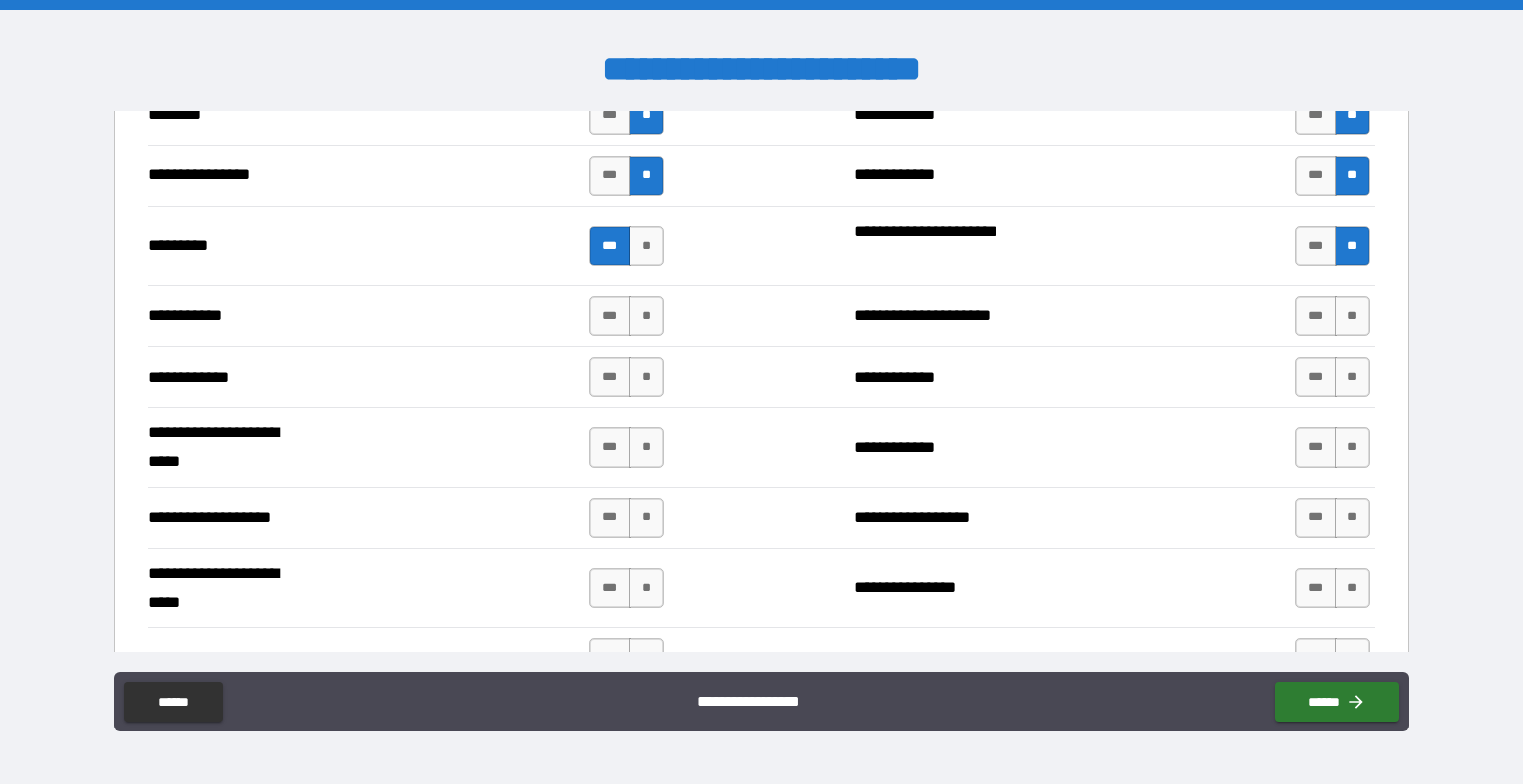 scroll, scrollTop: 3808, scrollLeft: 0, axis: vertical 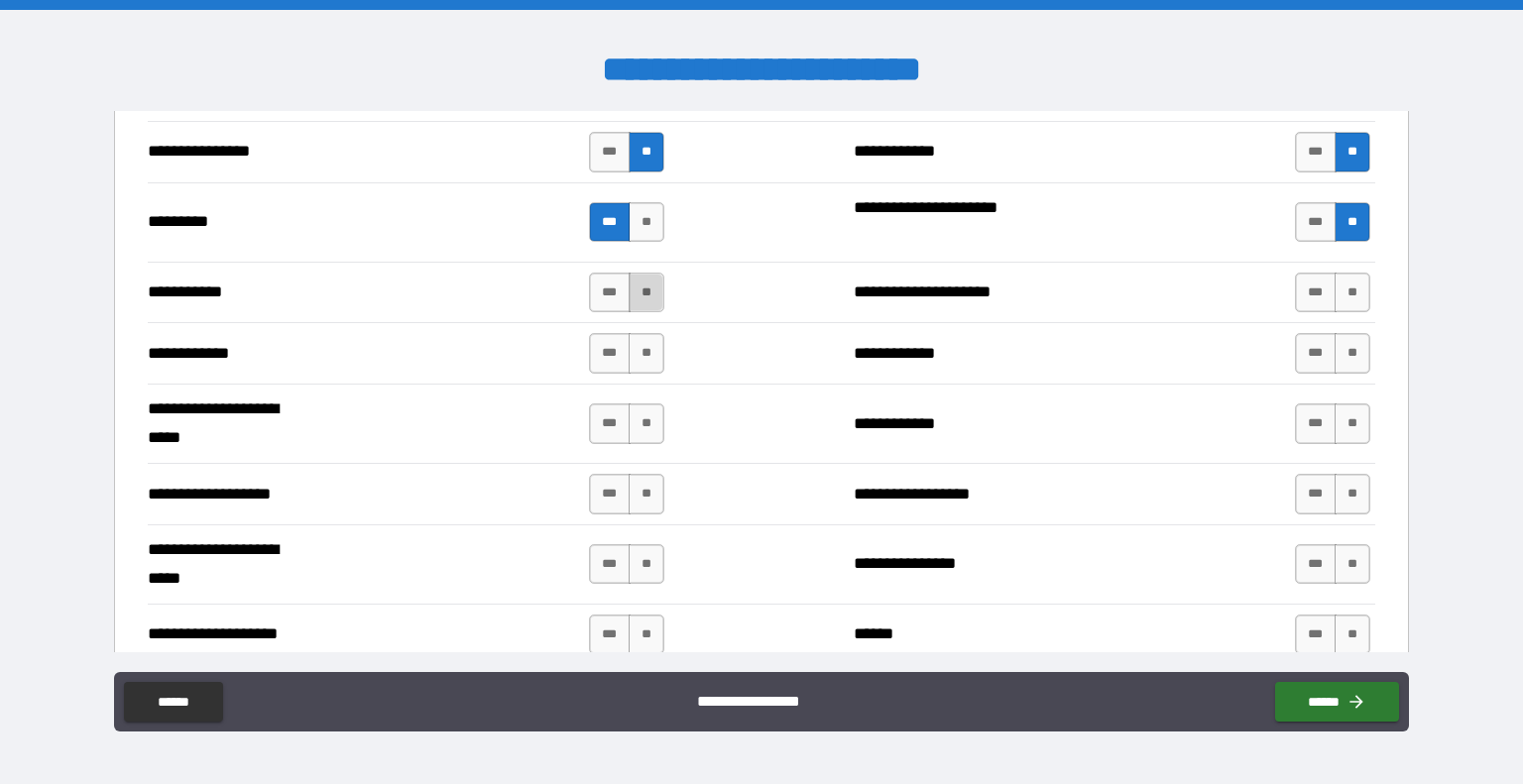 click on "**" at bounding box center [646, 292] 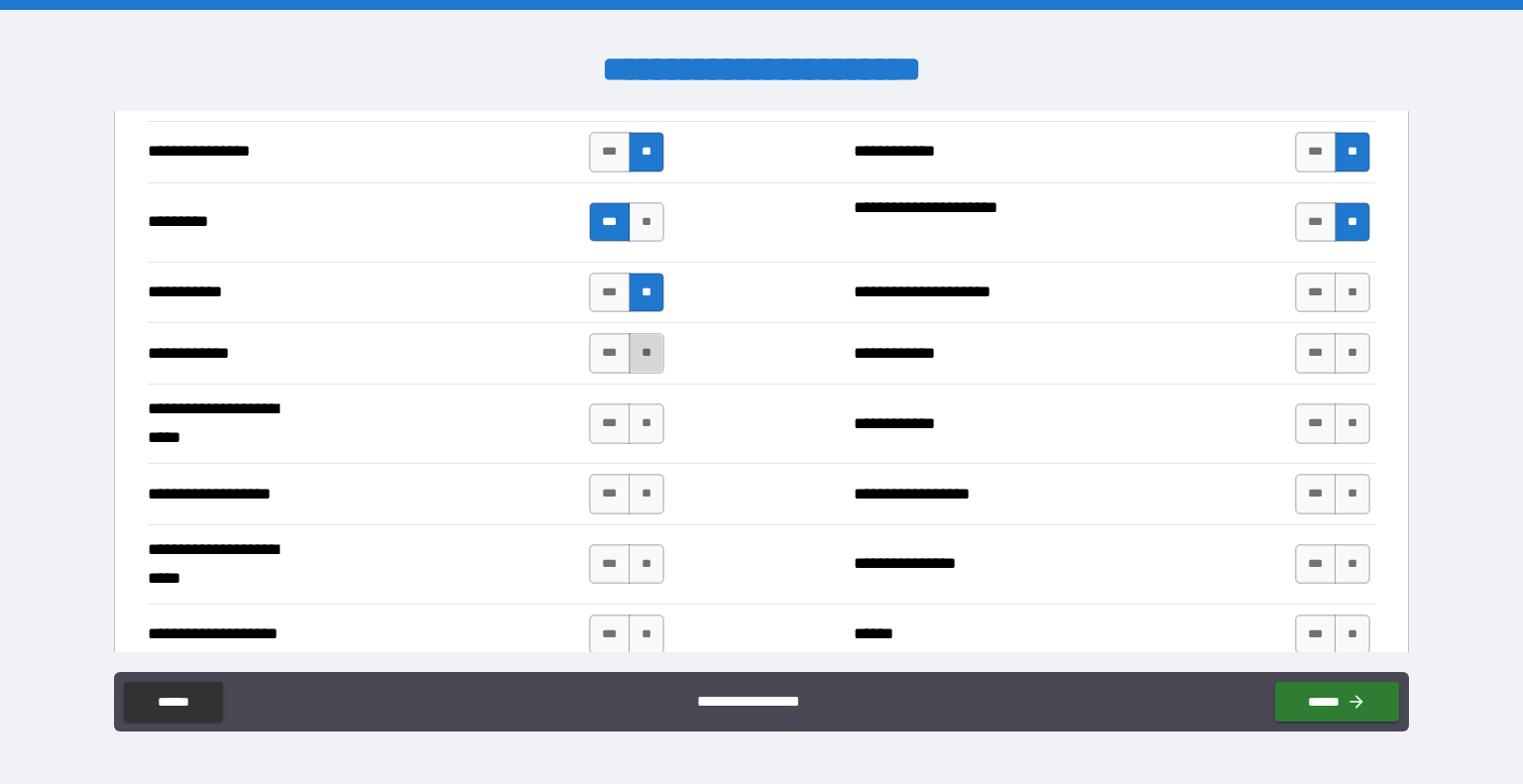 click on "**" at bounding box center [646, 353] 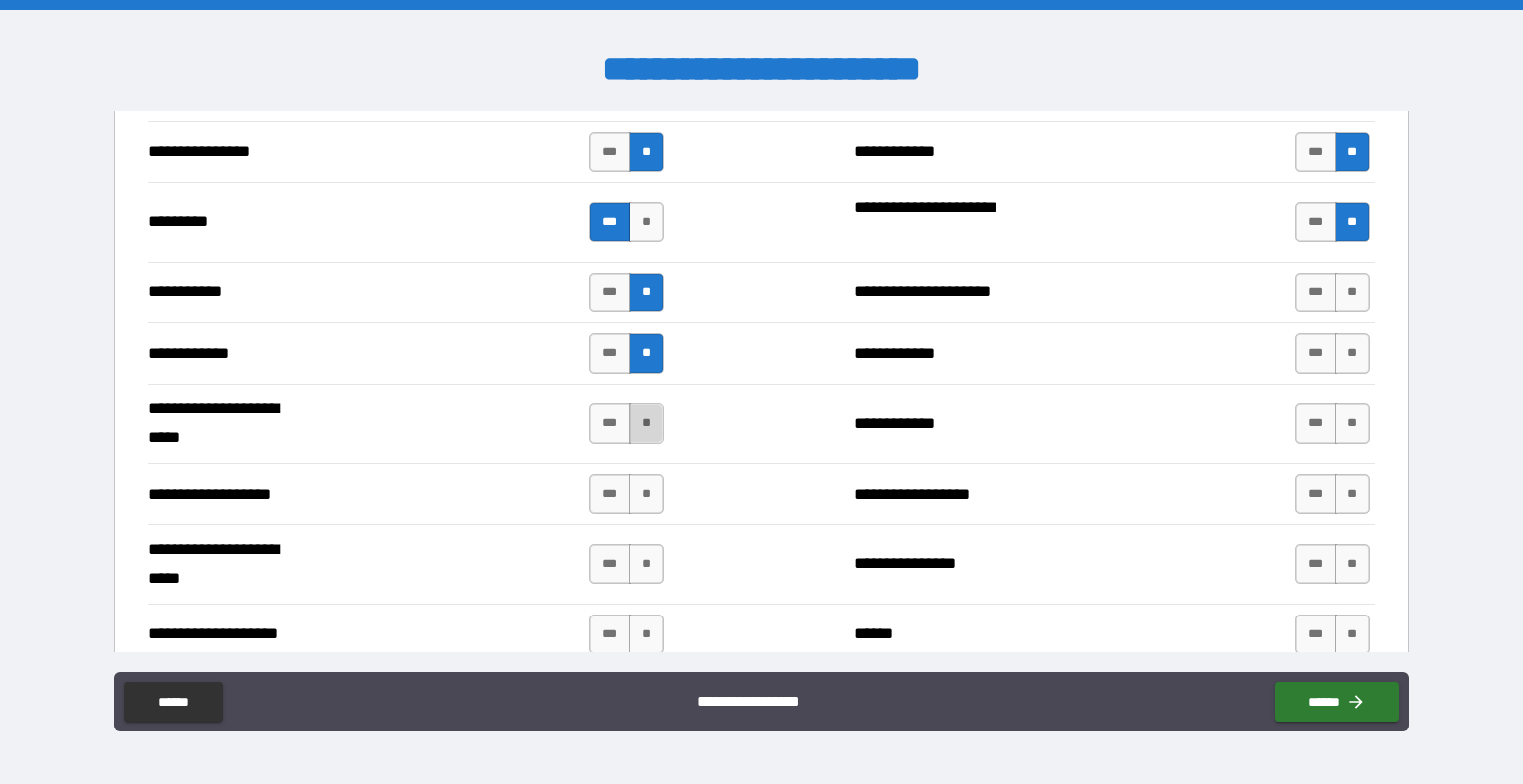 click on "**" at bounding box center (646, 423) 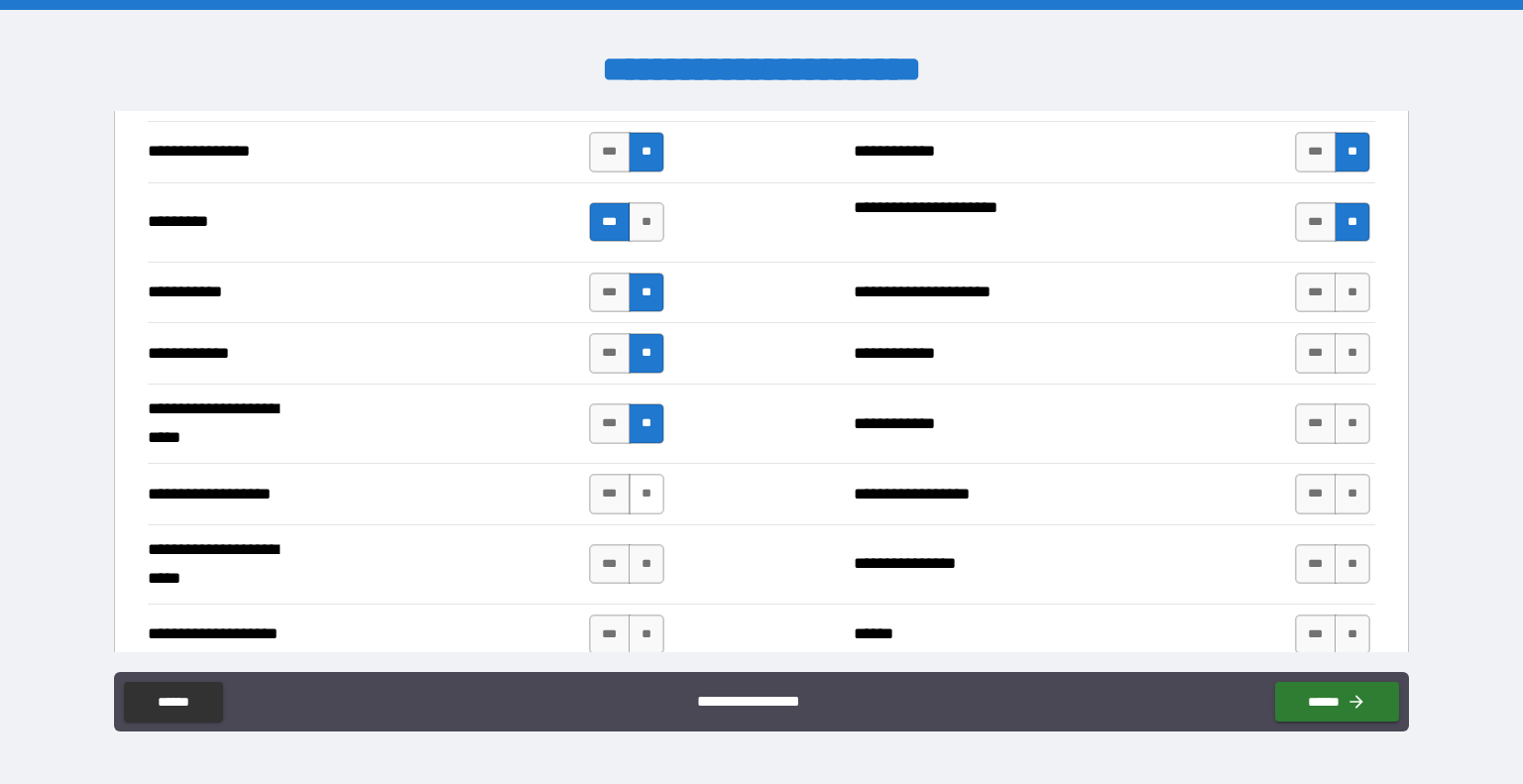 click on "**" at bounding box center (646, 494) 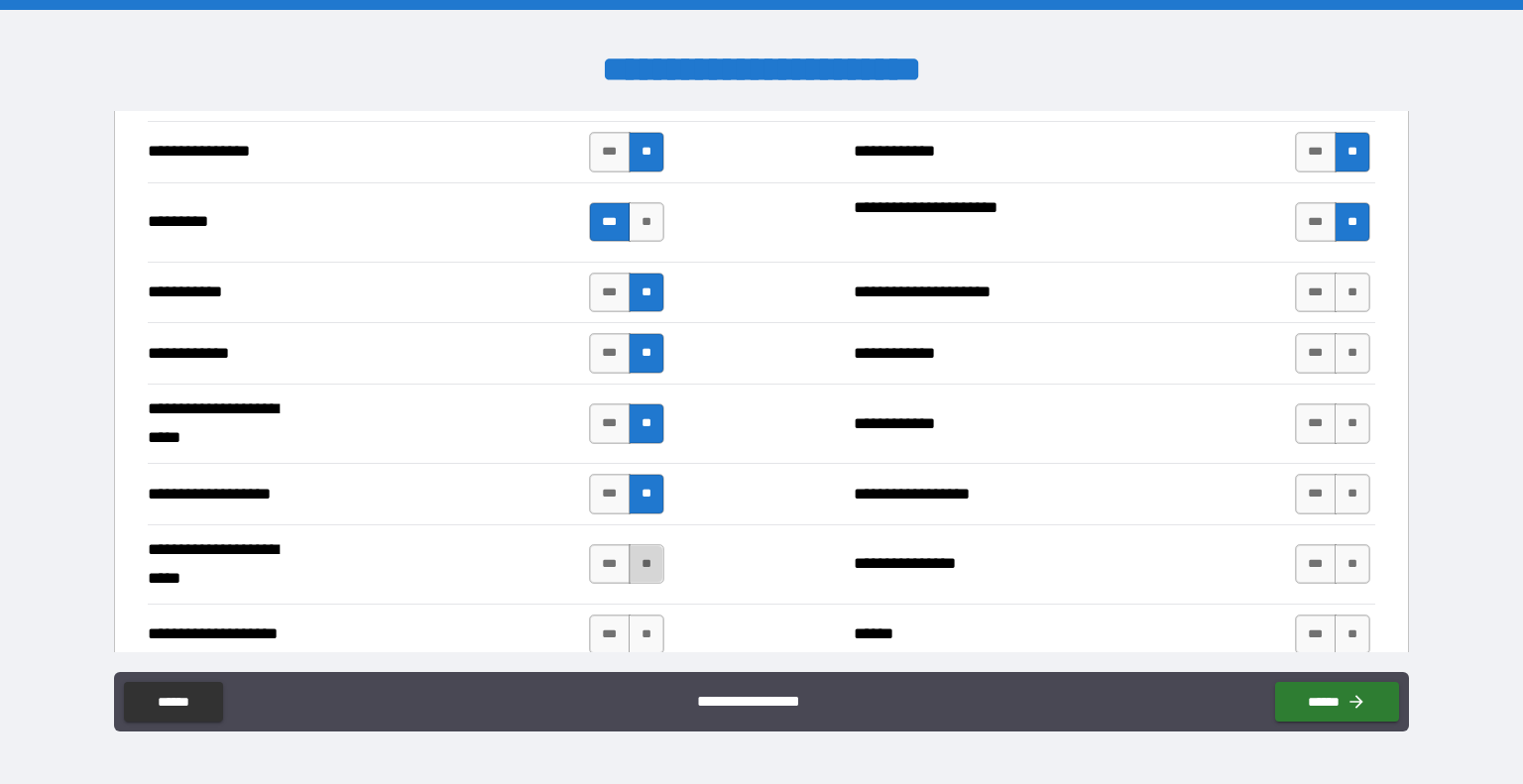 click on "**" at bounding box center [646, 564] 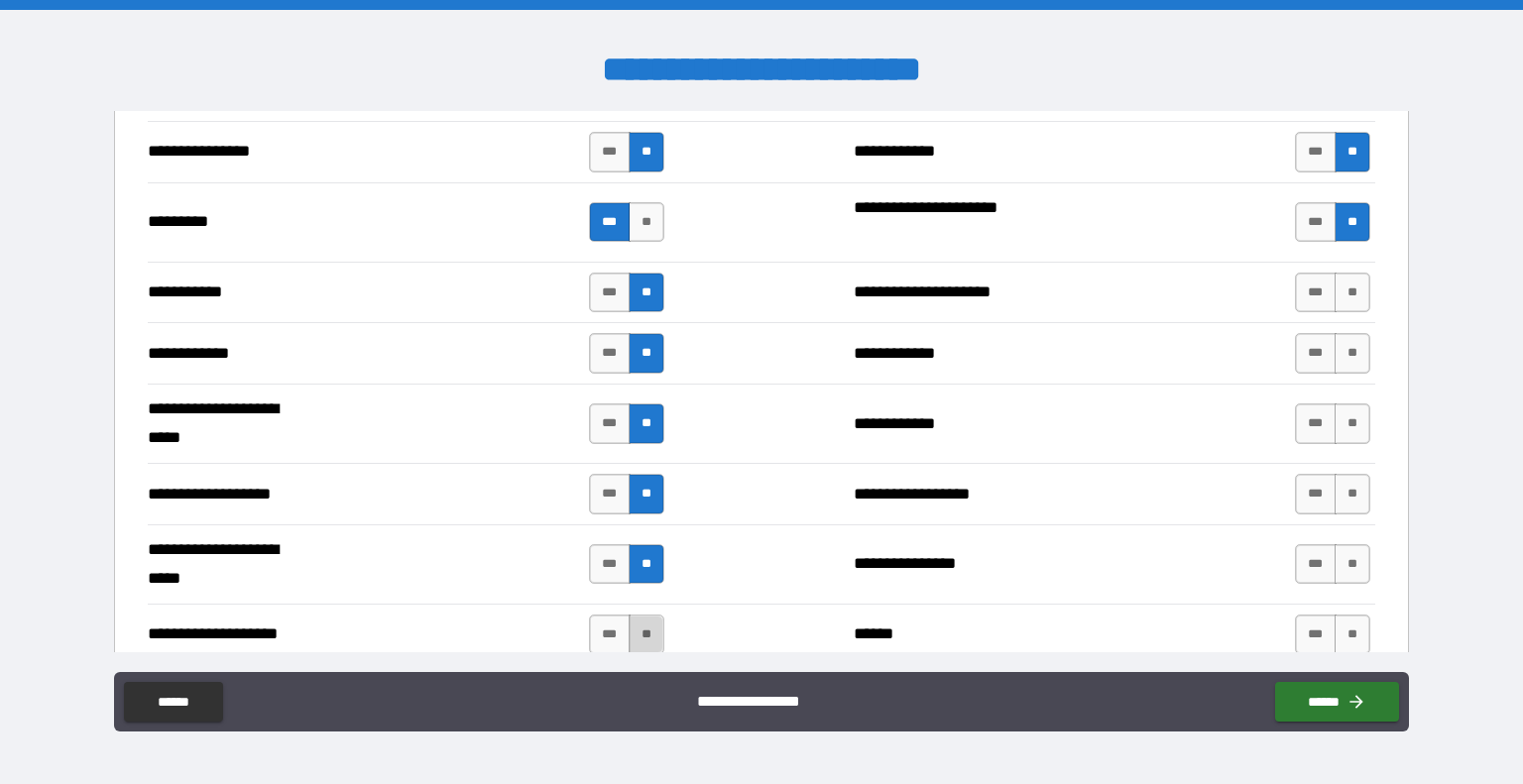 click on "**" at bounding box center (646, 634) 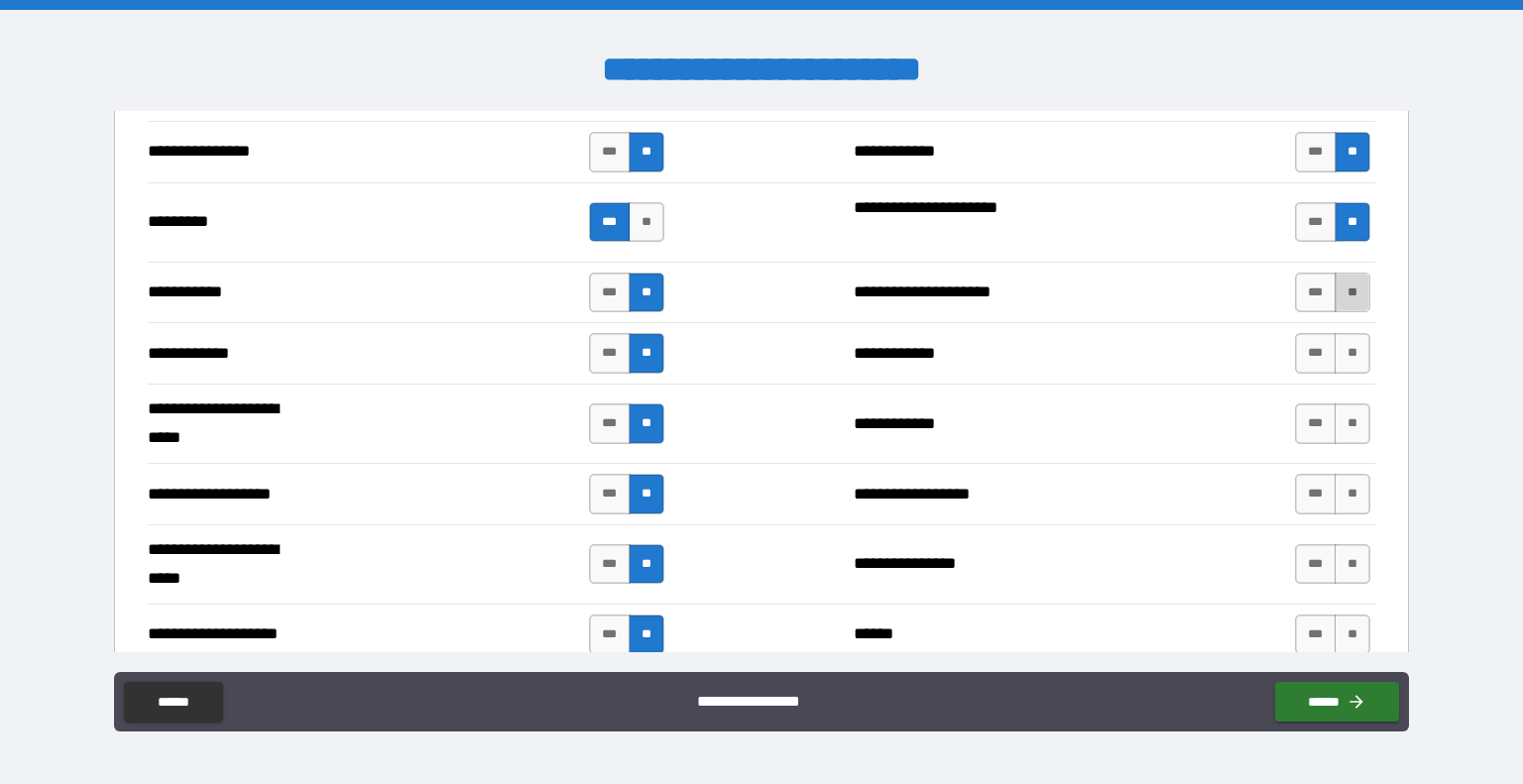 click on "**" at bounding box center (1352, 292) 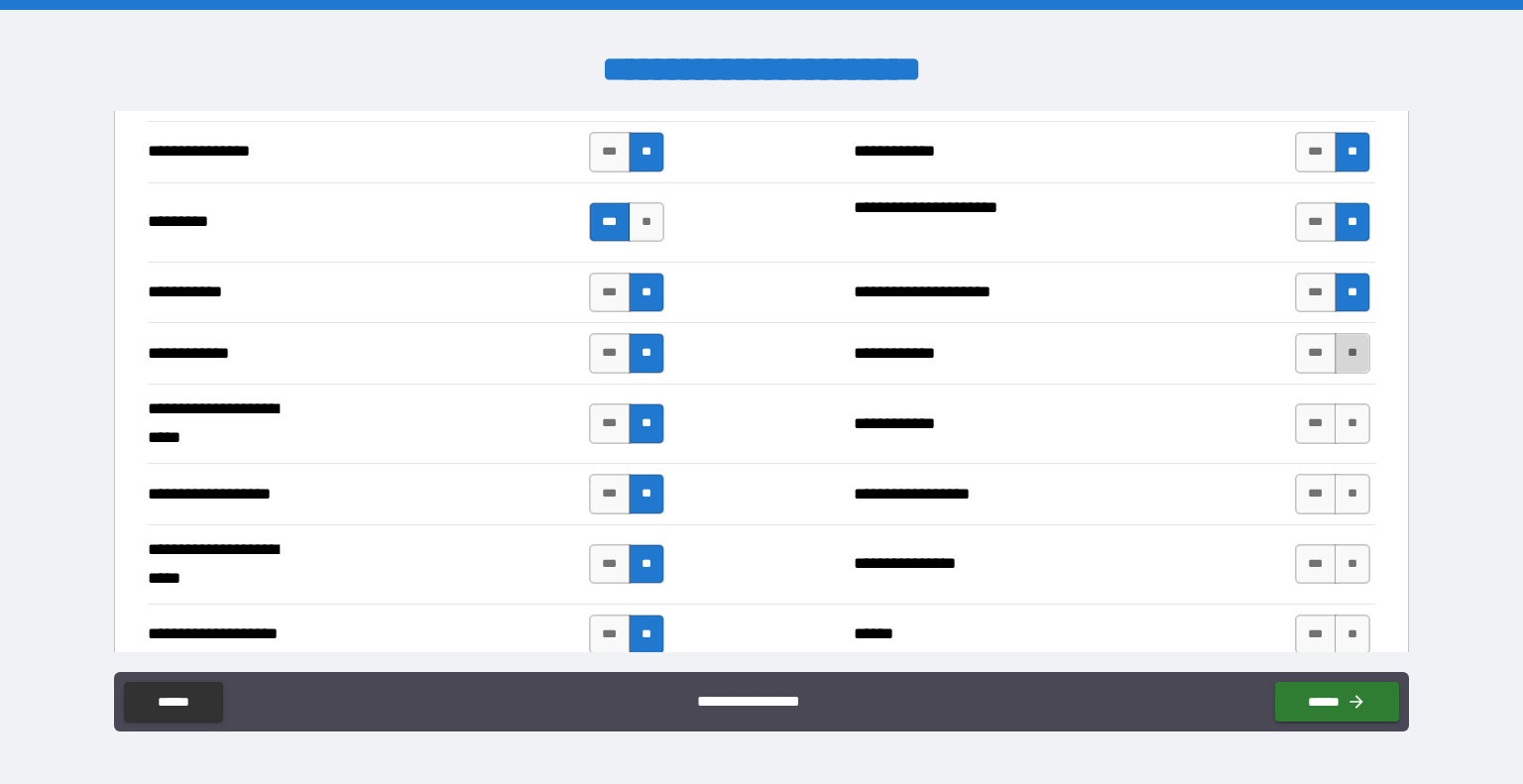 click on "**" at bounding box center [1352, 353] 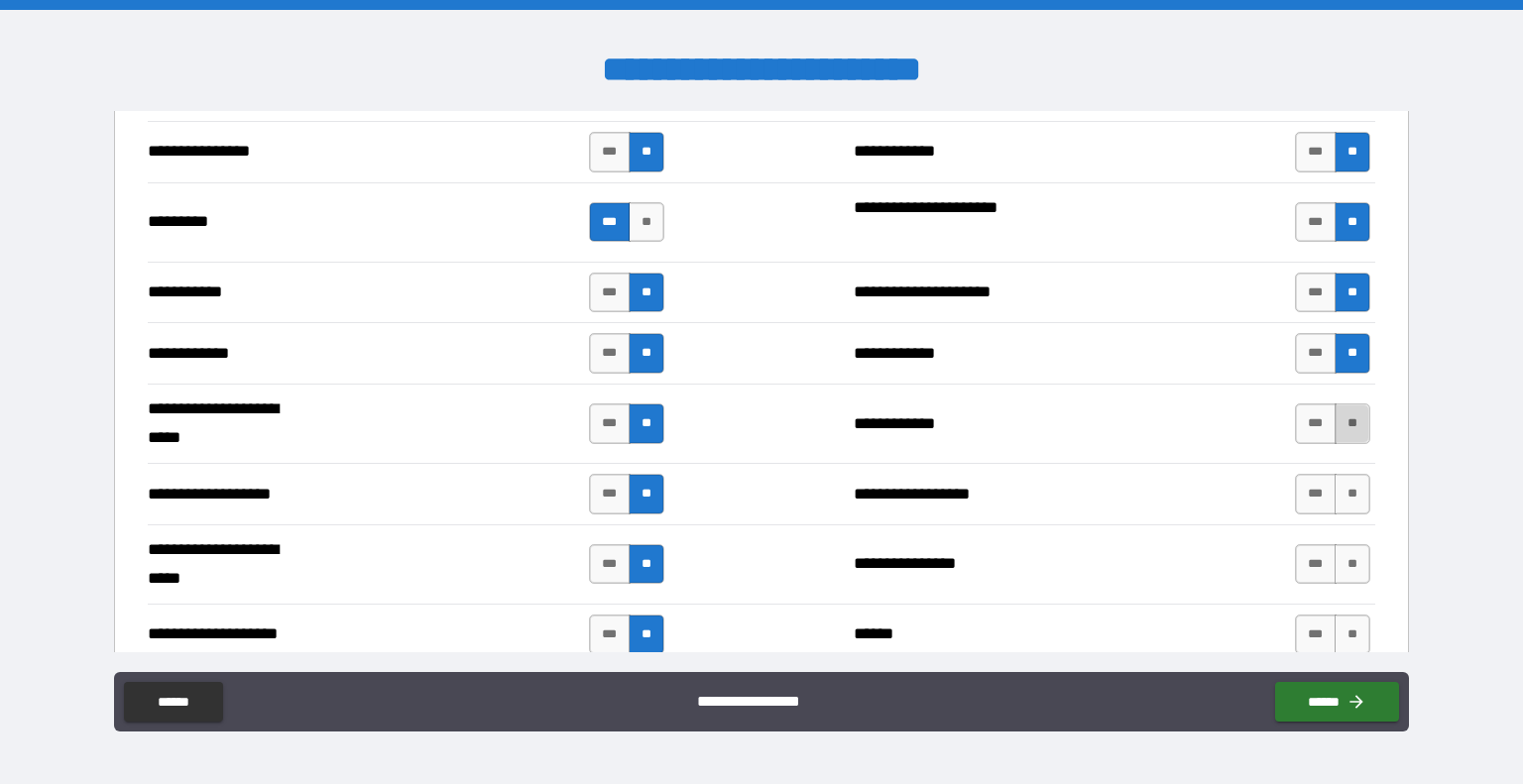 click on "**" at bounding box center (1352, 423) 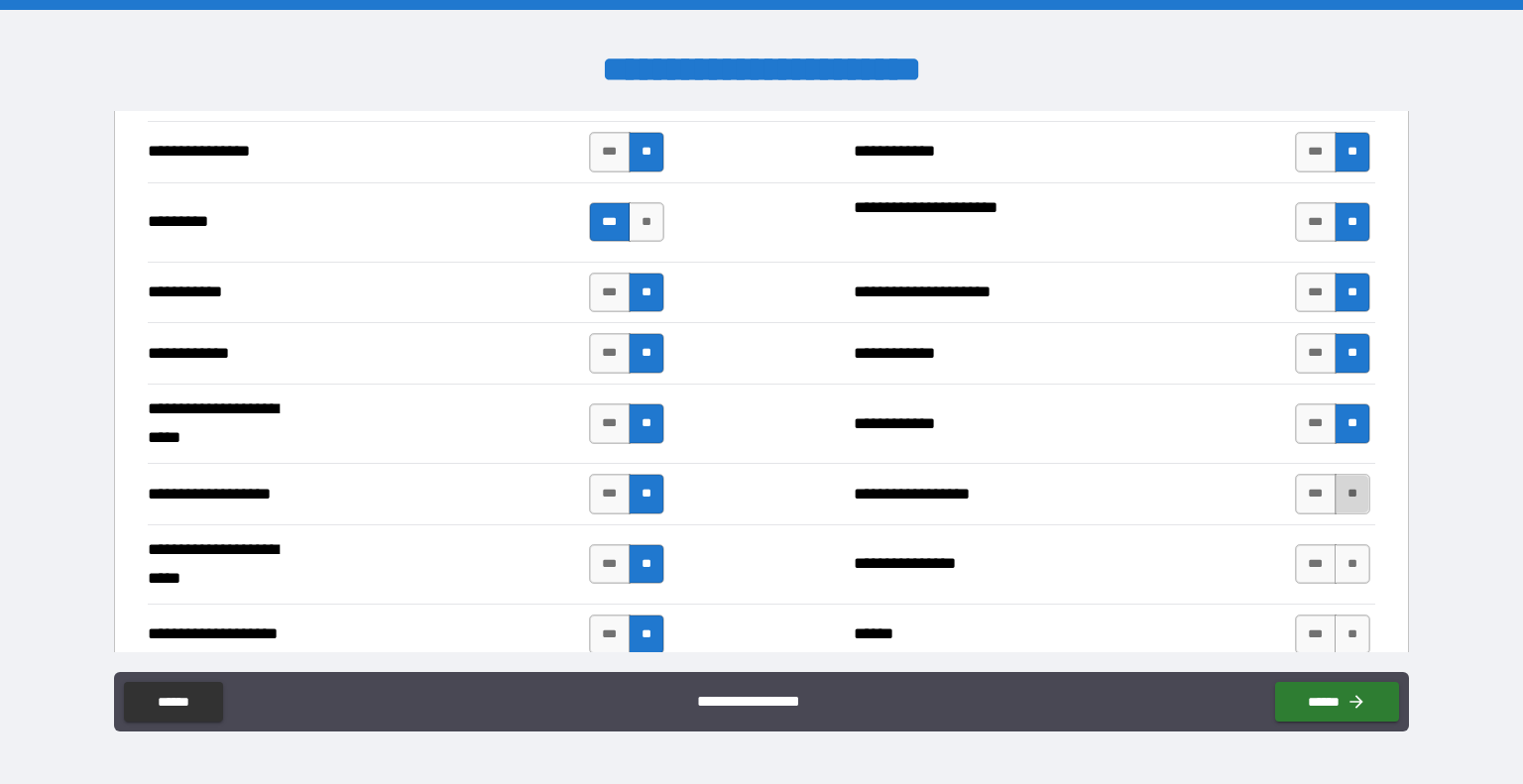 click on "**" at bounding box center [1352, 494] 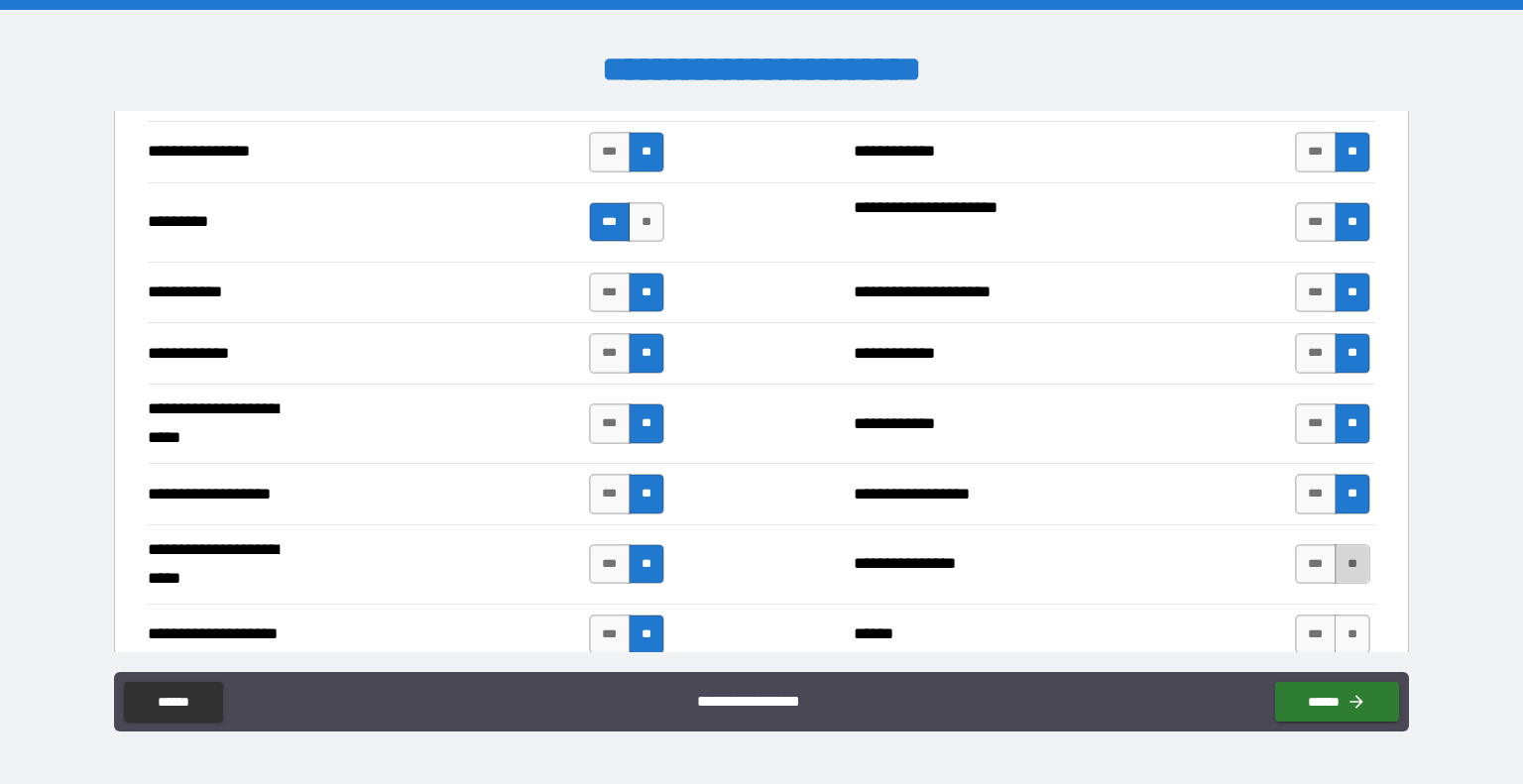click on "**" at bounding box center (1352, 564) 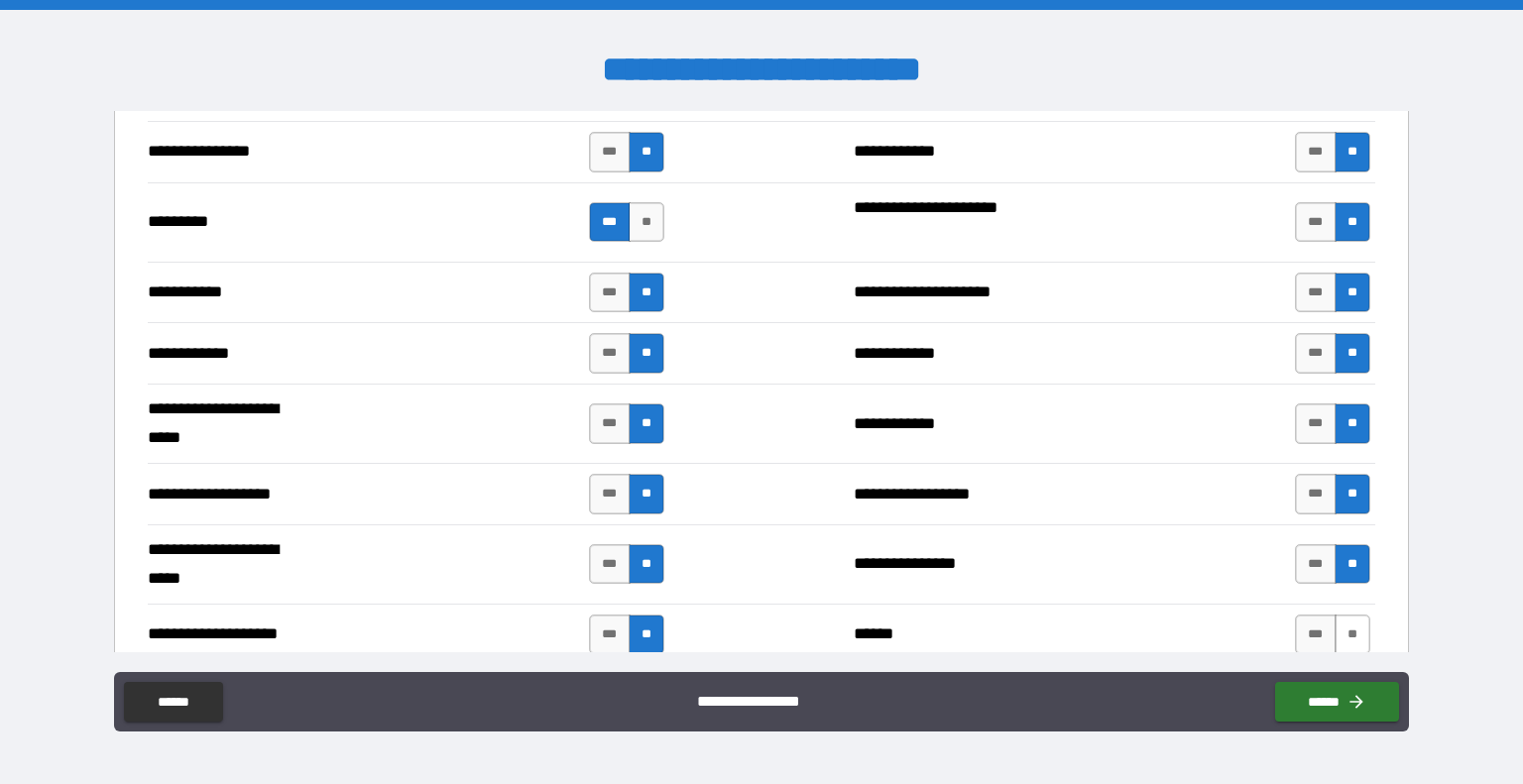 drag, startPoint x: 1338, startPoint y: 620, endPoint x: 1345, endPoint y: 594, distance: 26.92582 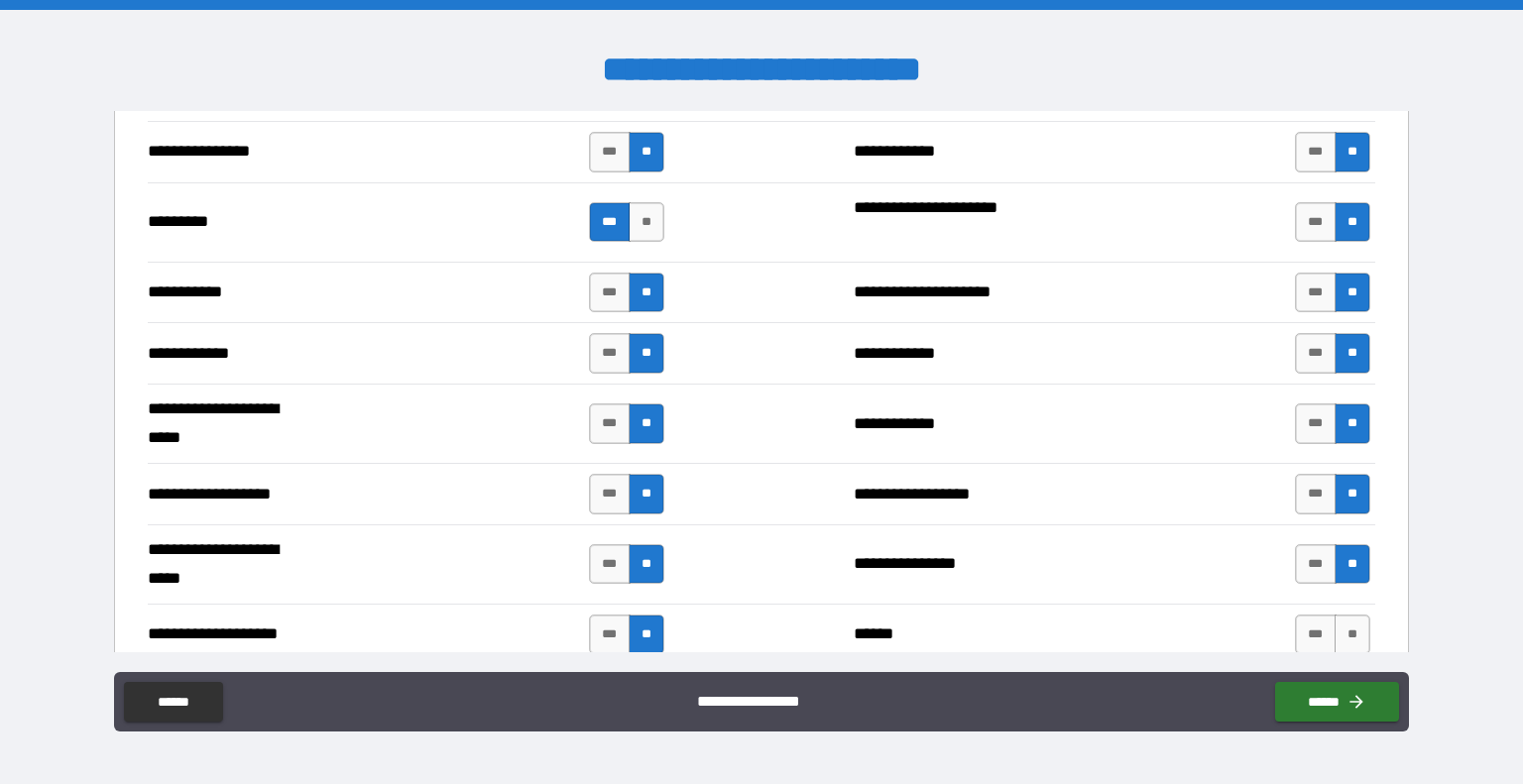 click on "**" at bounding box center [1352, 634] 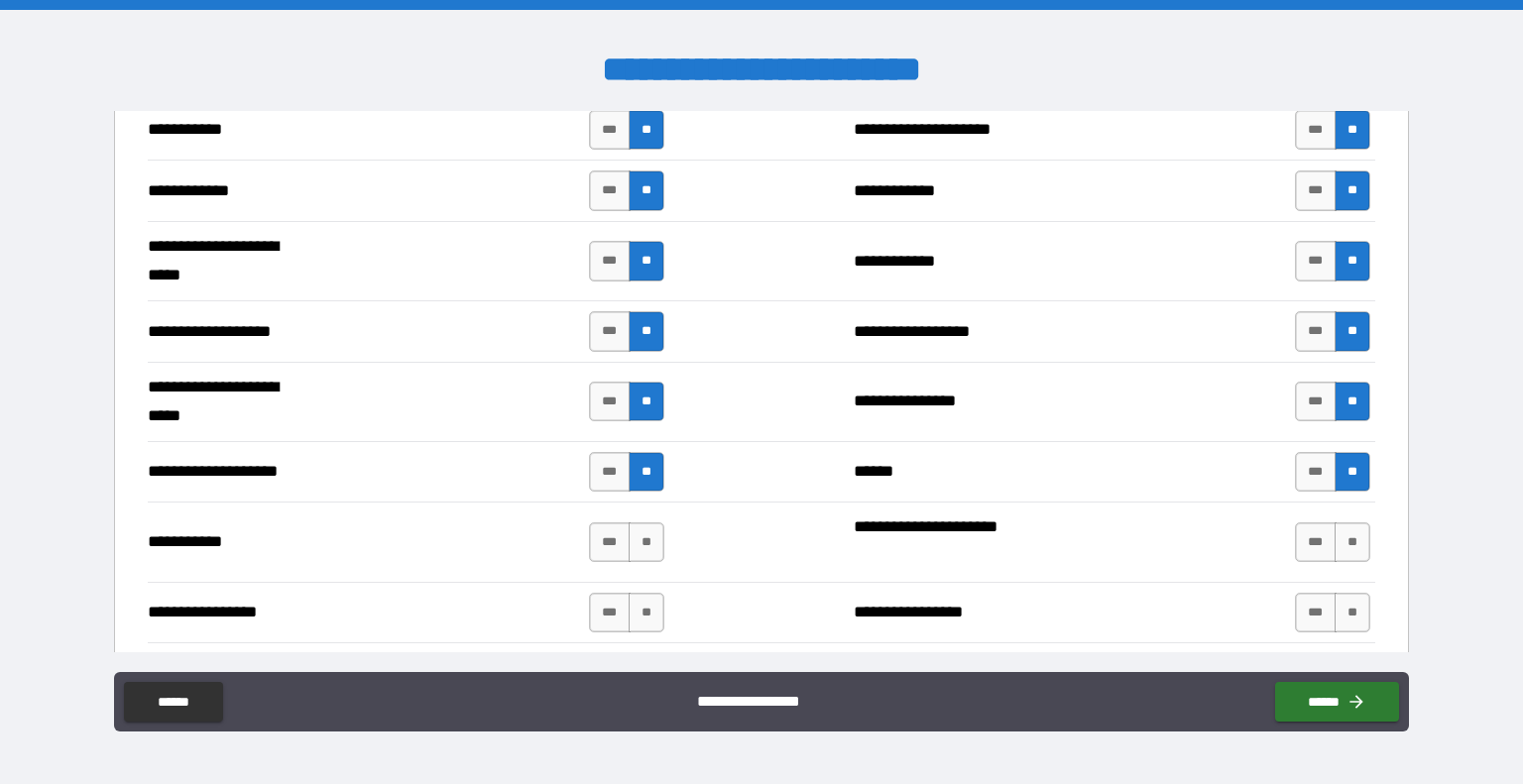 scroll, scrollTop: 4052, scrollLeft: 0, axis: vertical 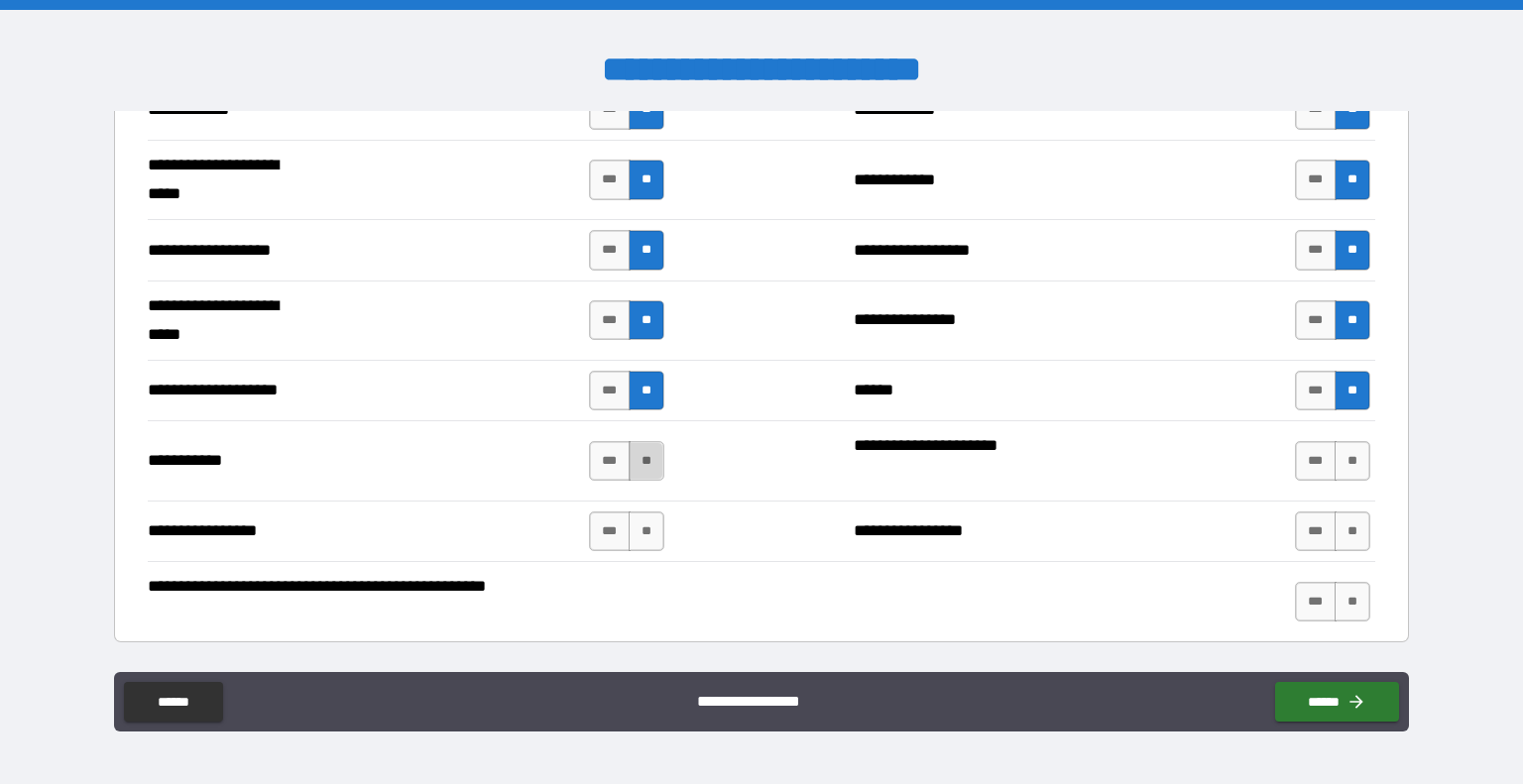 click on "**" at bounding box center [646, 461] 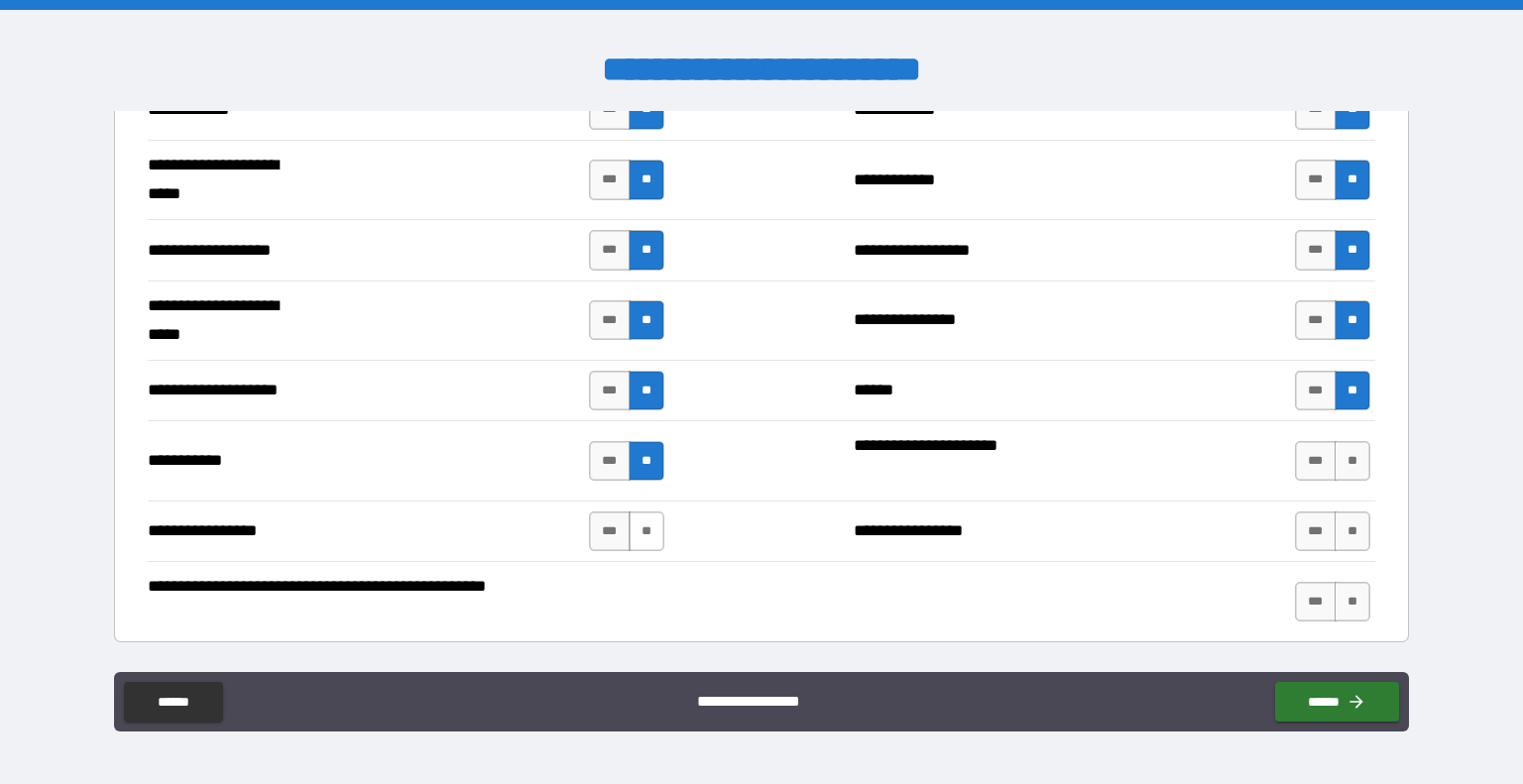 click on "**" at bounding box center [646, 531] 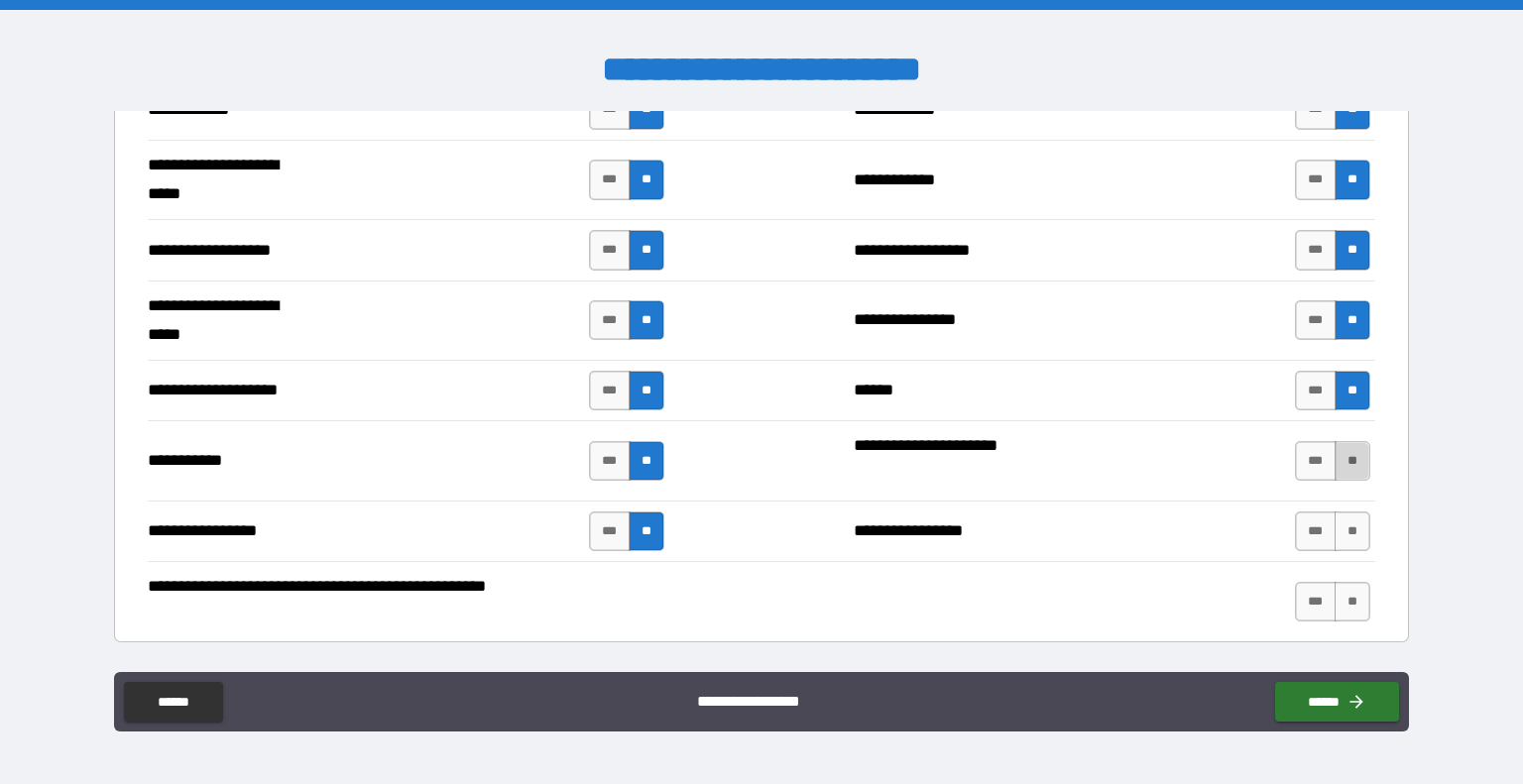 click on "**" at bounding box center (1352, 461) 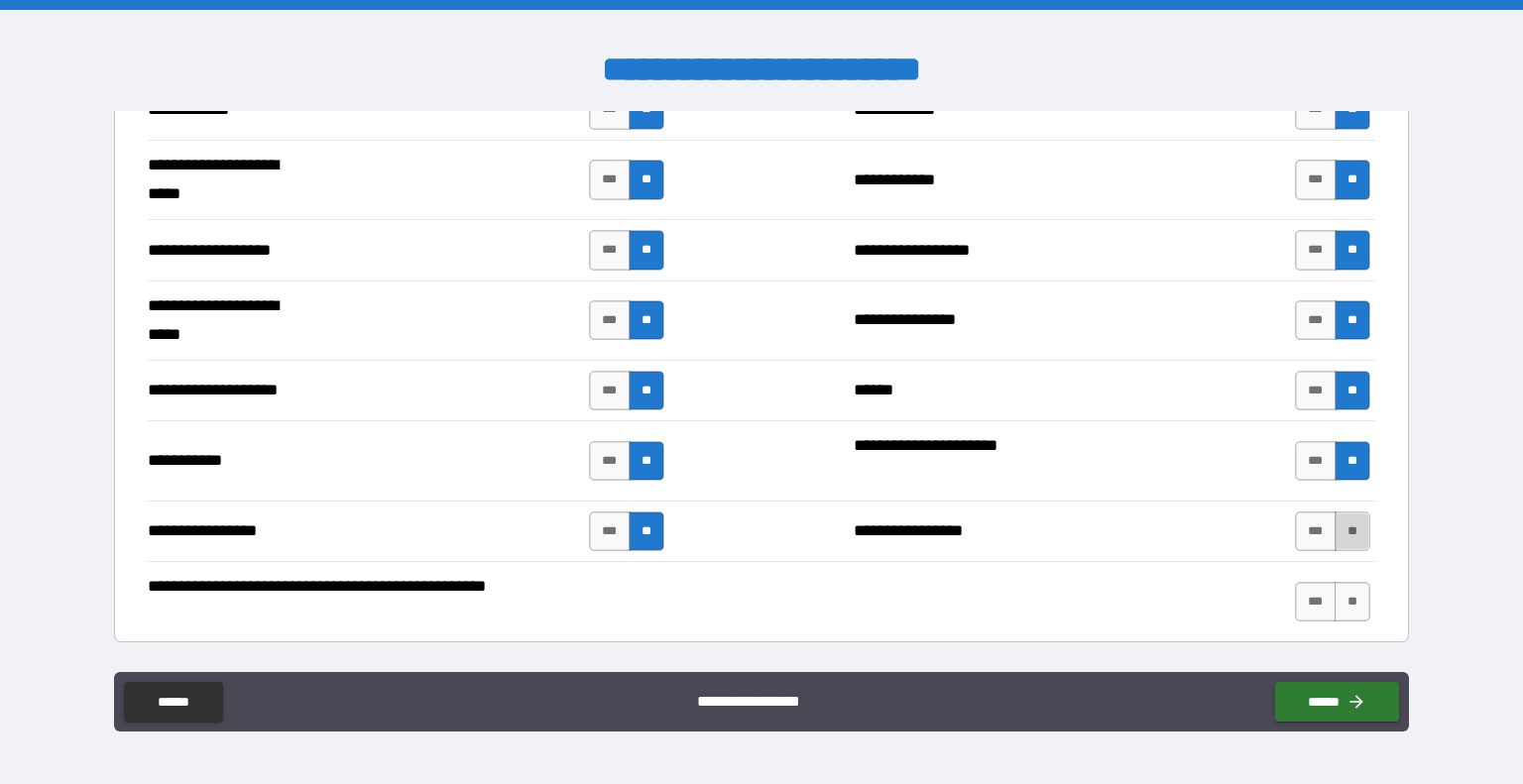 click on "**" at bounding box center (1352, 531) 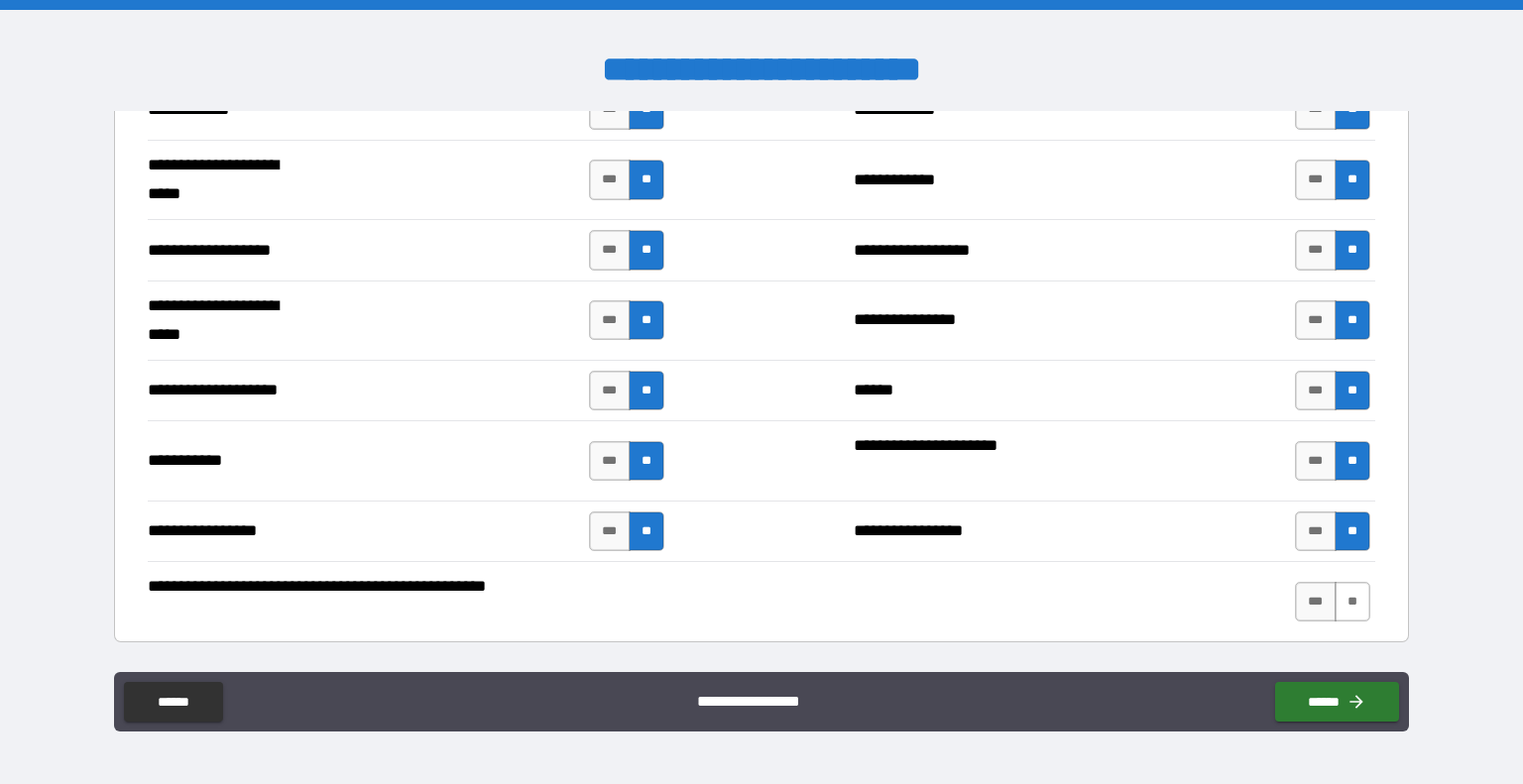 click on "**" at bounding box center [1352, 602] 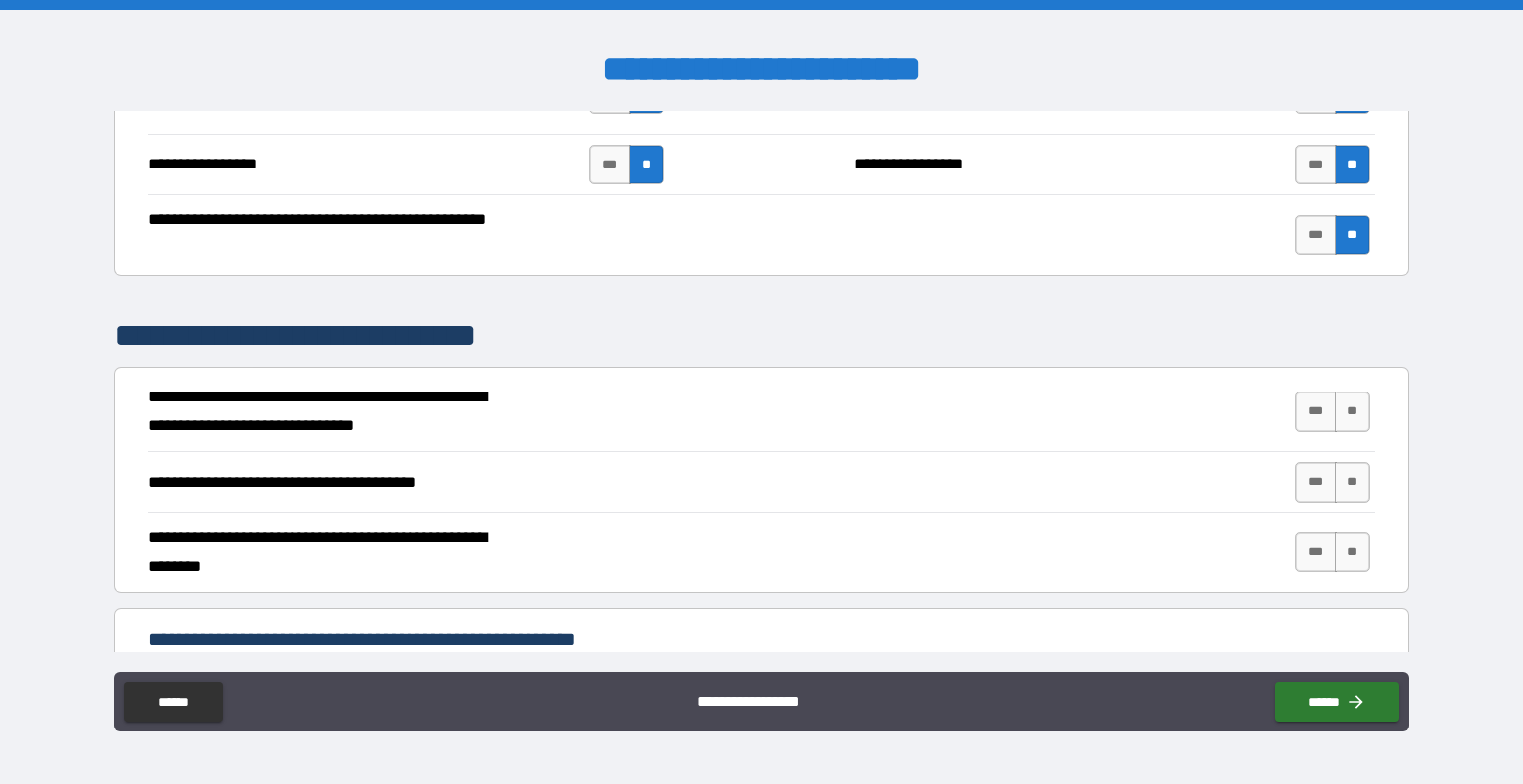 scroll, scrollTop: 4378, scrollLeft: 0, axis: vertical 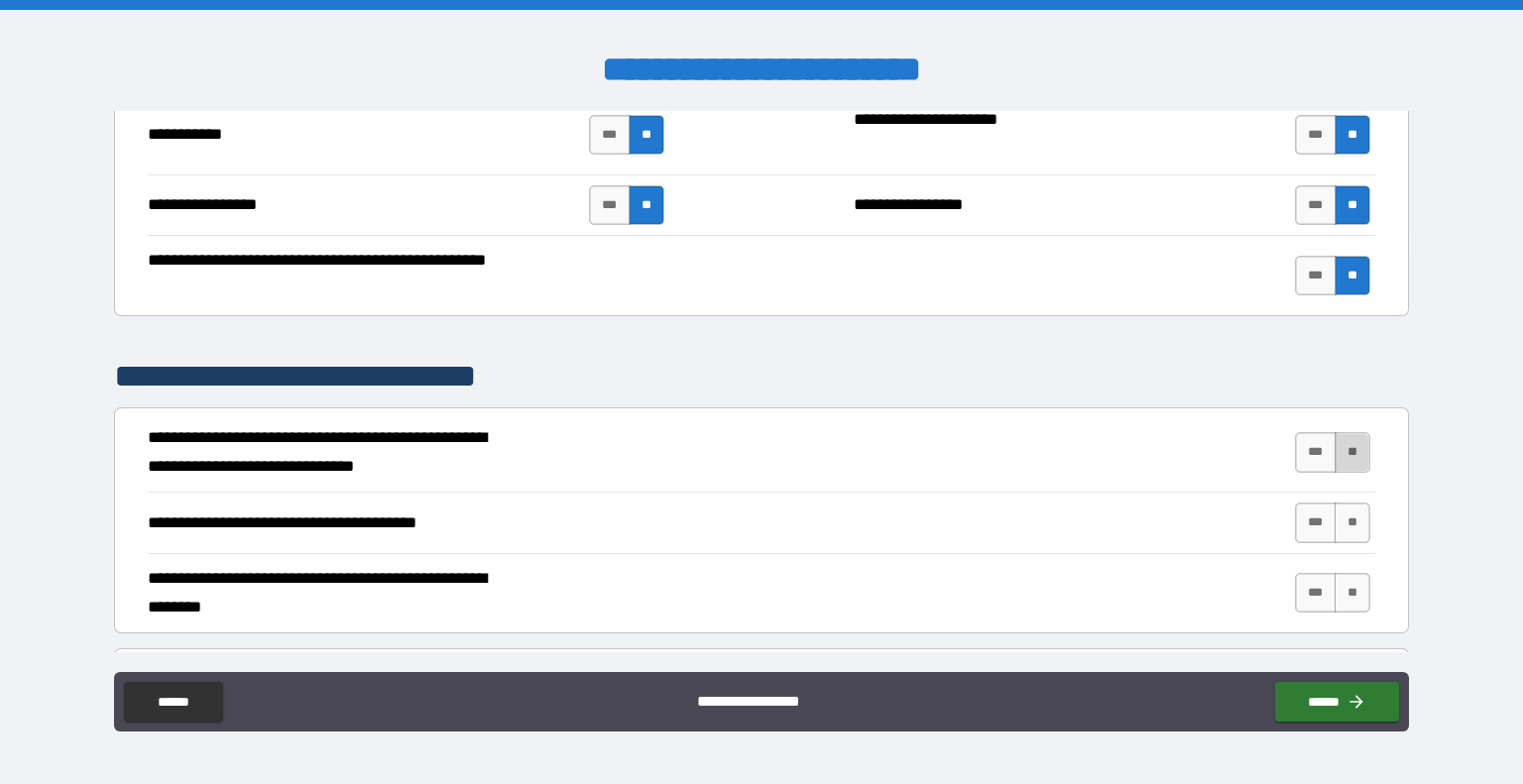 click on "**" at bounding box center (1352, 452) 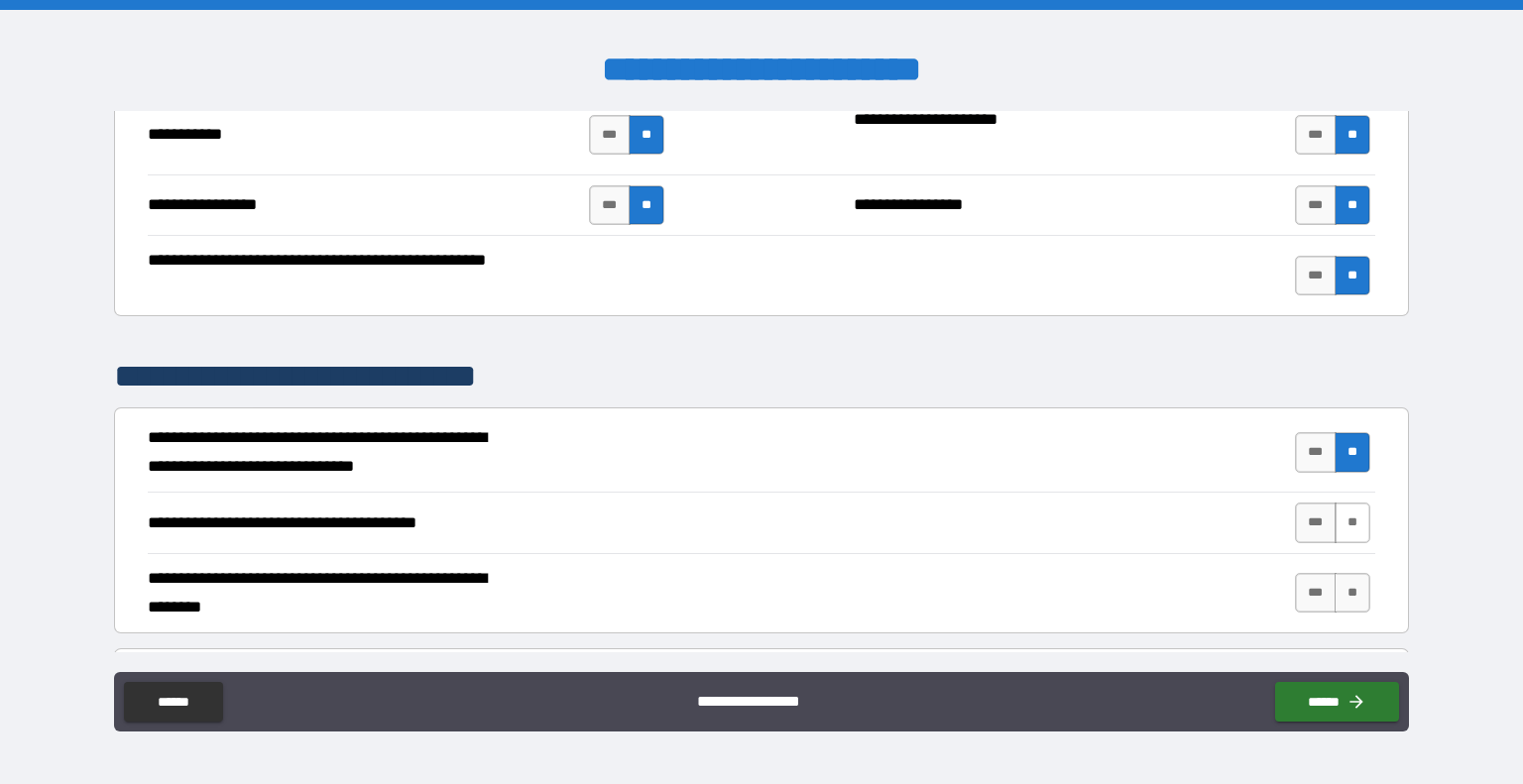 click on "**" at bounding box center [1352, 522] 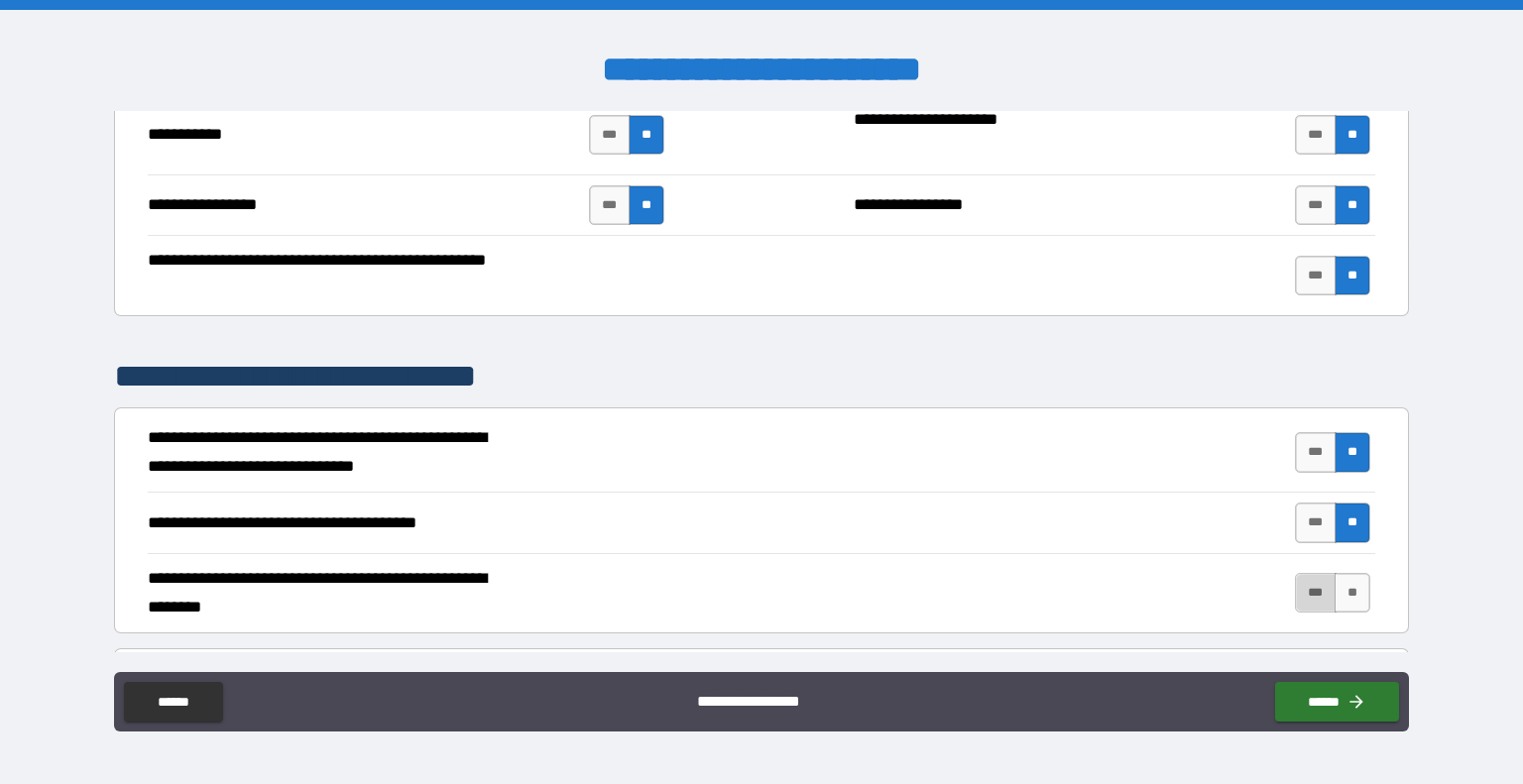 click on "***" at bounding box center (1316, 593) 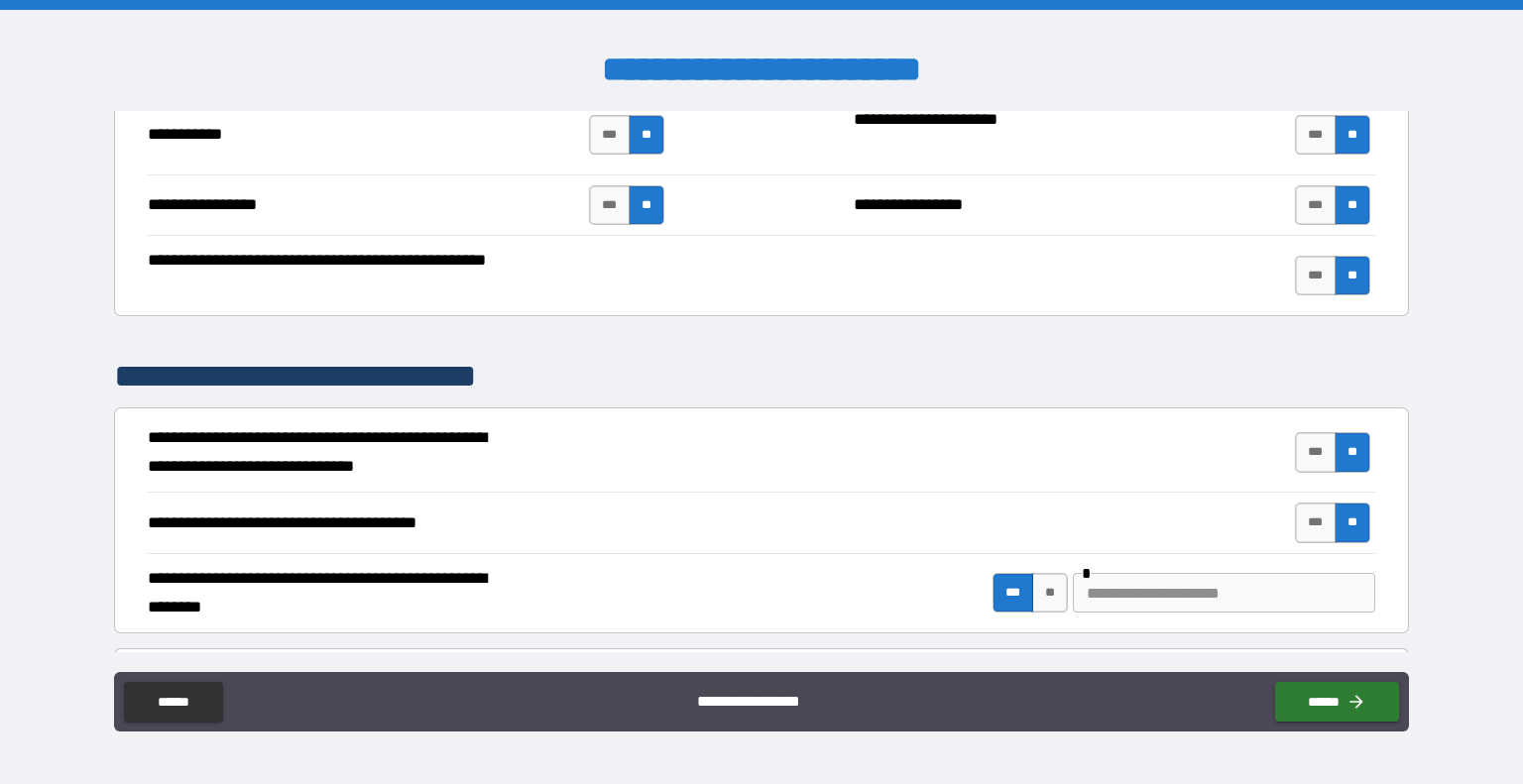 click at bounding box center [1224, 593] 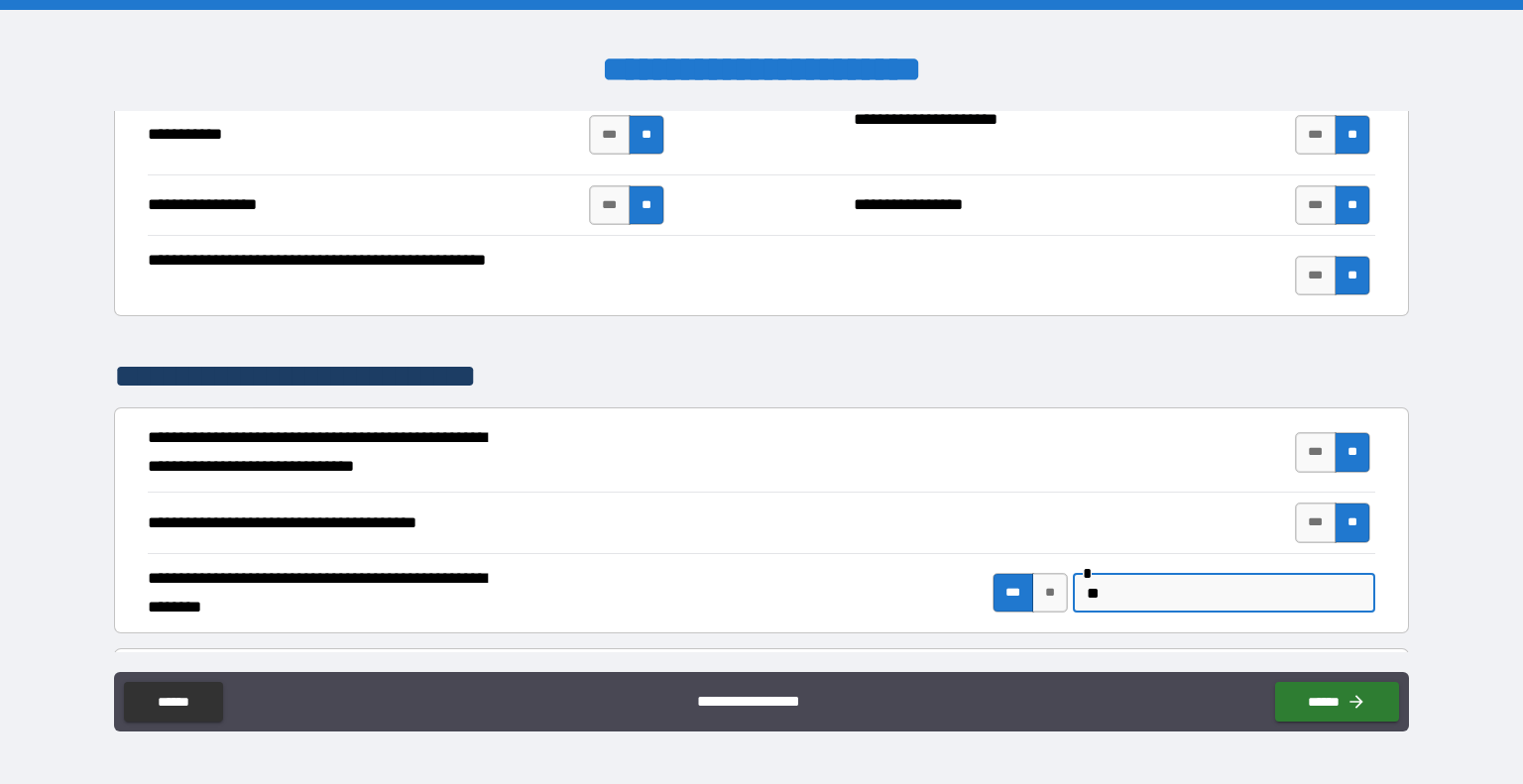type on "*" 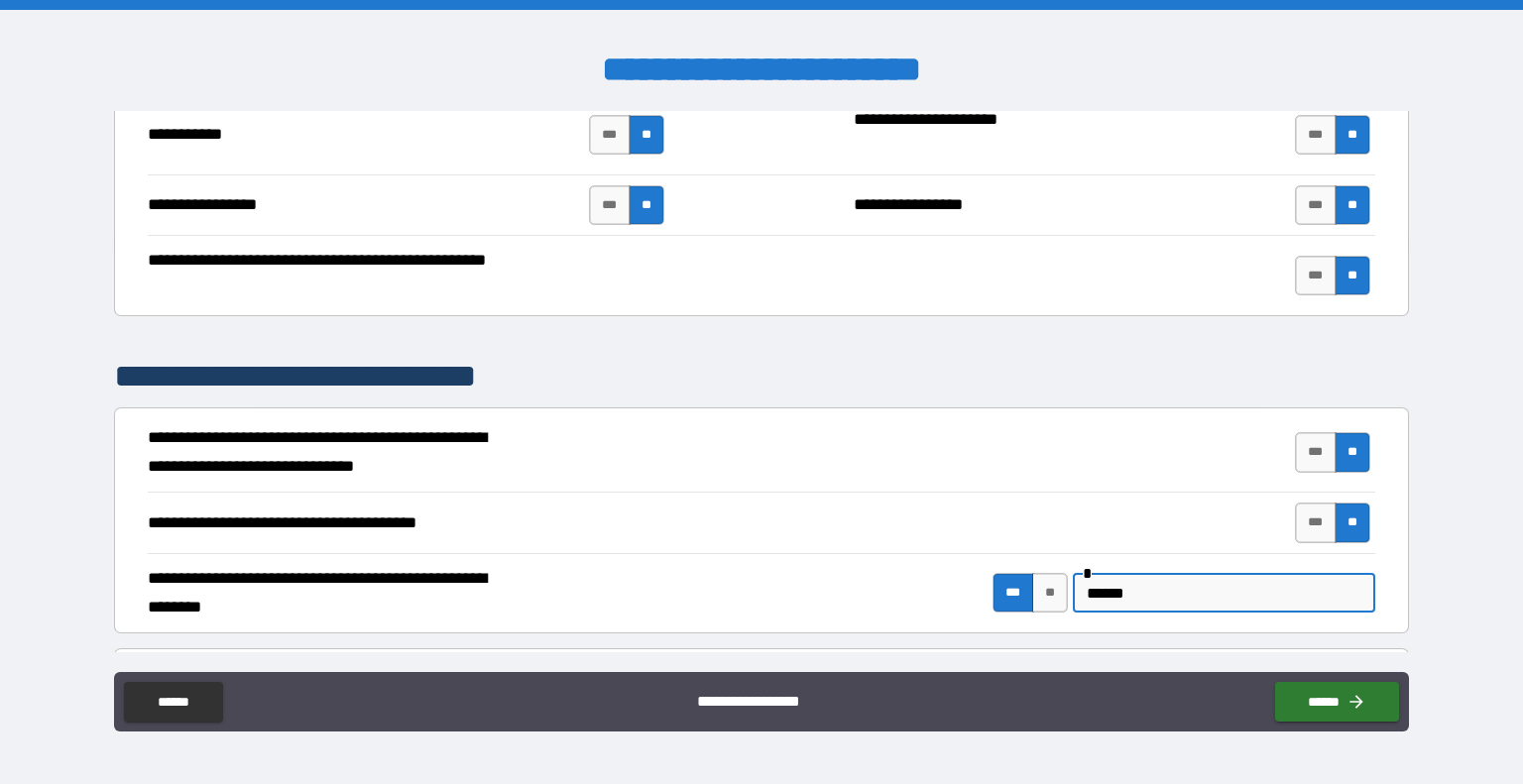 click on "******" at bounding box center [1224, 593] 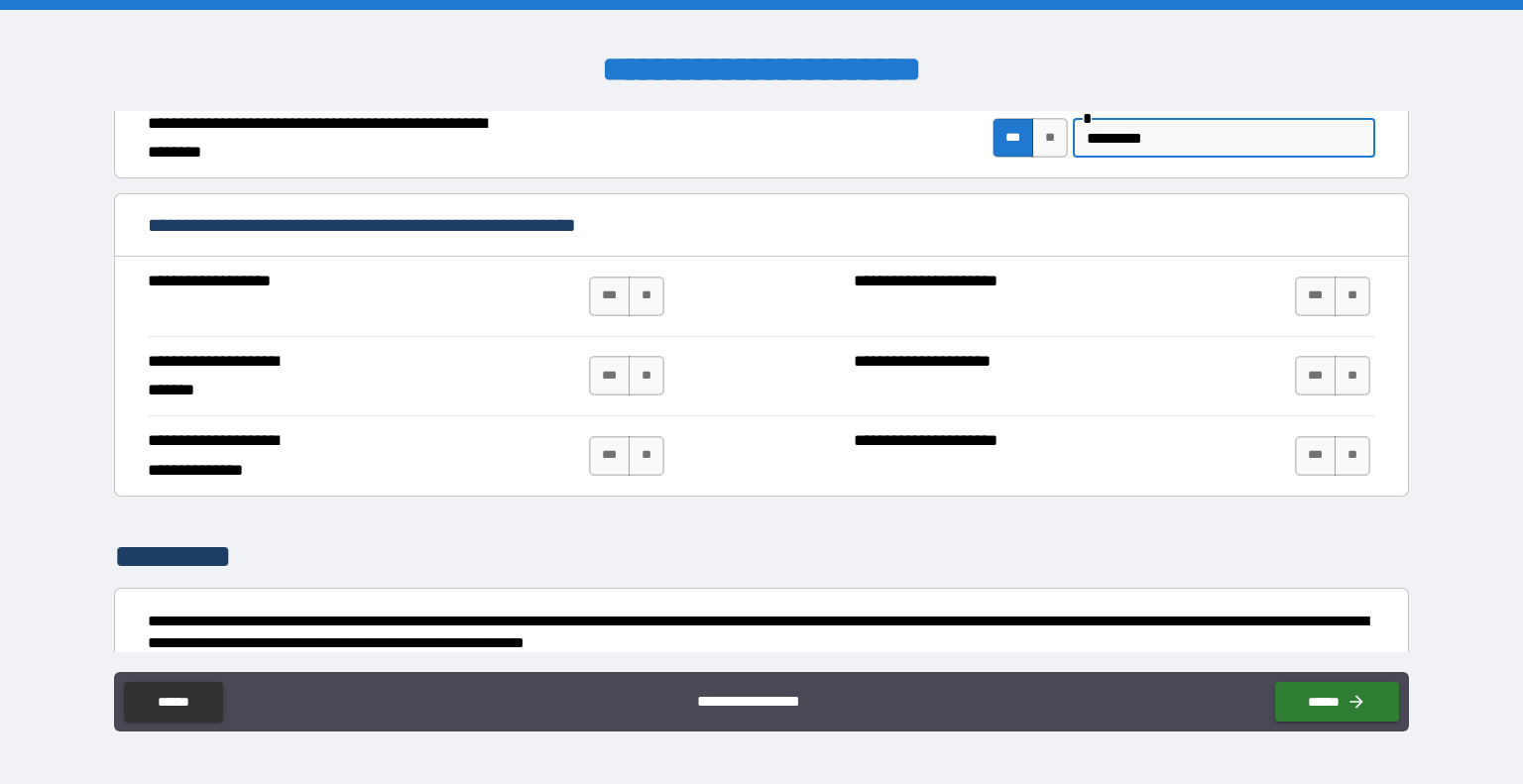 scroll, scrollTop: 4834, scrollLeft: 0, axis: vertical 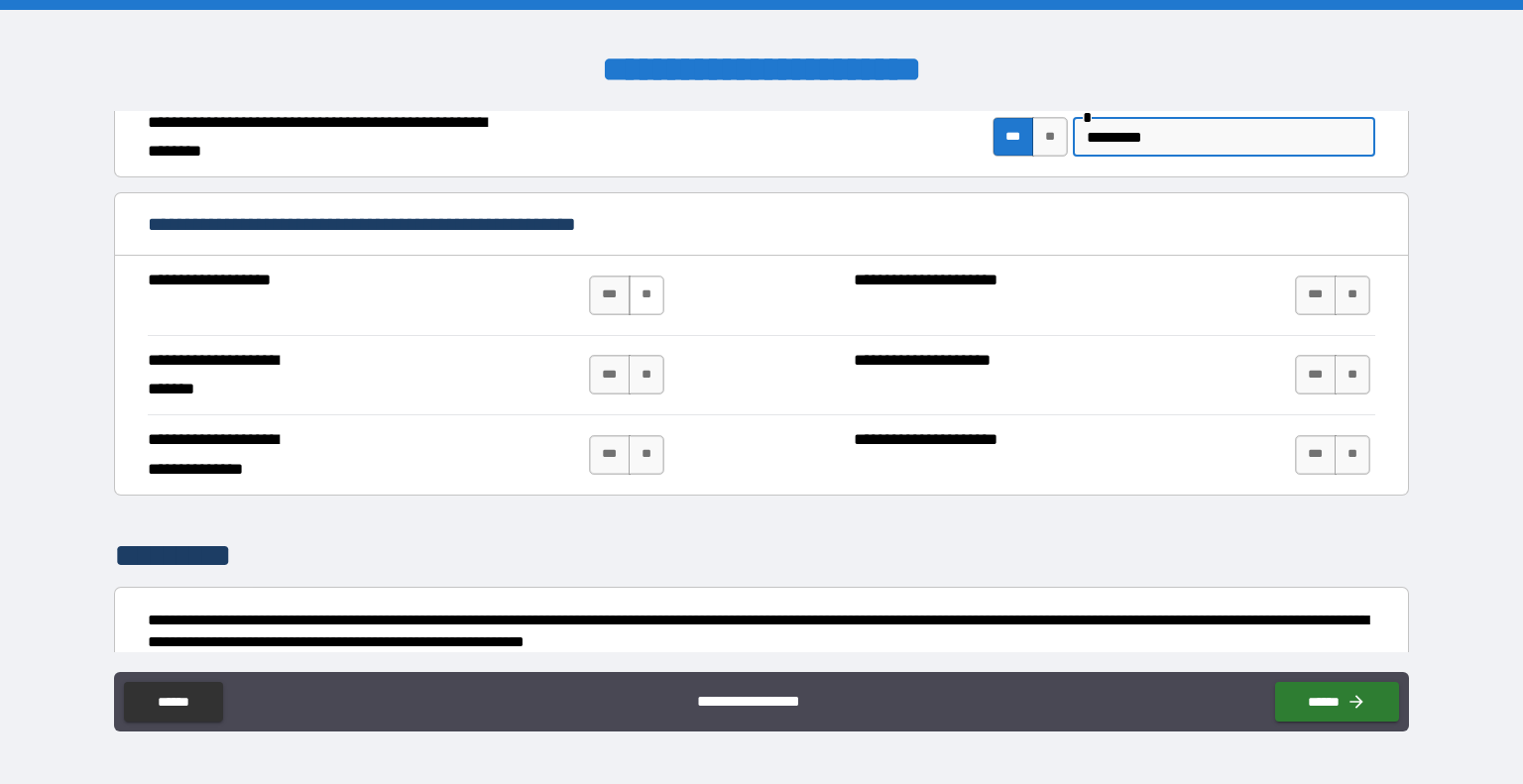 type on "*********" 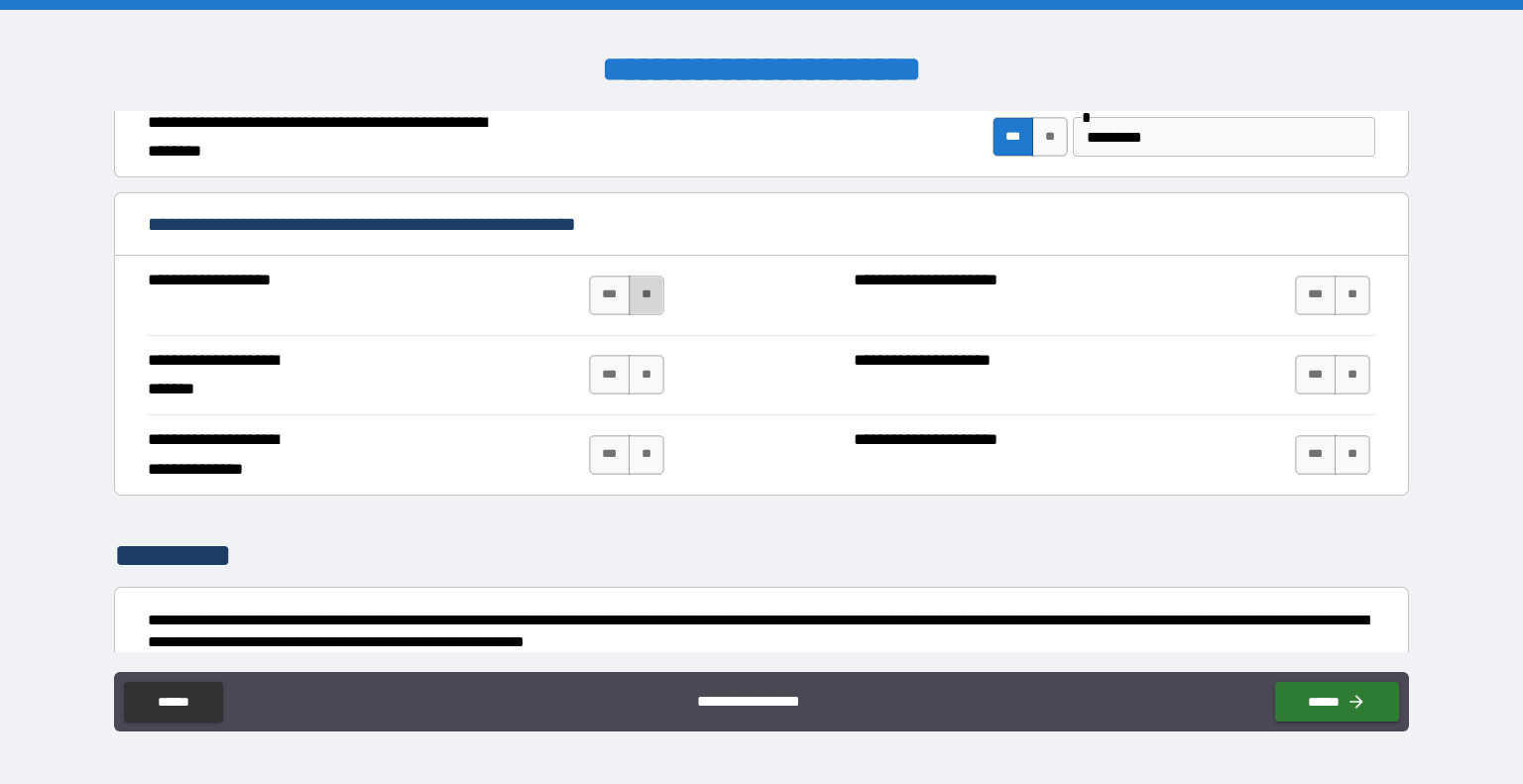 click on "**" at bounding box center (646, 295) 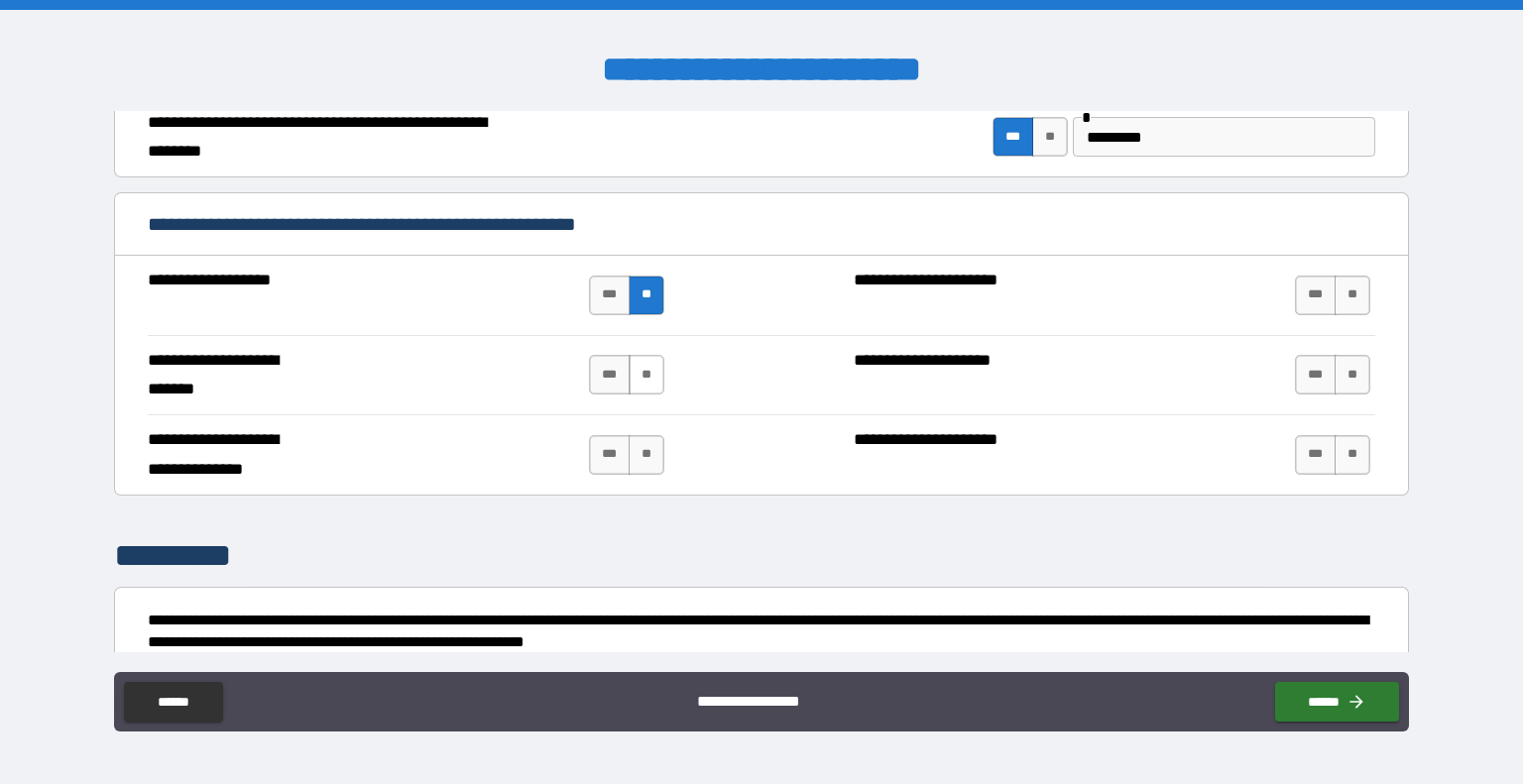click on "**" at bounding box center (646, 375) 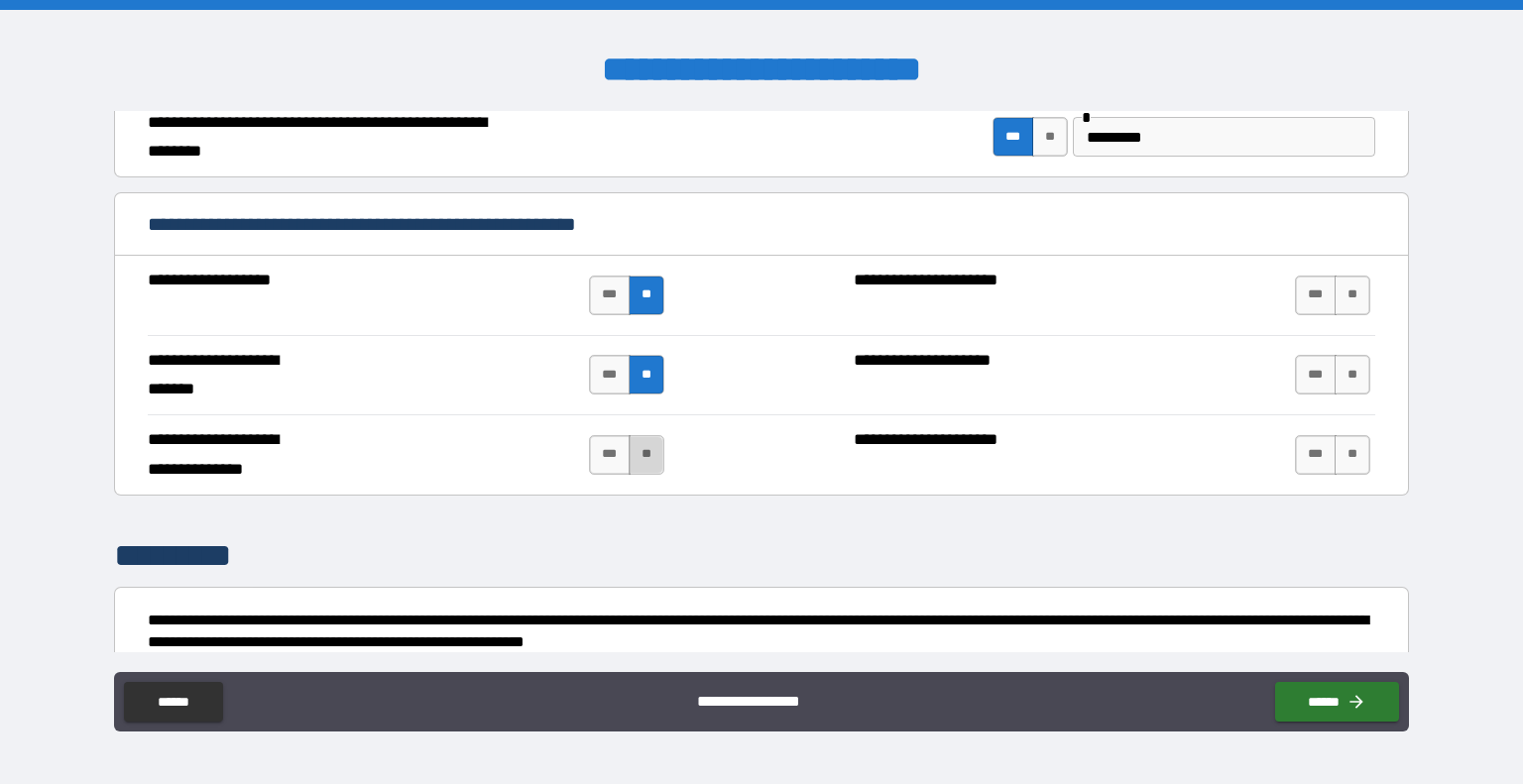 click on "**" at bounding box center (646, 455) 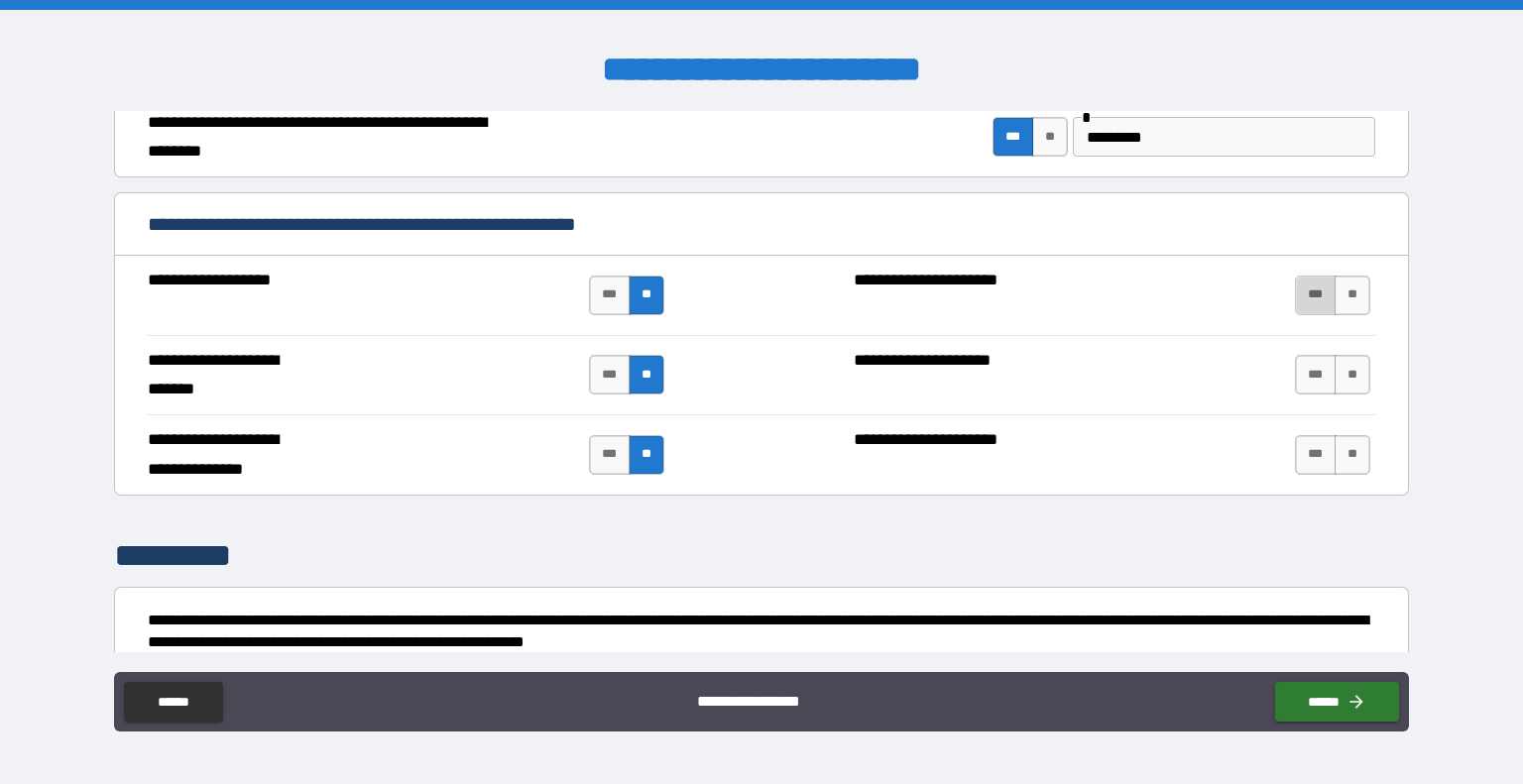 click on "***" at bounding box center [1316, 295] 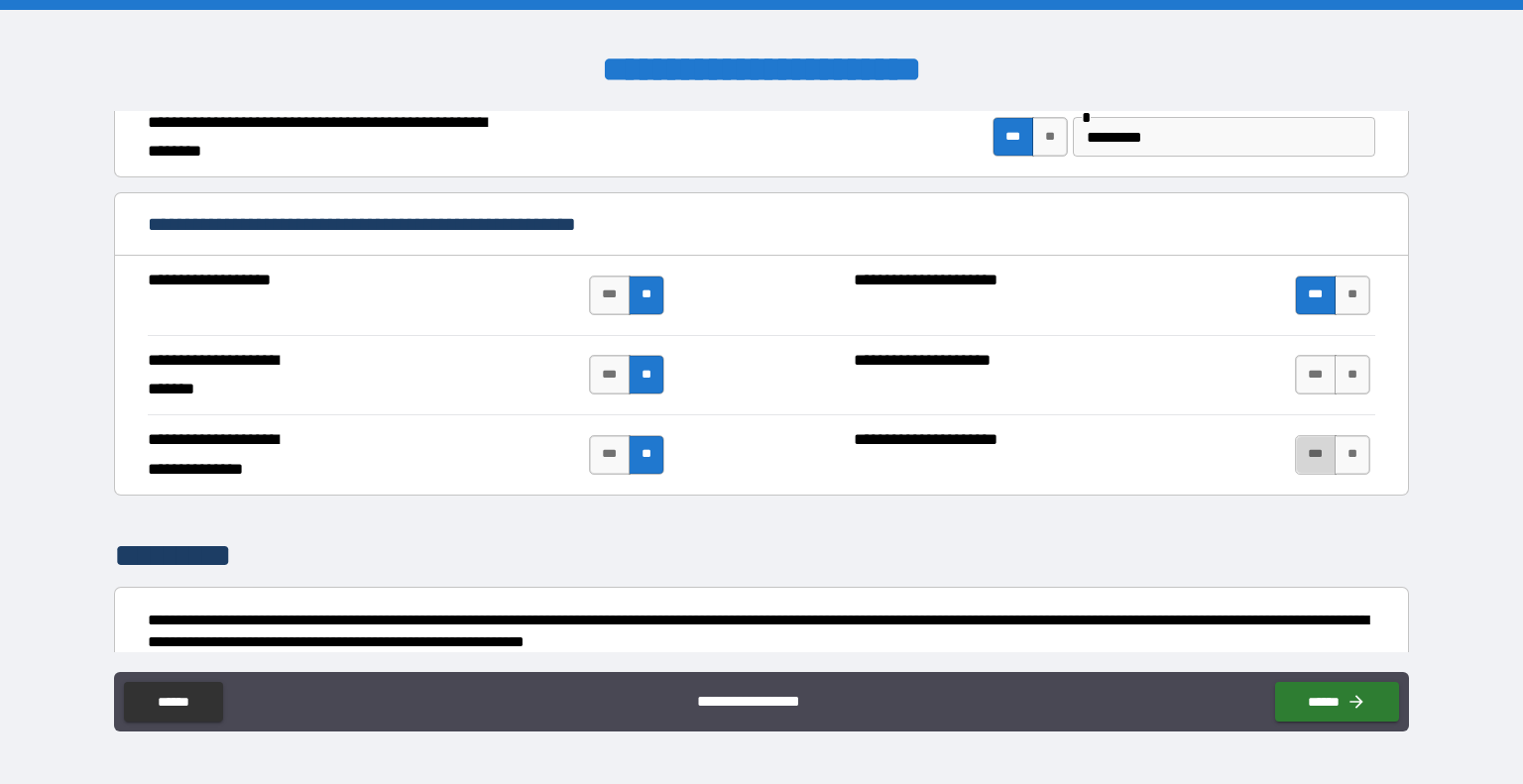 click on "***" at bounding box center (1316, 455) 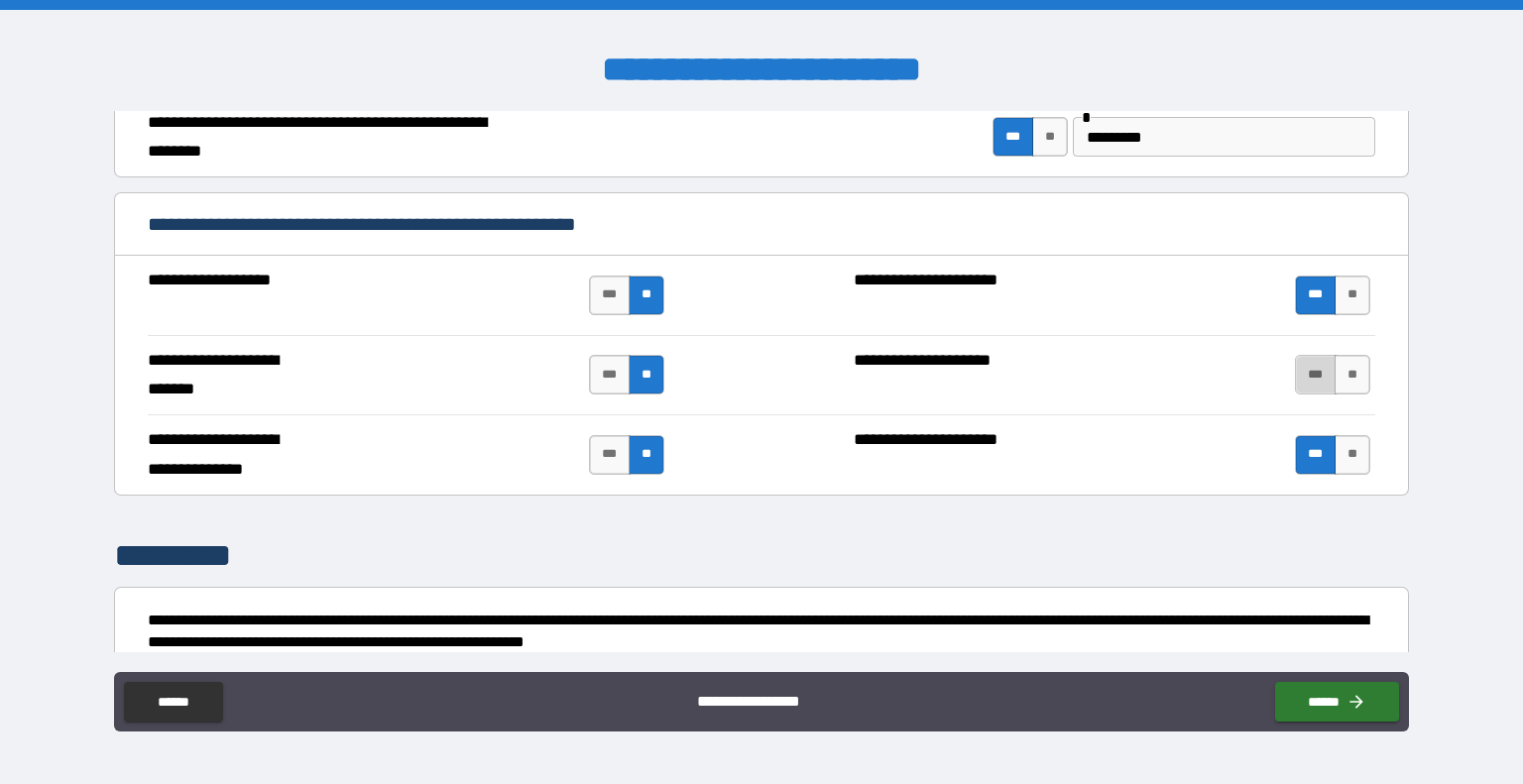 click on "***" at bounding box center [1316, 375] 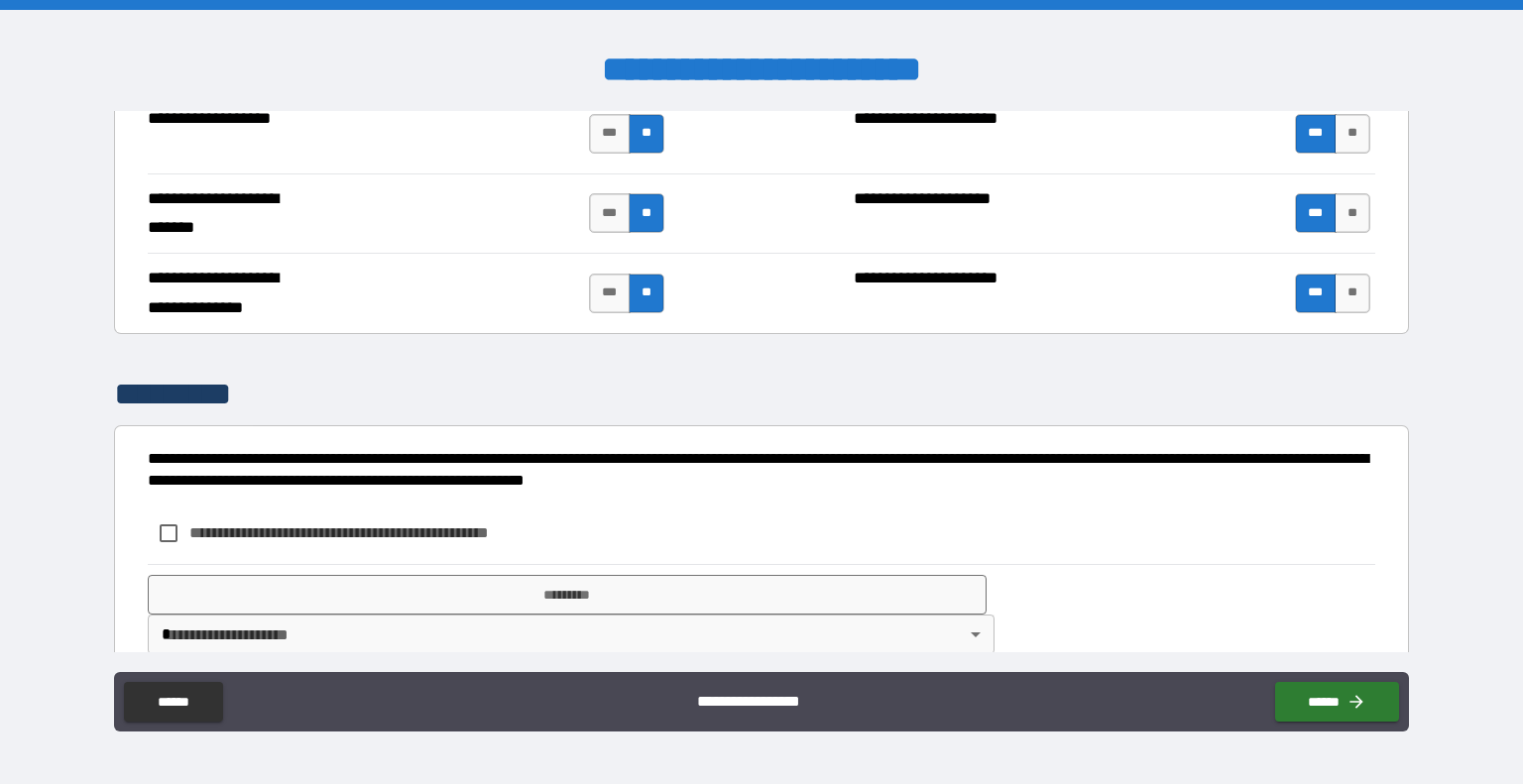 scroll, scrollTop: 5012, scrollLeft: 0, axis: vertical 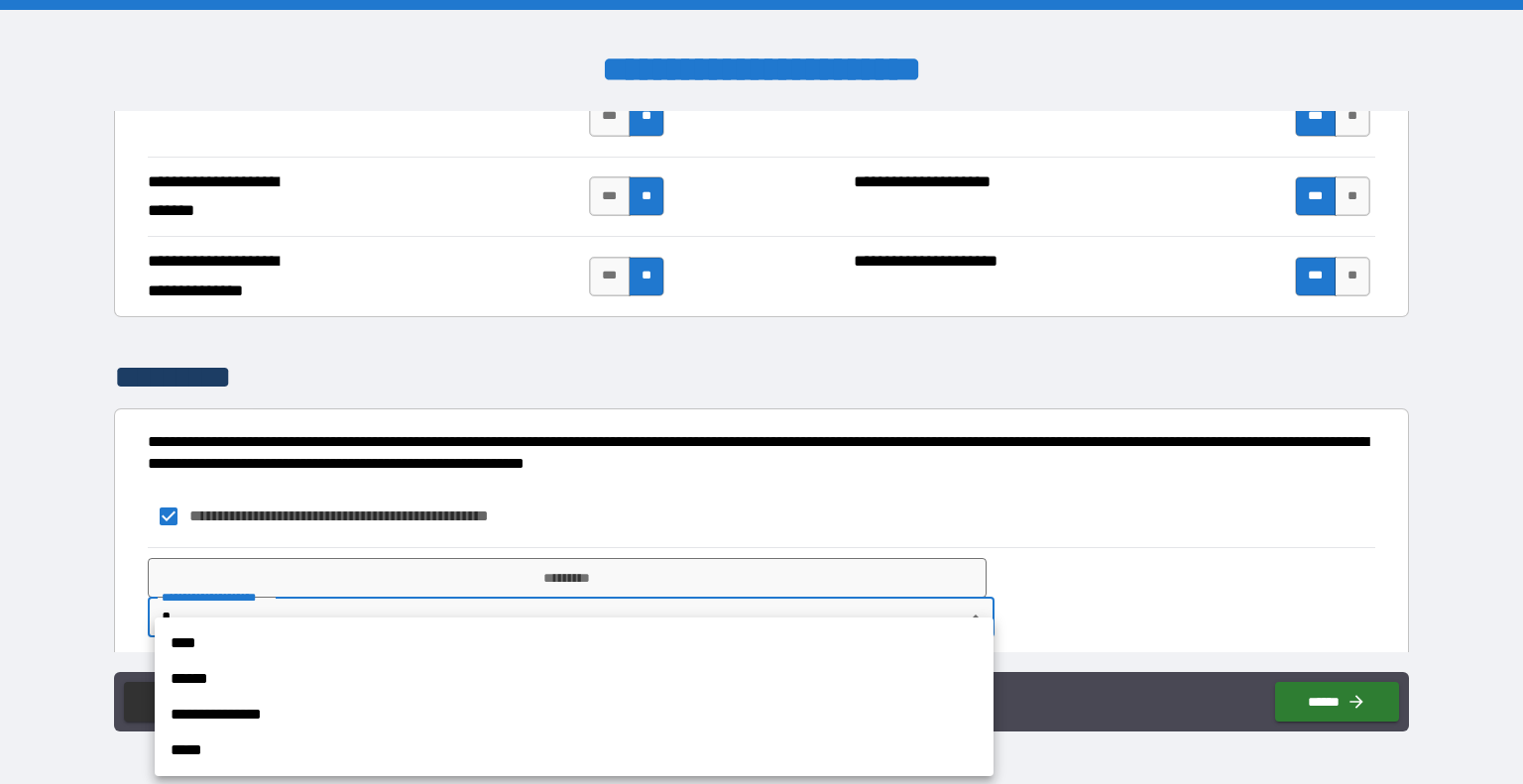 click on "**********" at bounding box center [762, 392] 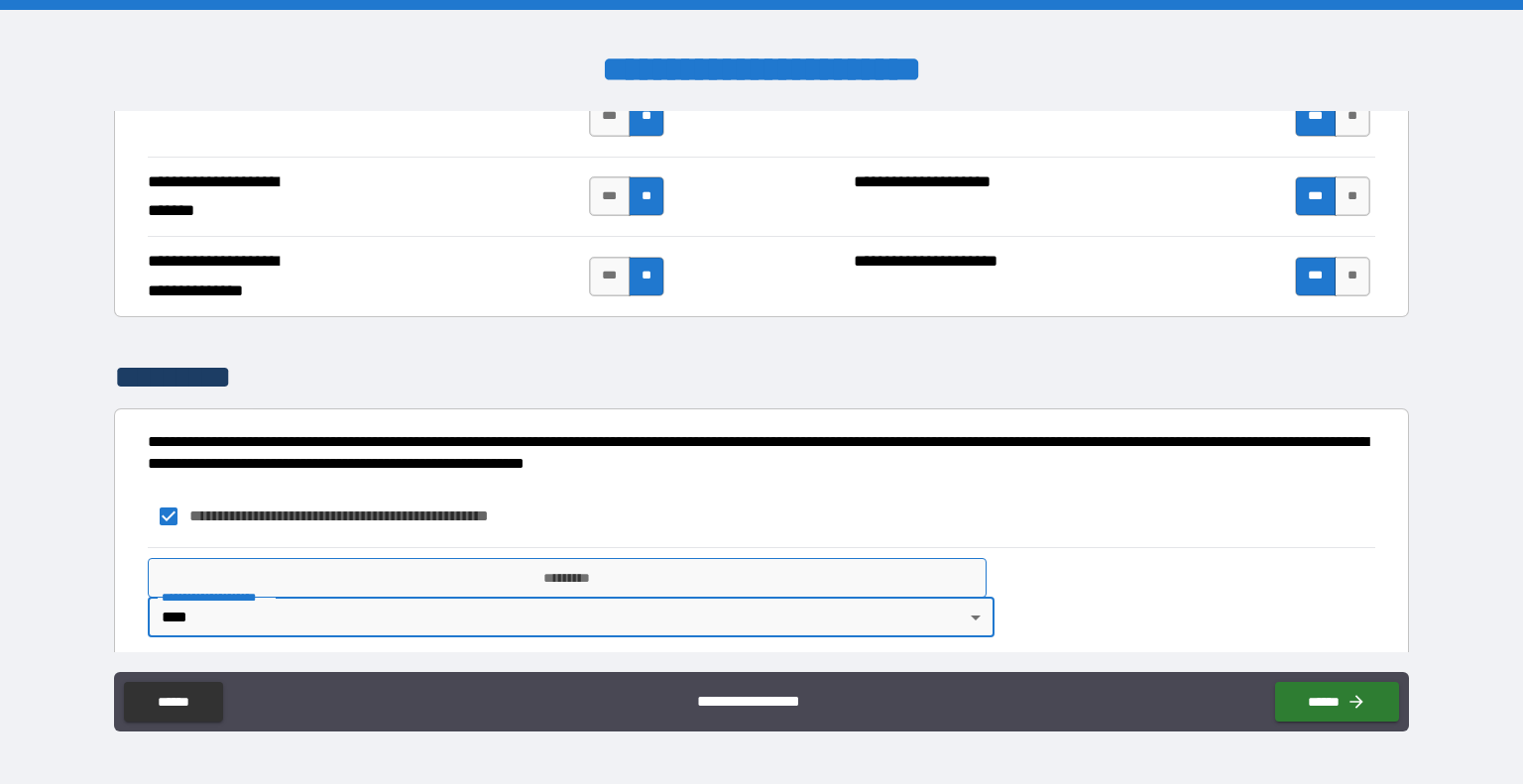 click on "*********" at bounding box center [567, 578] 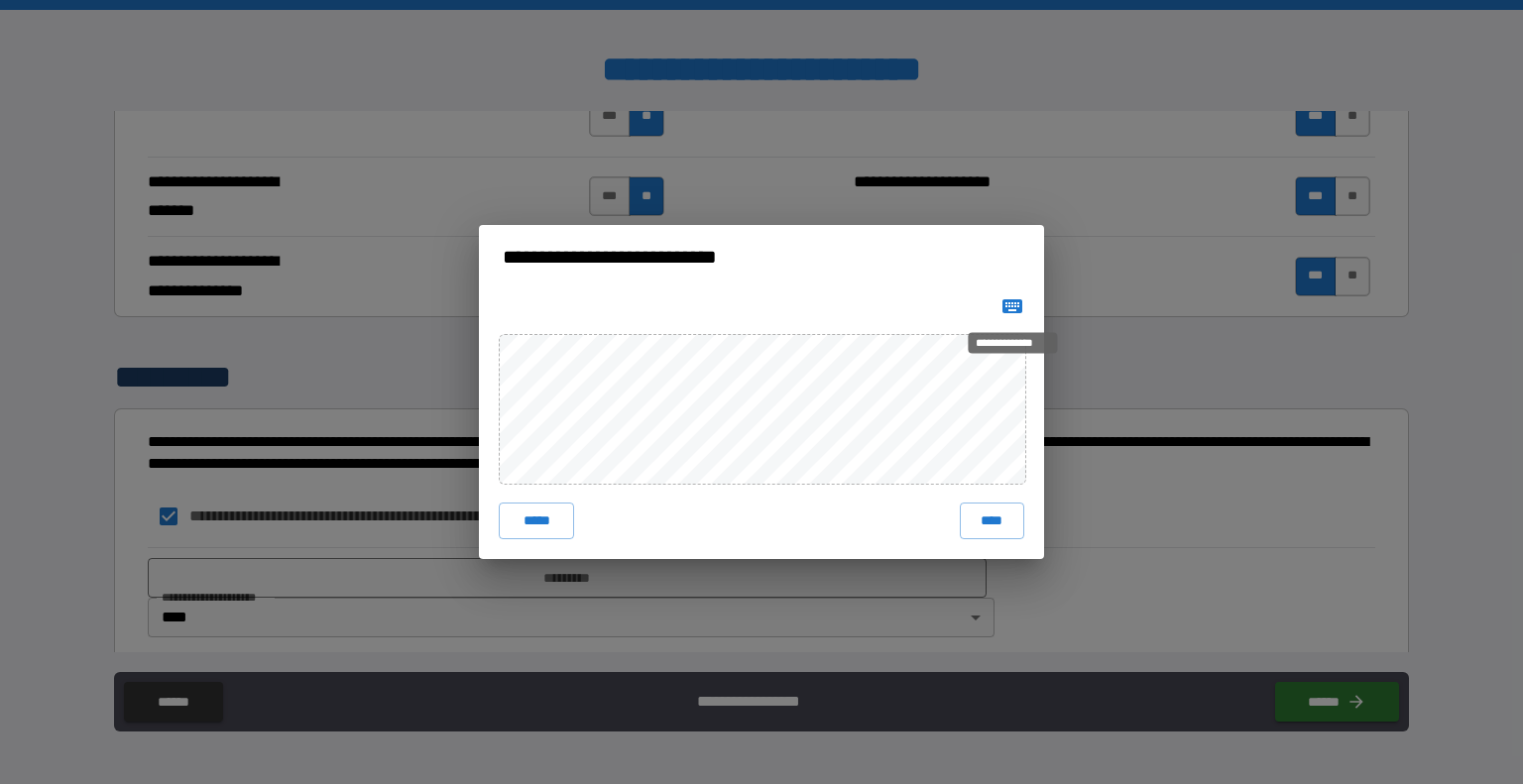click 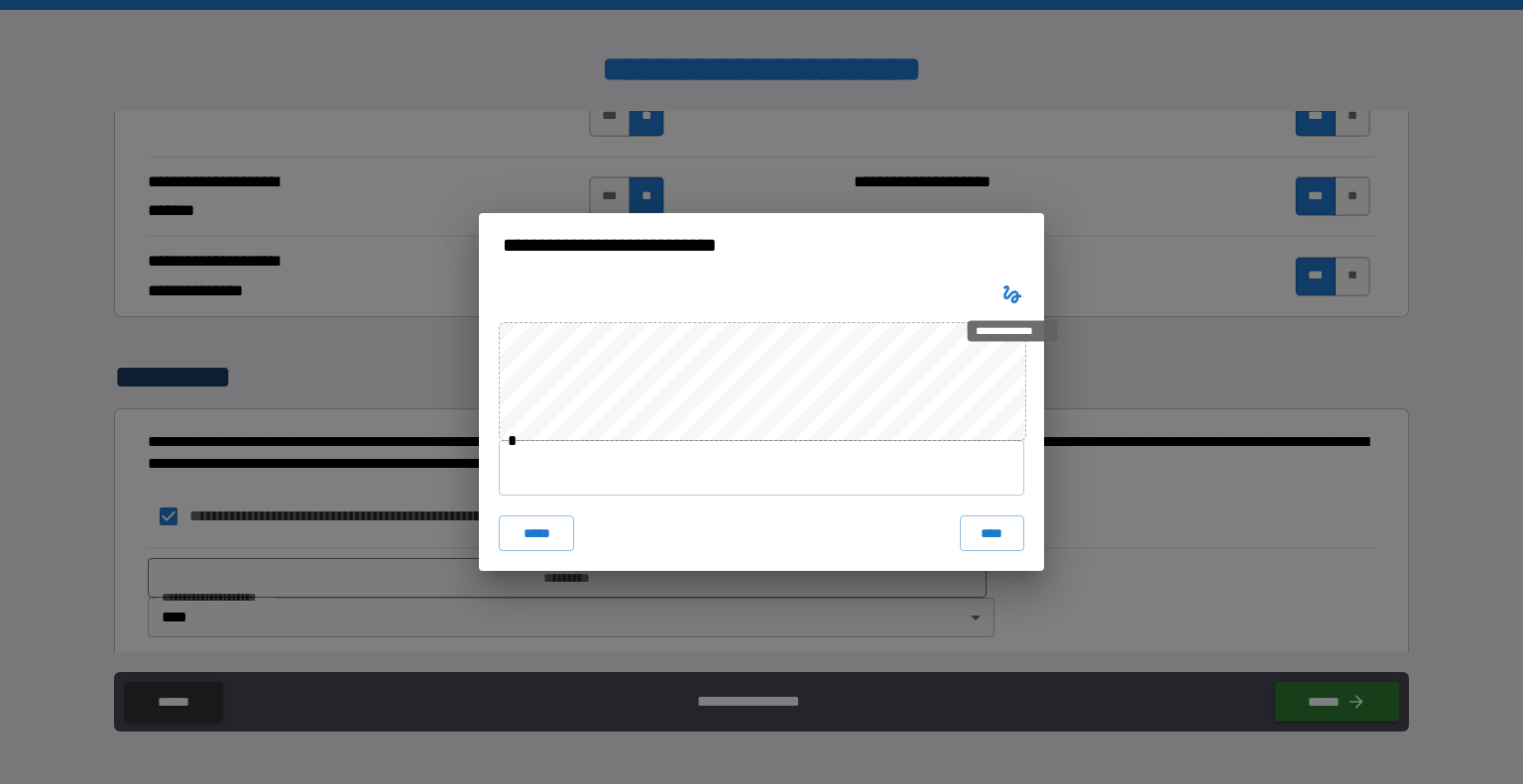 type 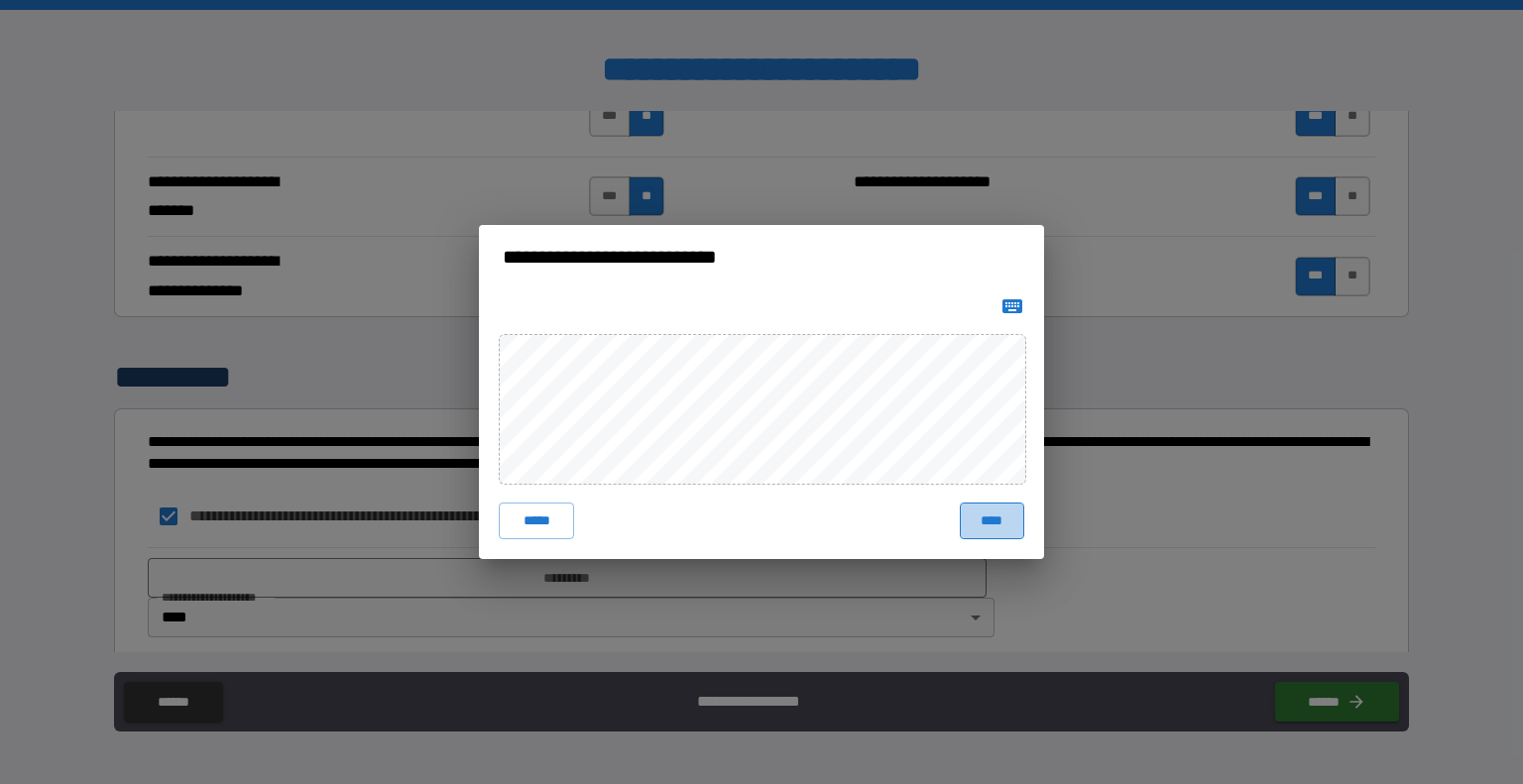 click on "****" at bounding box center (992, 520) 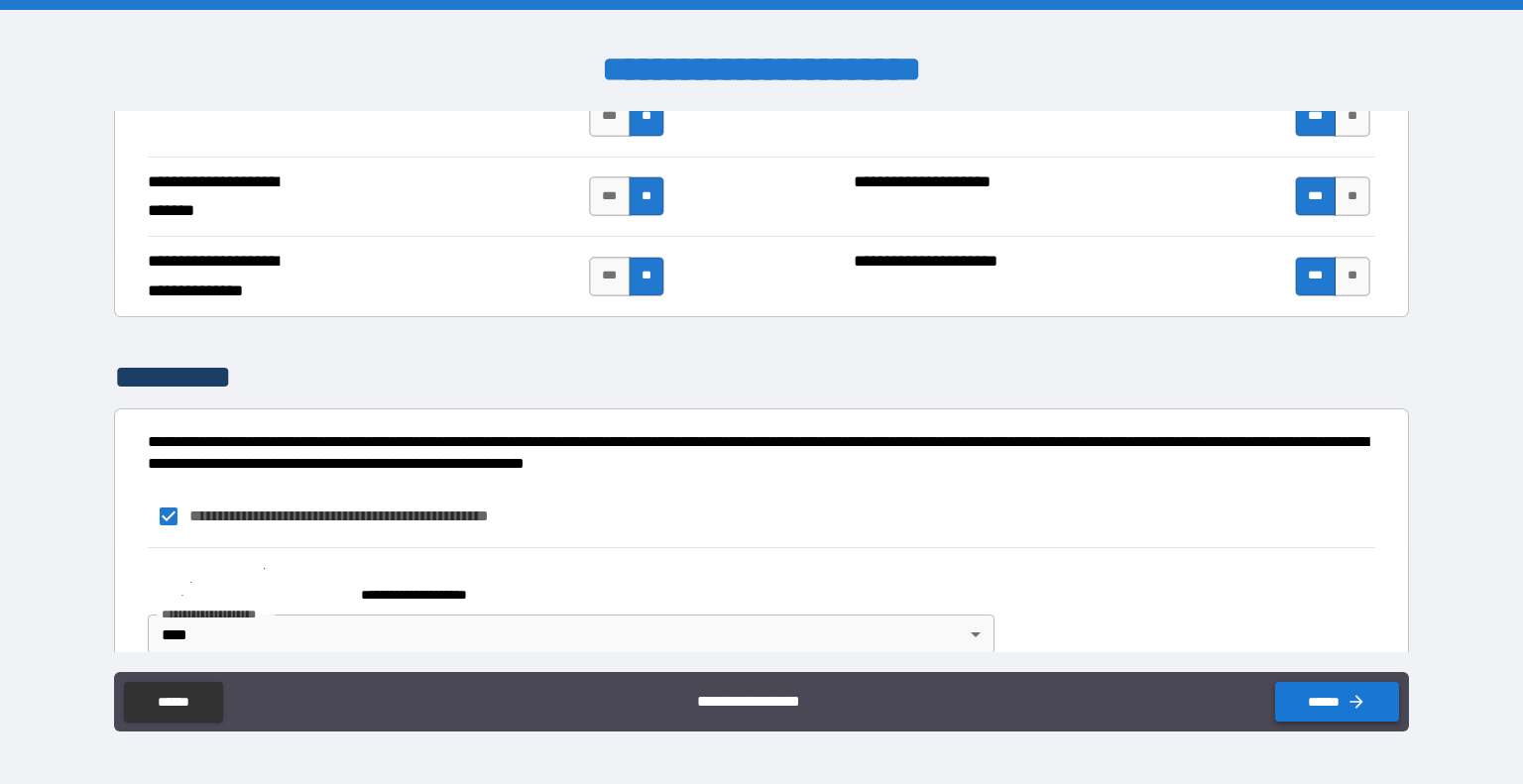 click on "******" at bounding box center [1337, 702] 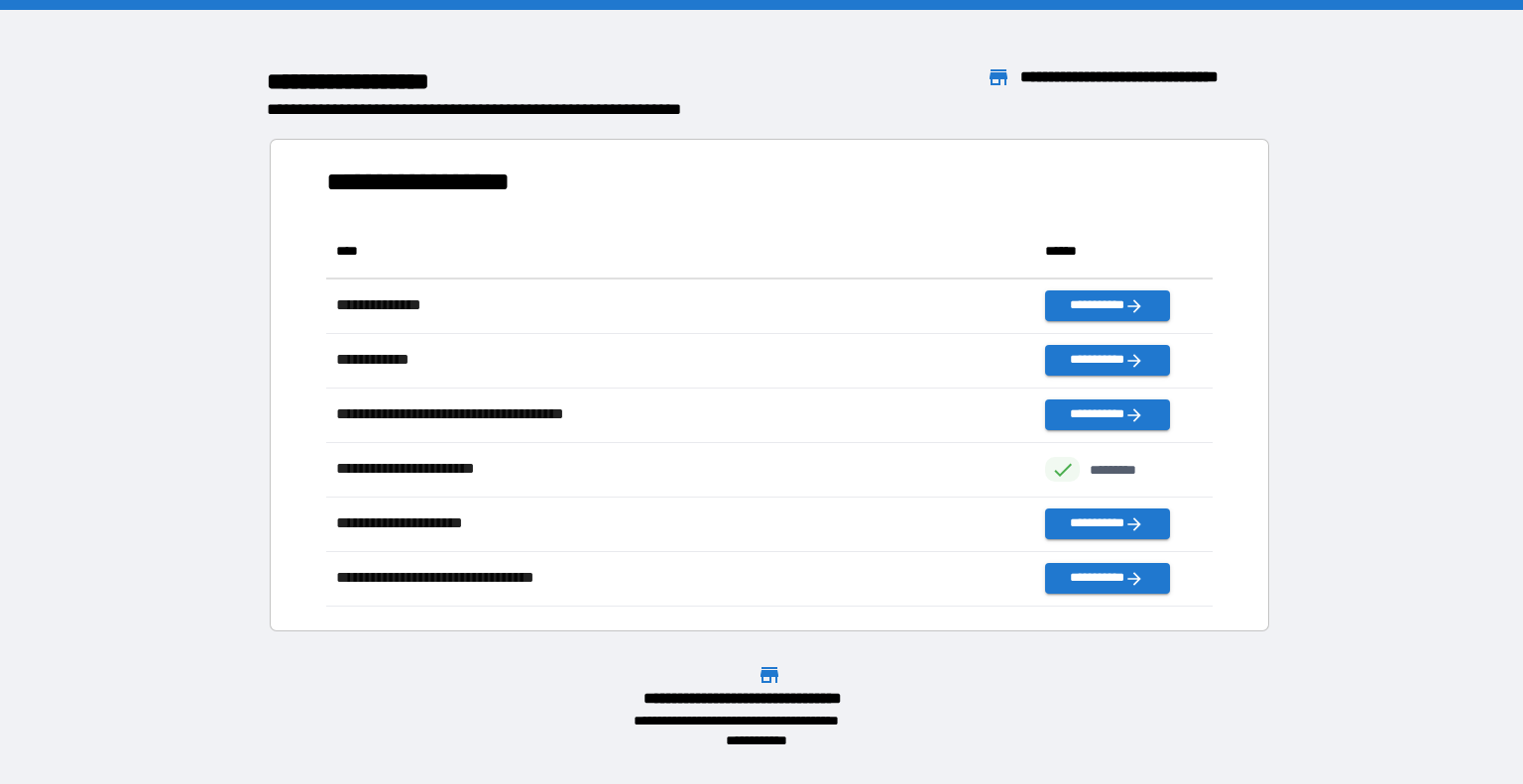 scroll, scrollTop: 16, scrollLeft: 16, axis: both 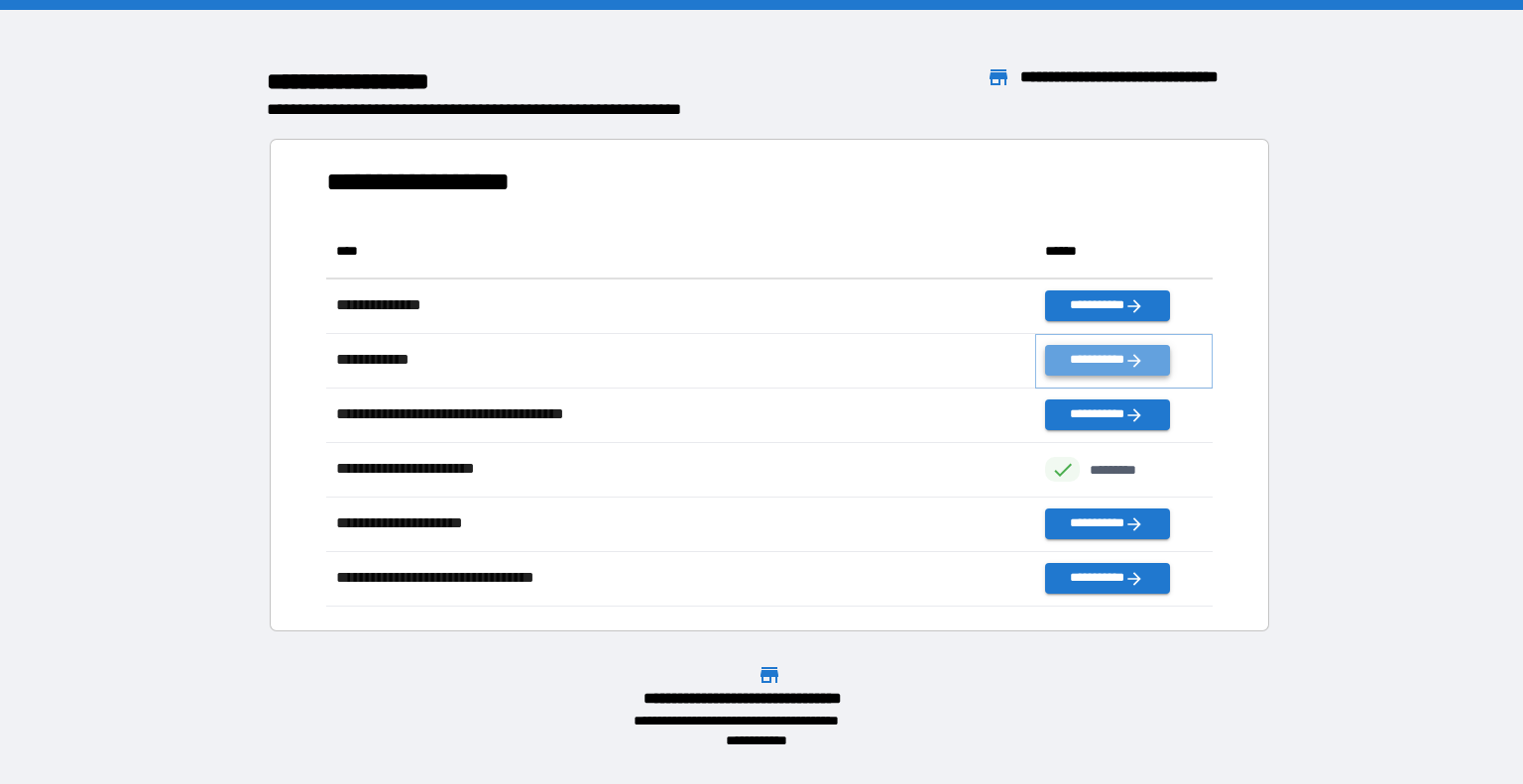 click on "**********" at bounding box center (1107, 360) 